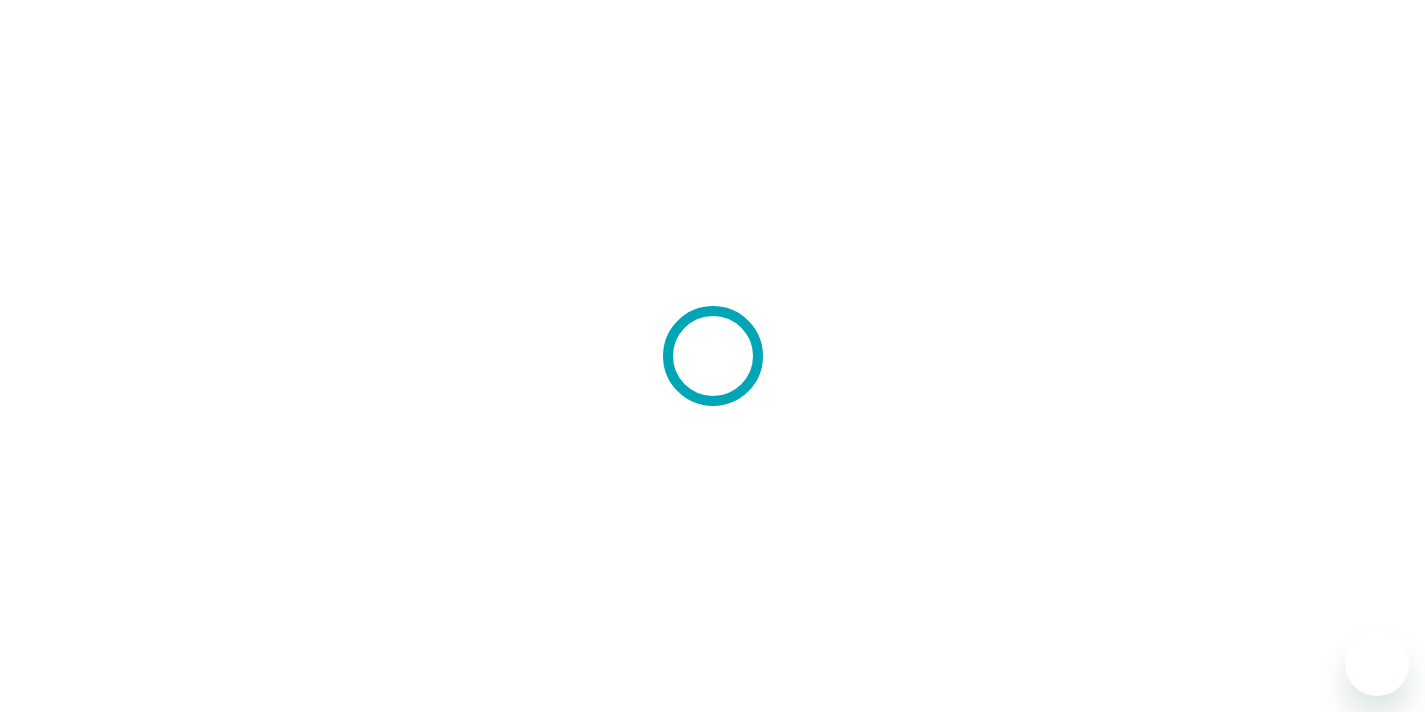 scroll, scrollTop: 0, scrollLeft: 0, axis: both 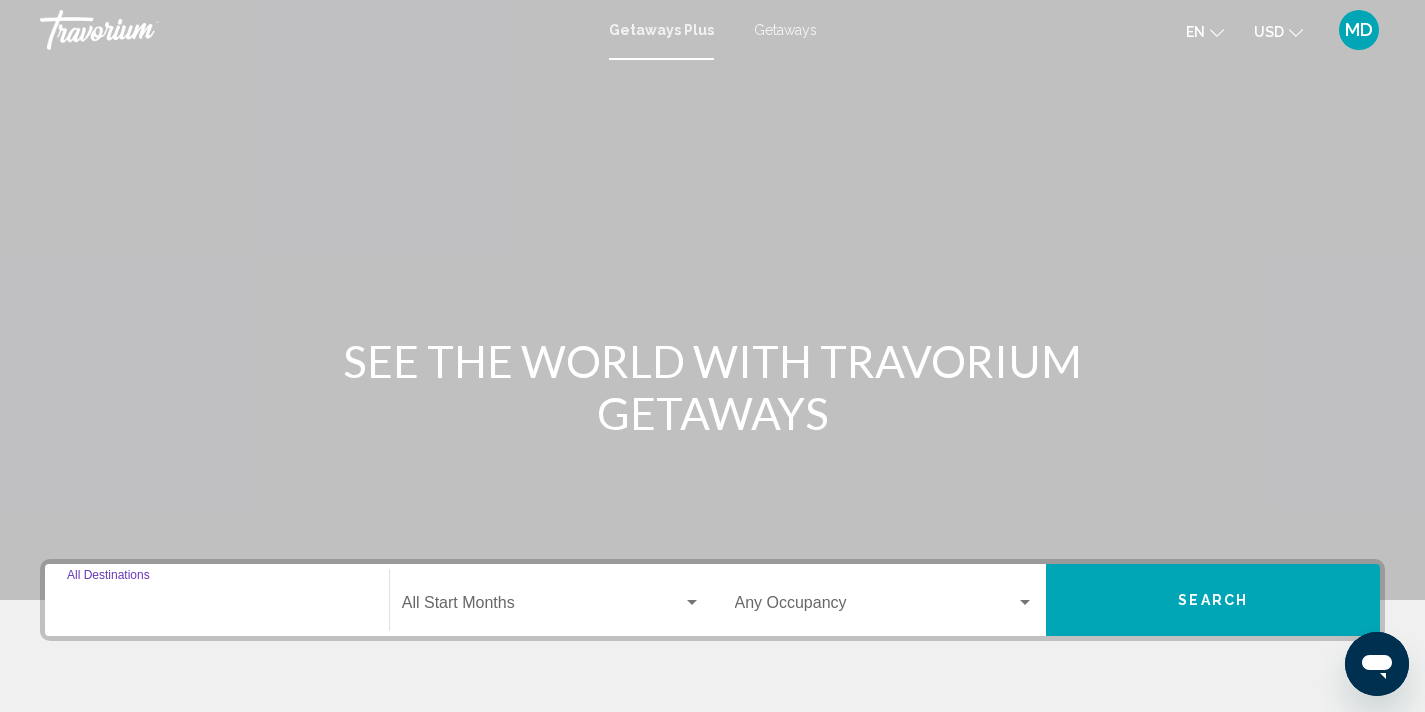 click on "Destination All Destinations" at bounding box center [217, 607] 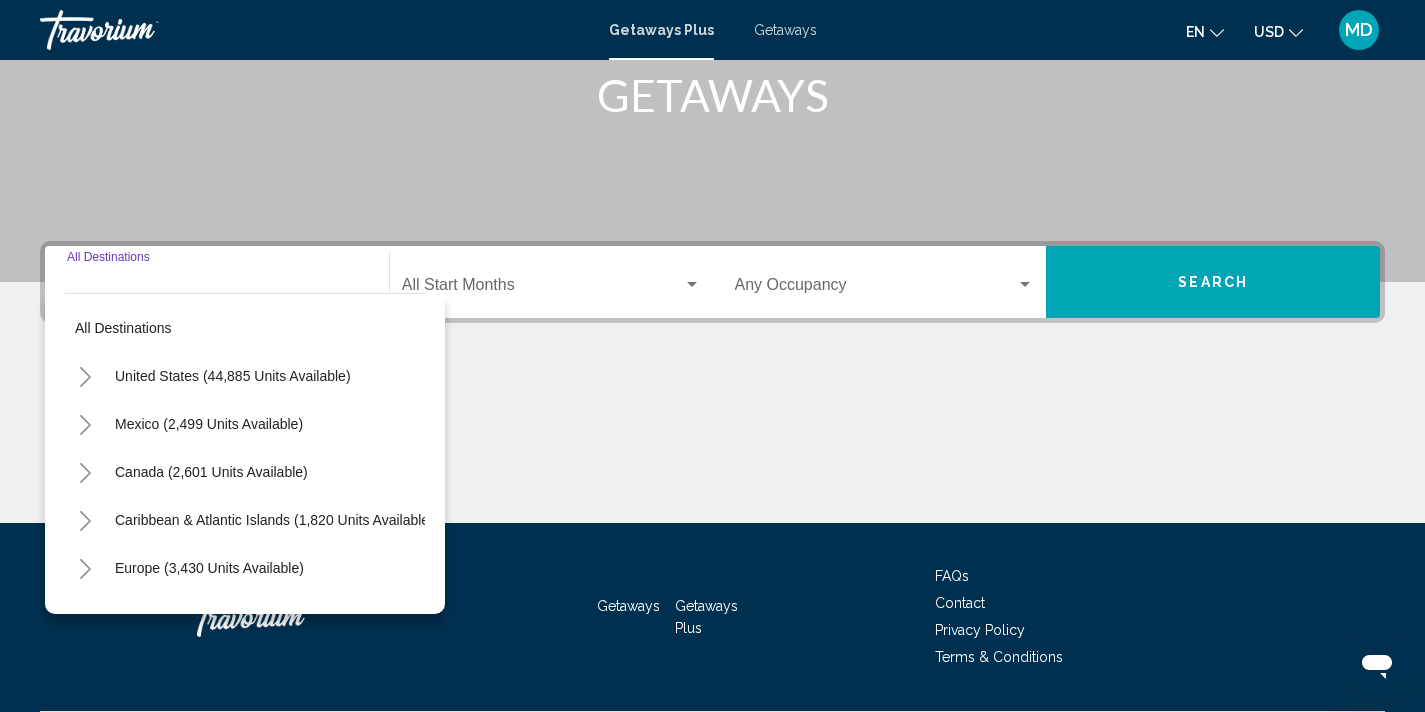 scroll, scrollTop: 374, scrollLeft: 0, axis: vertical 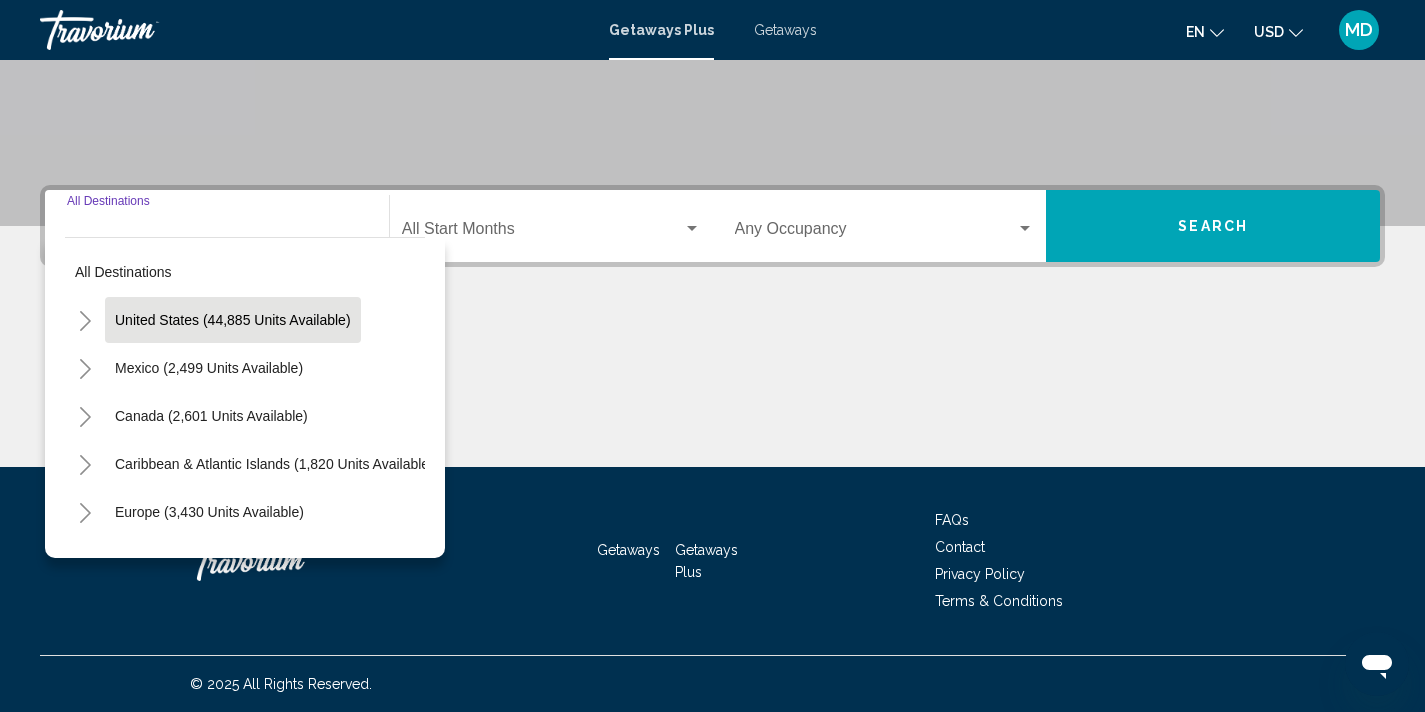 click on "United States (44,885 units available)" at bounding box center (209, 368) 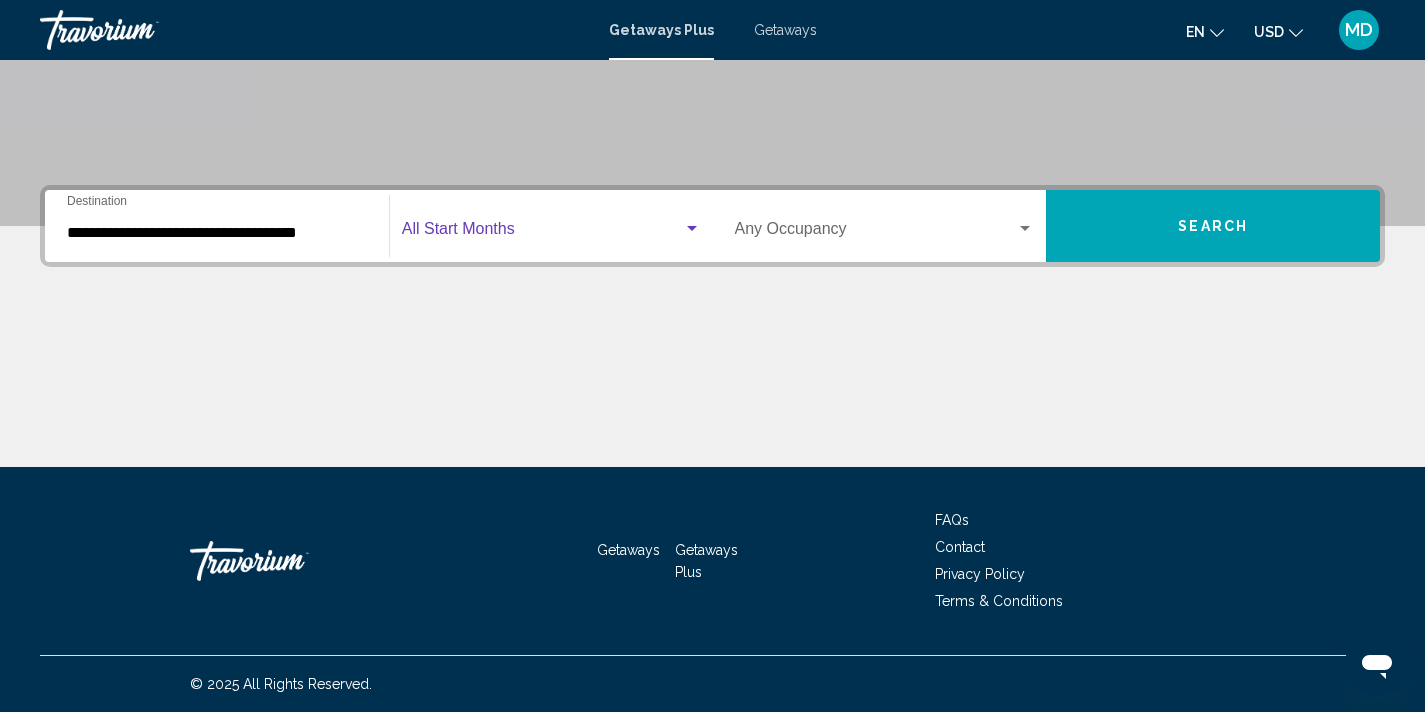 click at bounding box center [542, 233] 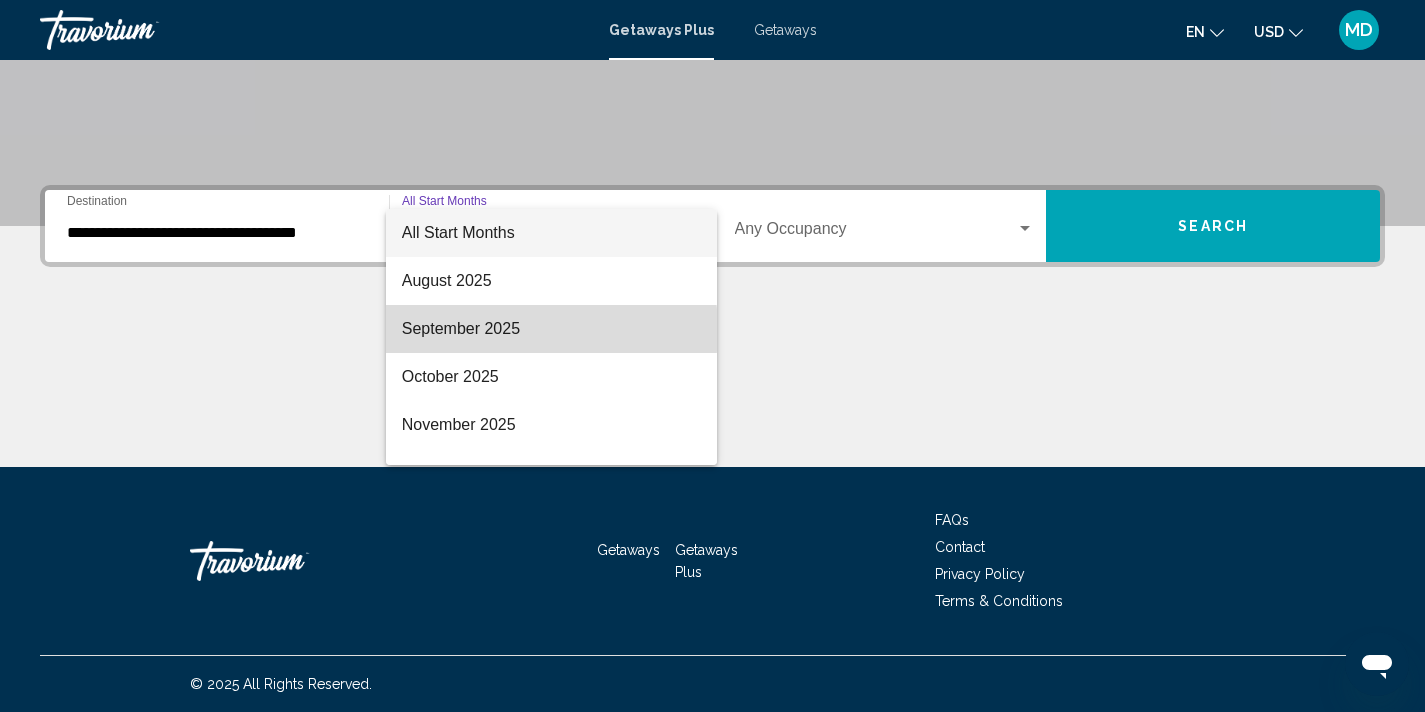 click on "September 2025" at bounding box center (551, 329) 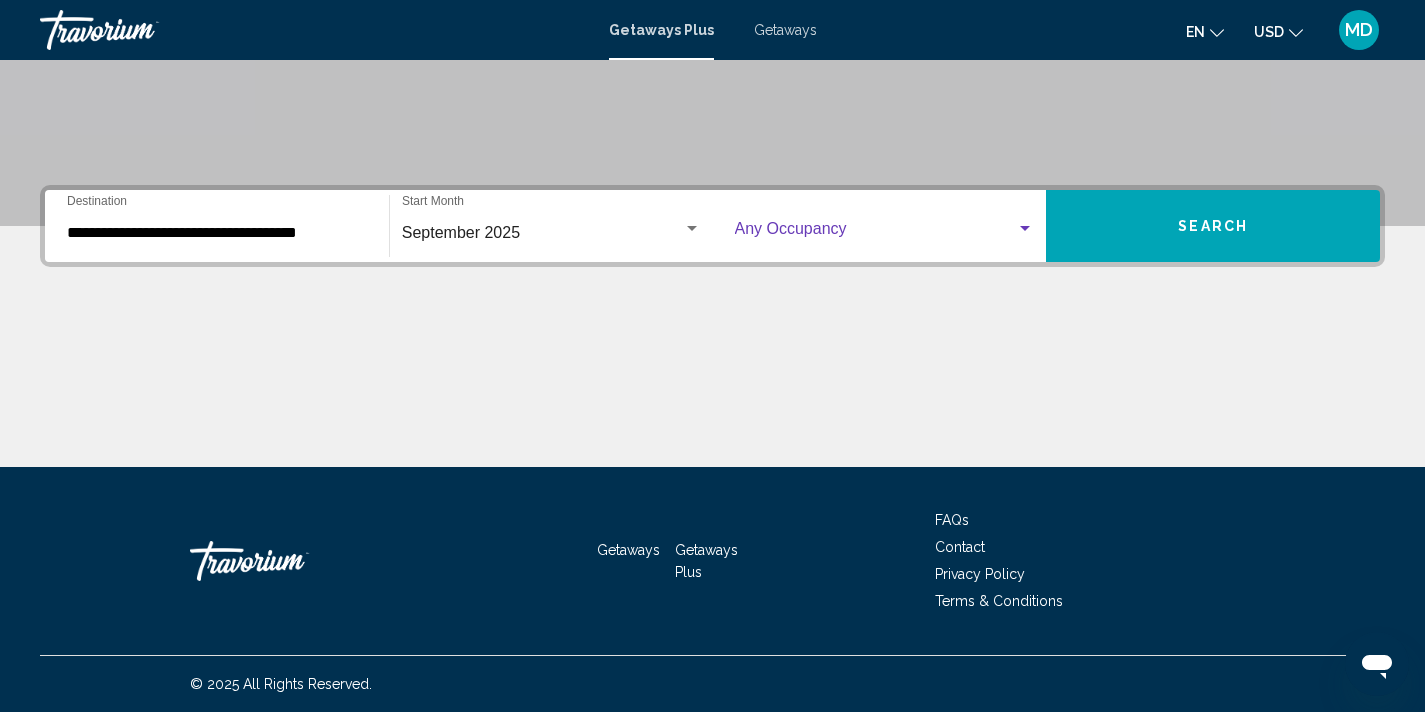 click at bounding box center [1025, 229] 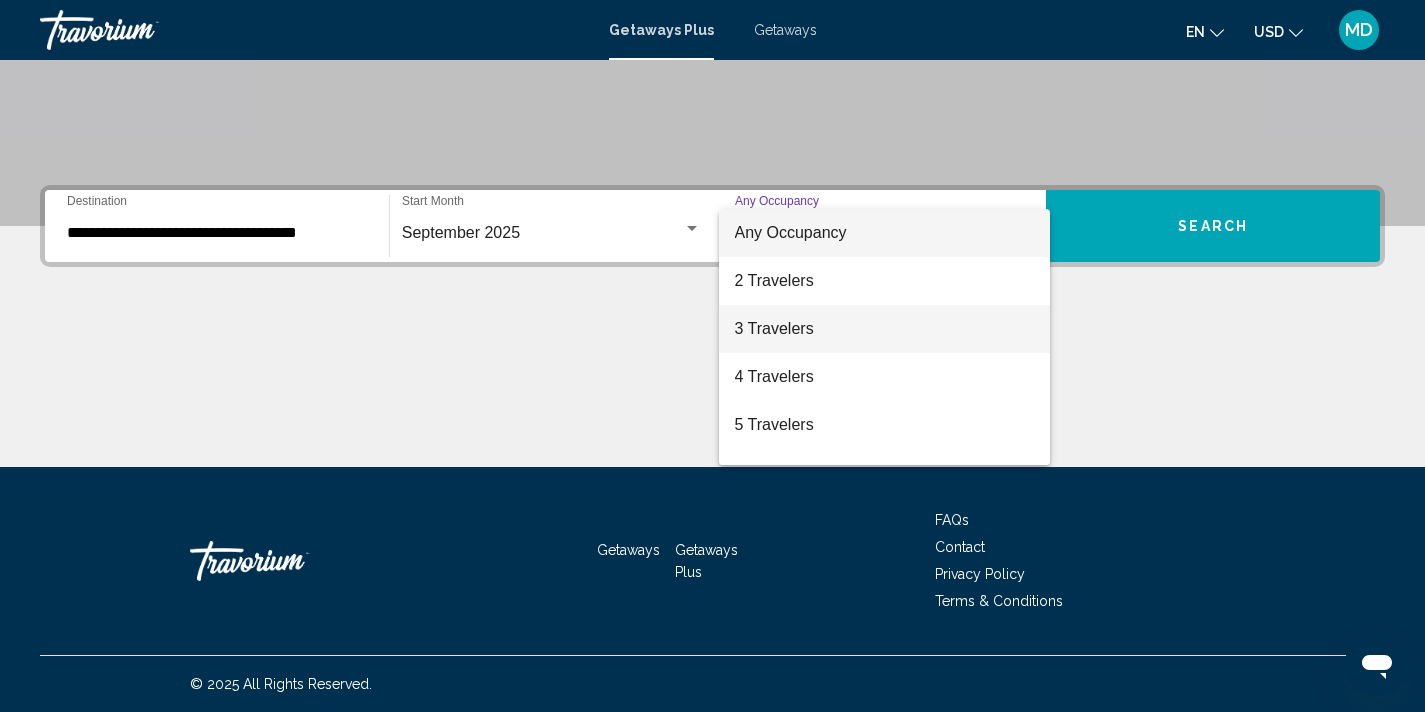 click on "3 Travelers" at bounding box center [885, 329] 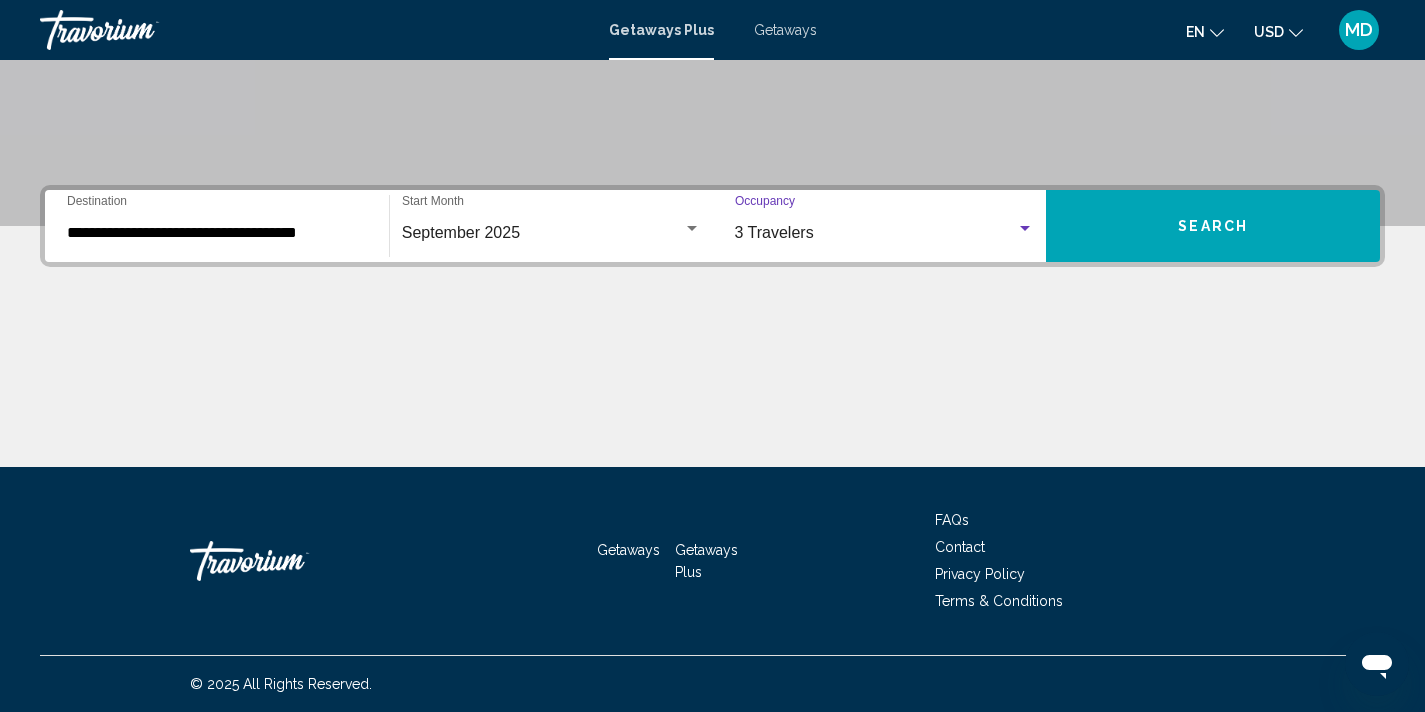 click on "Search" at bounding box center [1213, 226] 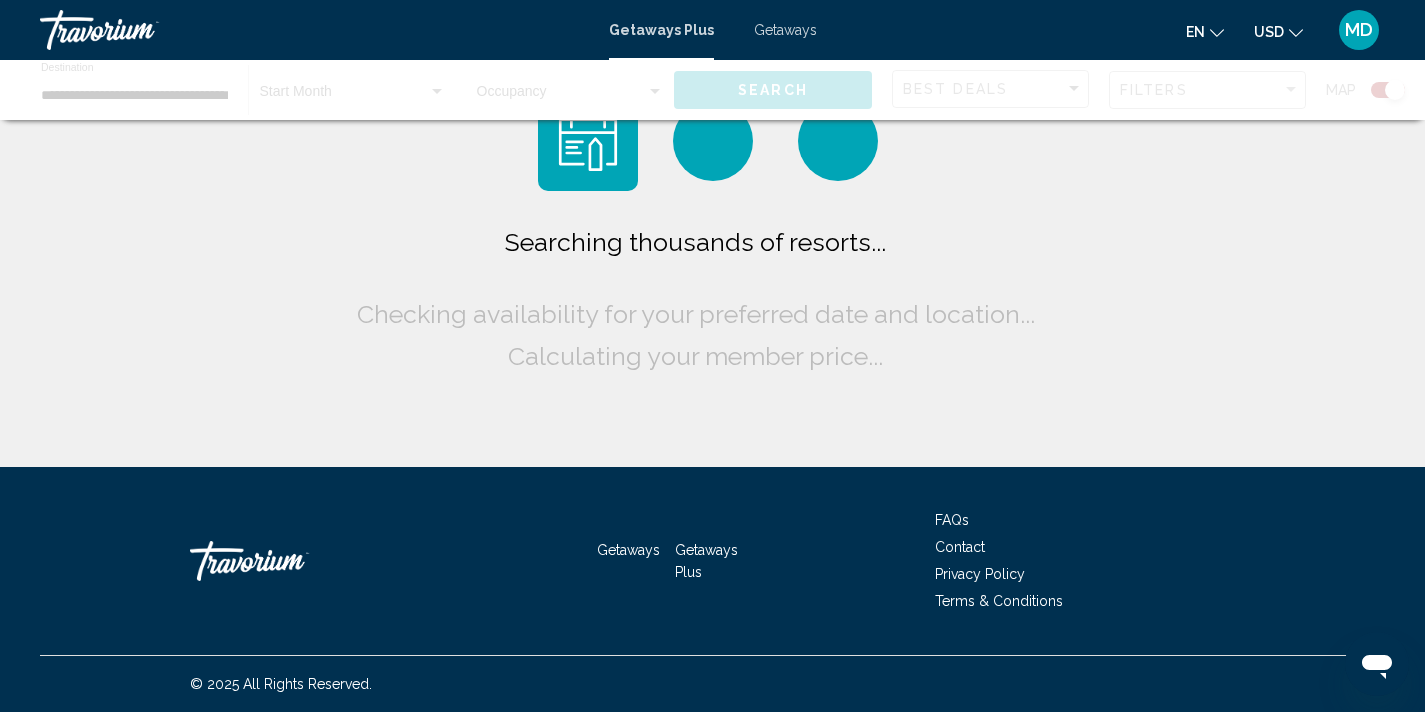 scroll, scrollTop: 0, scrollLeft: 0, axis: both 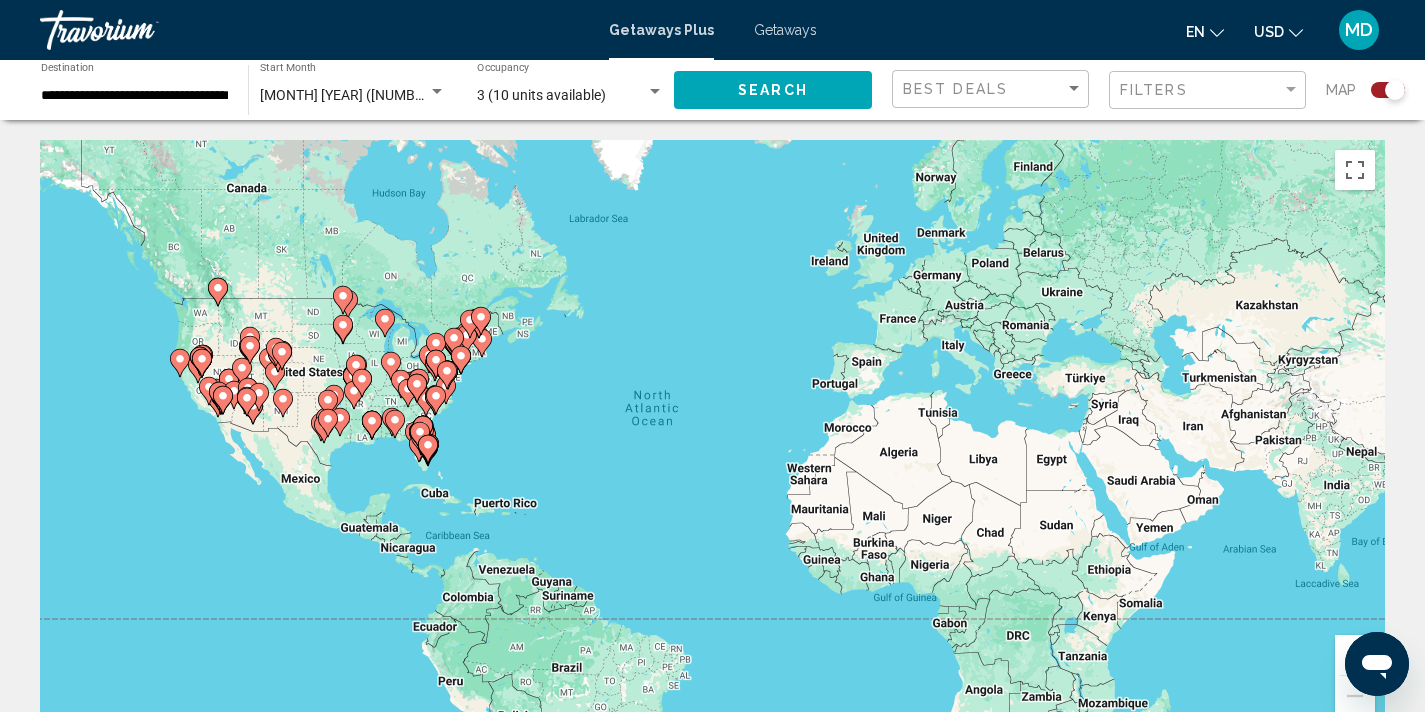 click at bounding box center (428, 449) 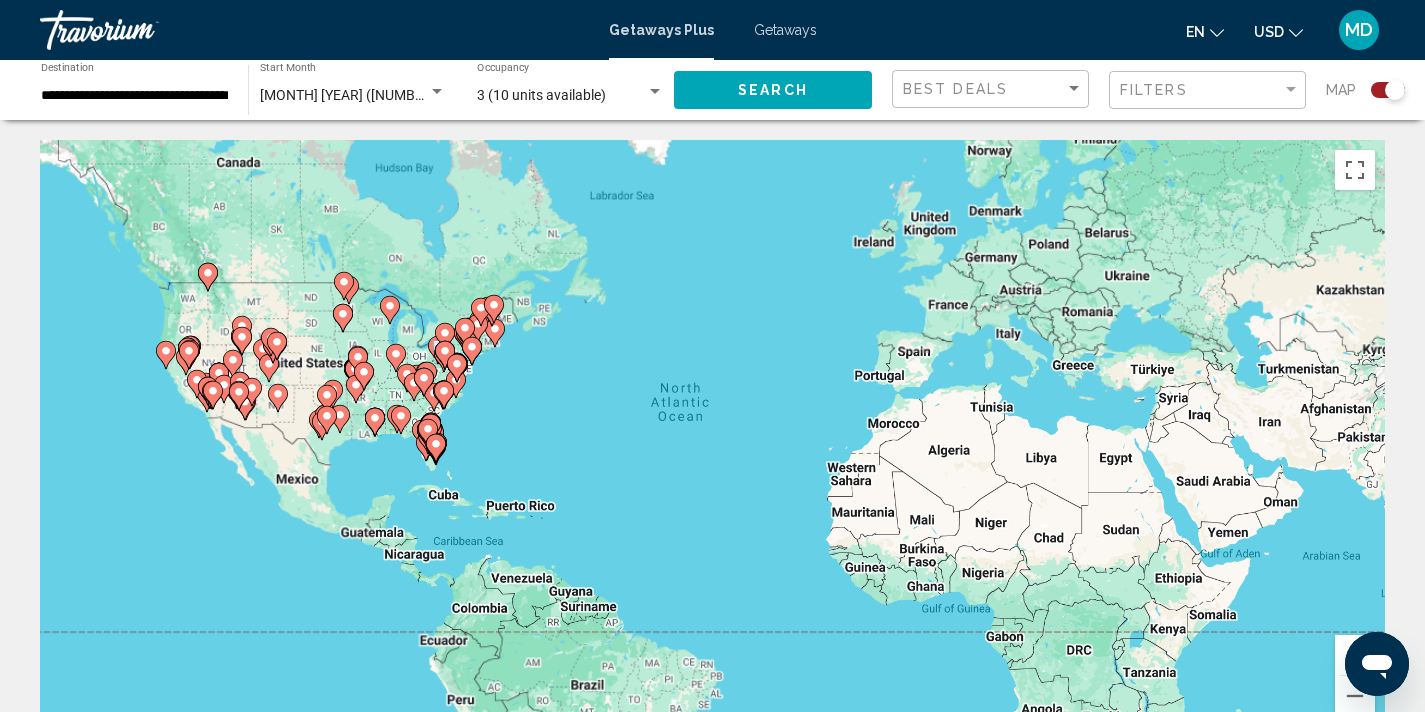 click on "To activate drag with keyboard, press Alt + Enter. Once in keyboard drag state, use the arrow keys to move the marker. To complete the drag, press the Enter key. To cancel, press Escape." at bounding box center (712, 440) 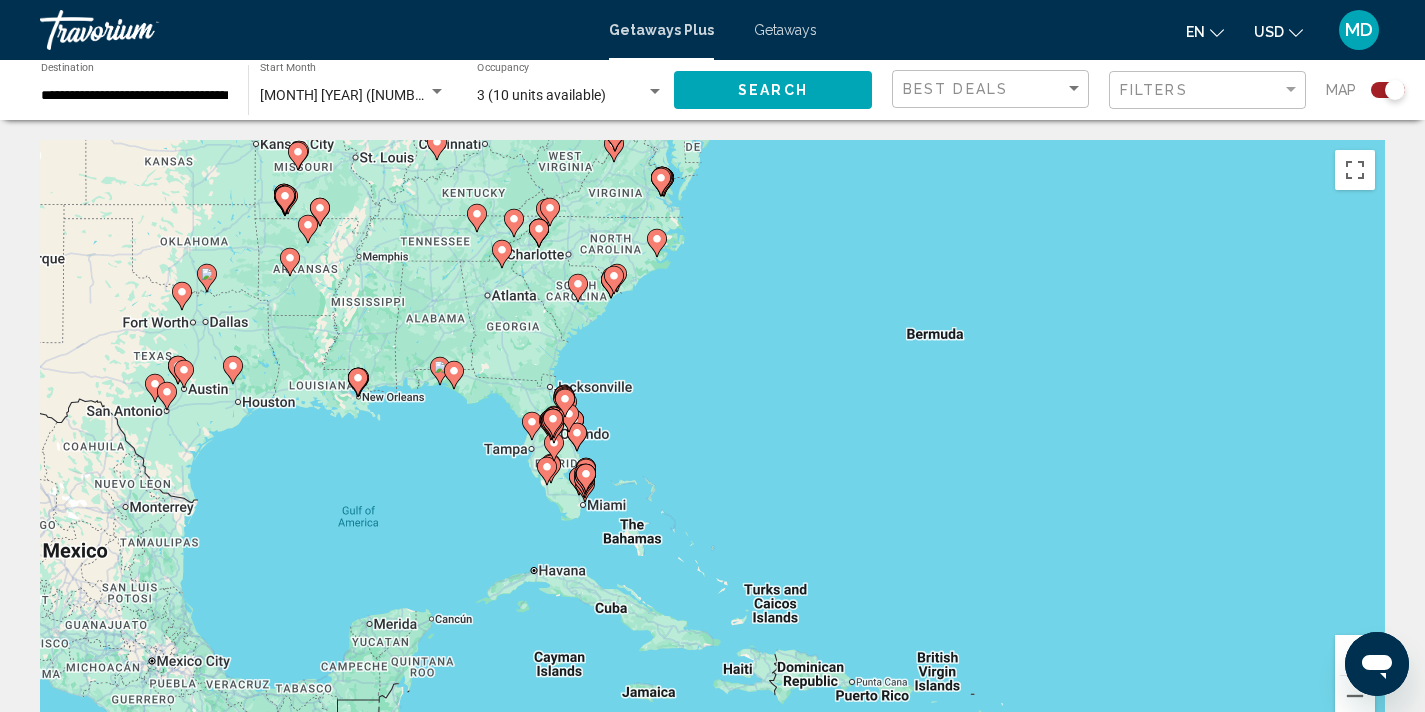 click at bounding box center (554, 429) 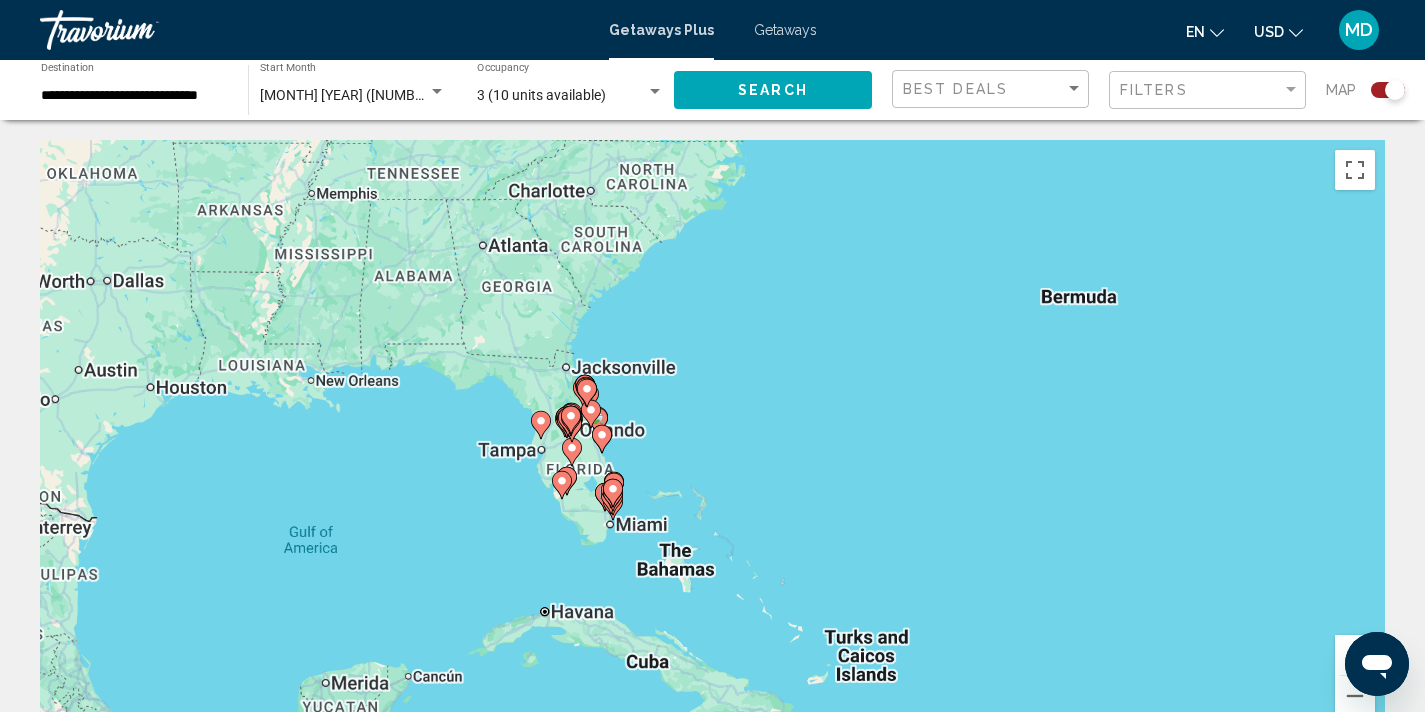 click on "To navigate, press the arrow keys. To activate drag with keyboard, press Alt + Enter. Once in keyboard drag state, use the arrow keys to move the marker. To complete the drag, press the Enter key. To cancel, press Escape." at bounding box center [712, 440] 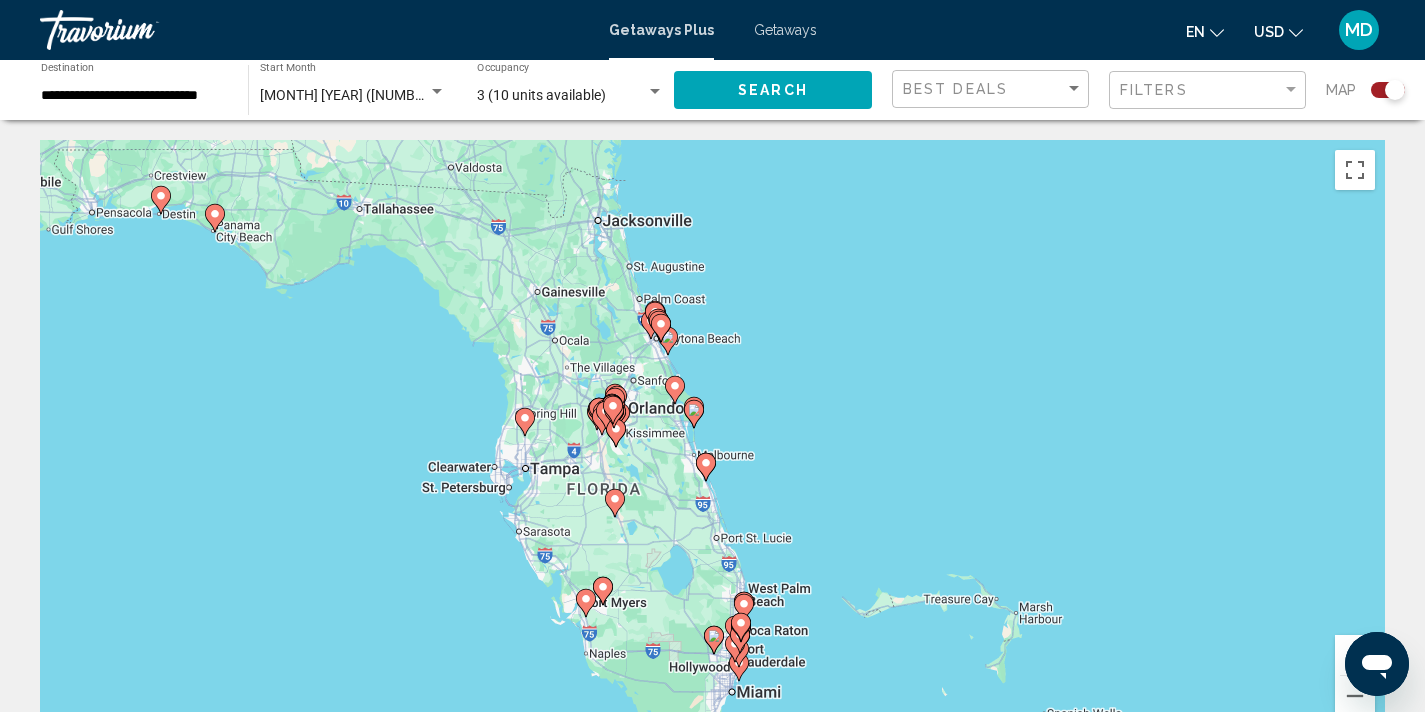 click 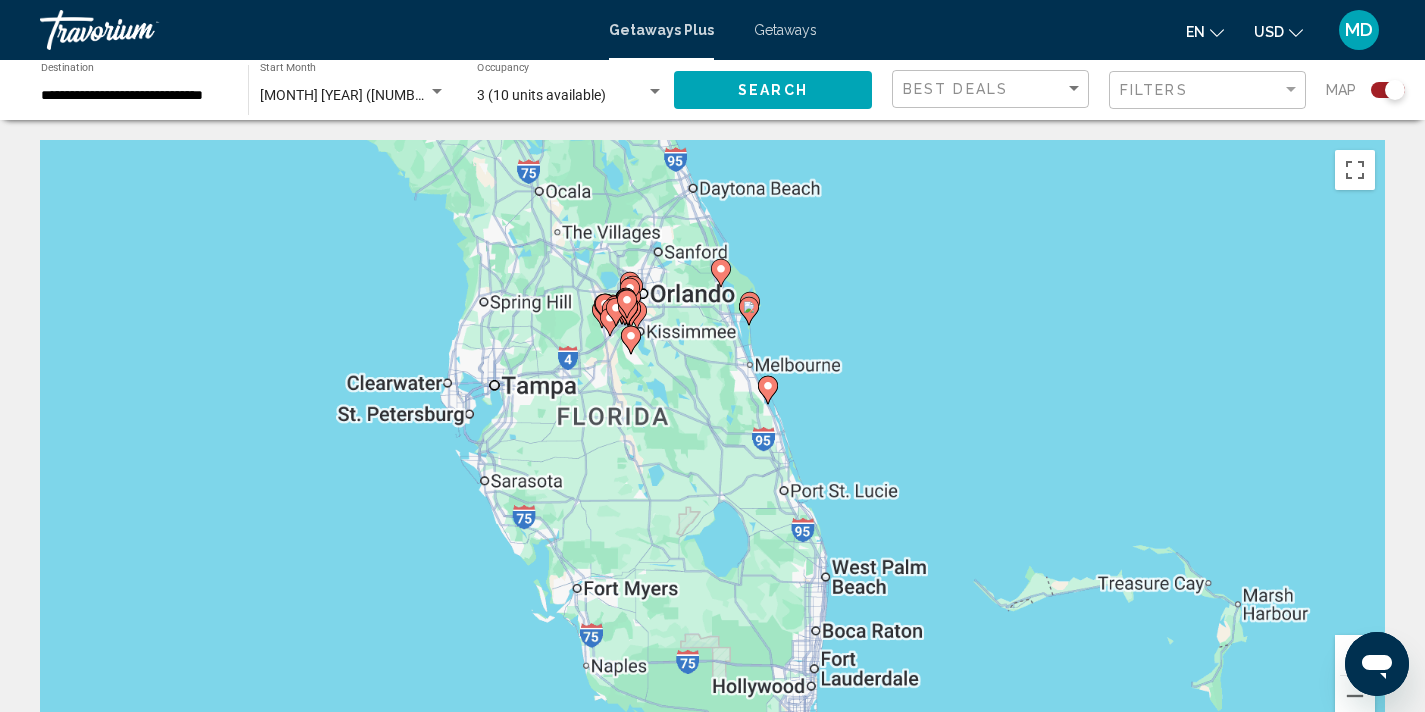 click on "To activate drag with keyboard, press Alt + Enter. Once in keyboard drag state, use the arrow keys to move the marker. To complete the drag, press the Enter key. To cancel, press Escape." at bounding box center [712, 440] 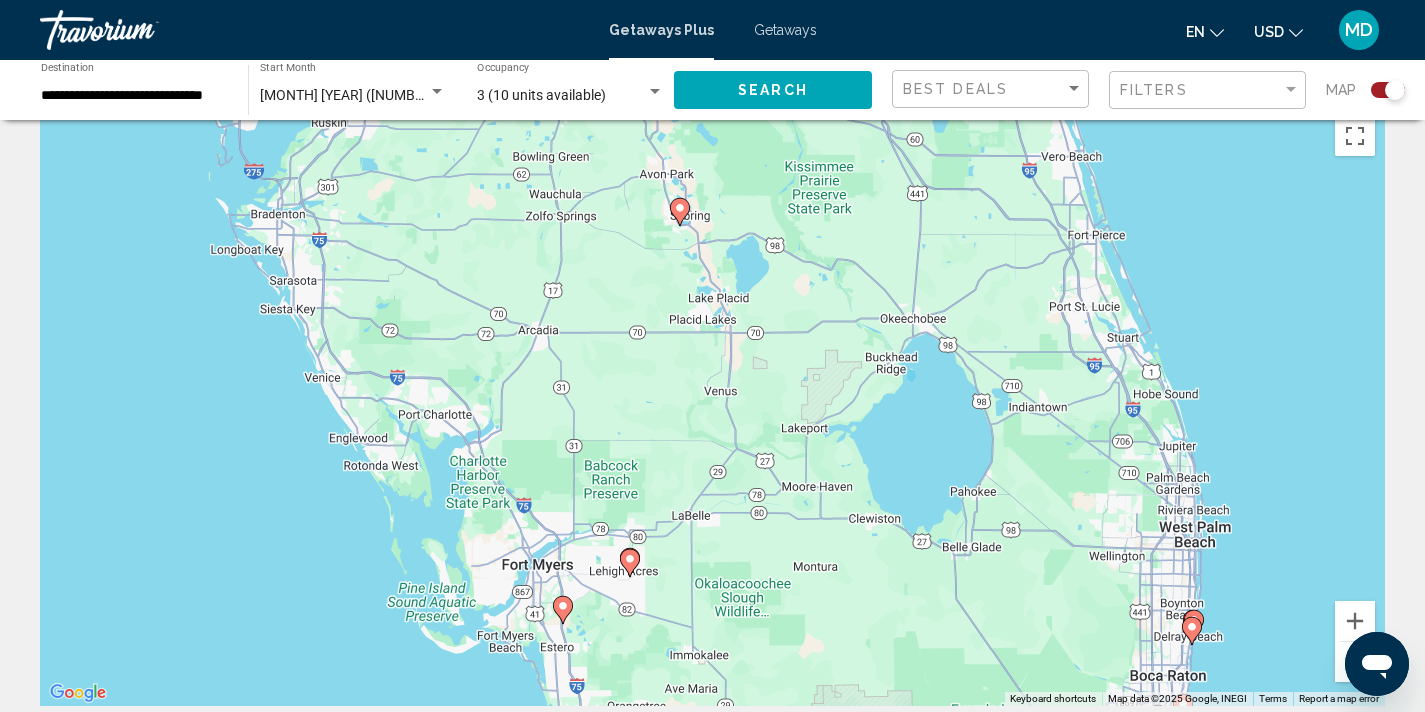 scroll, scrollTop: 0, scrollLeft: 0, axis: both 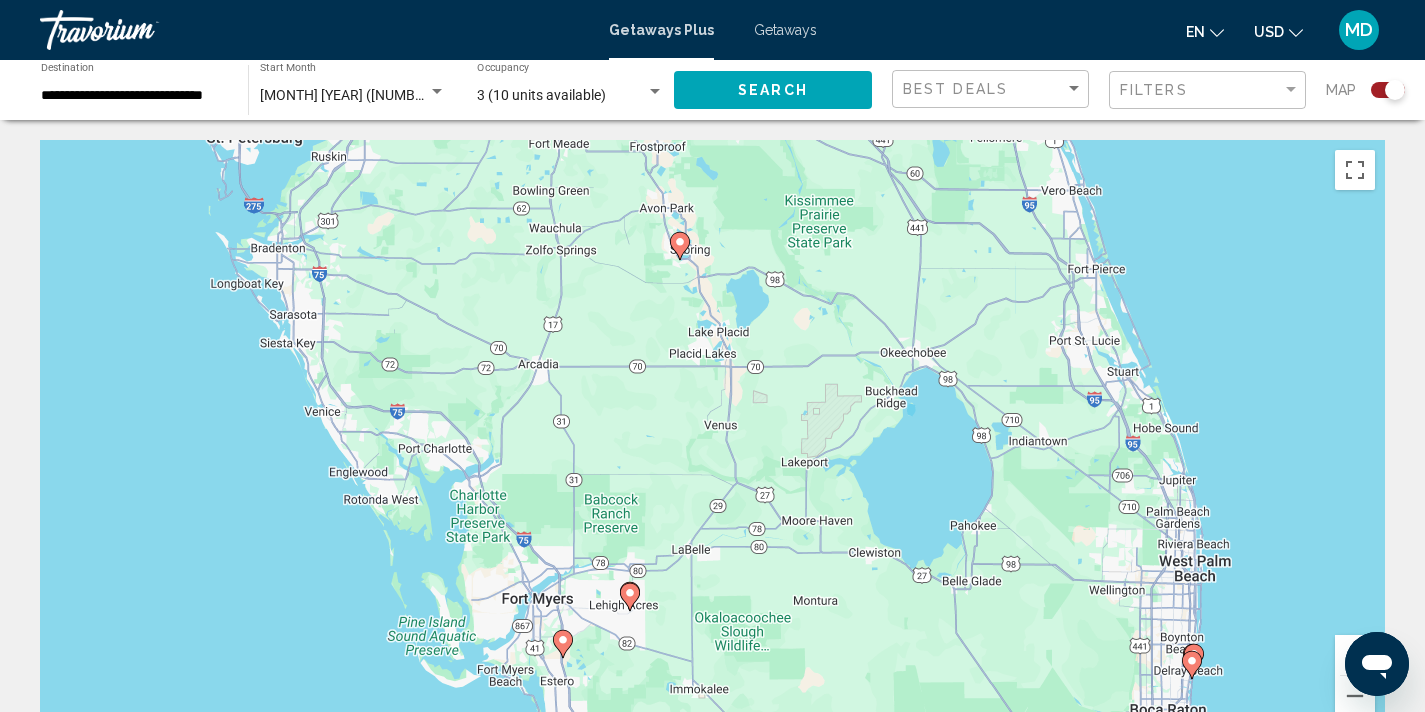 click 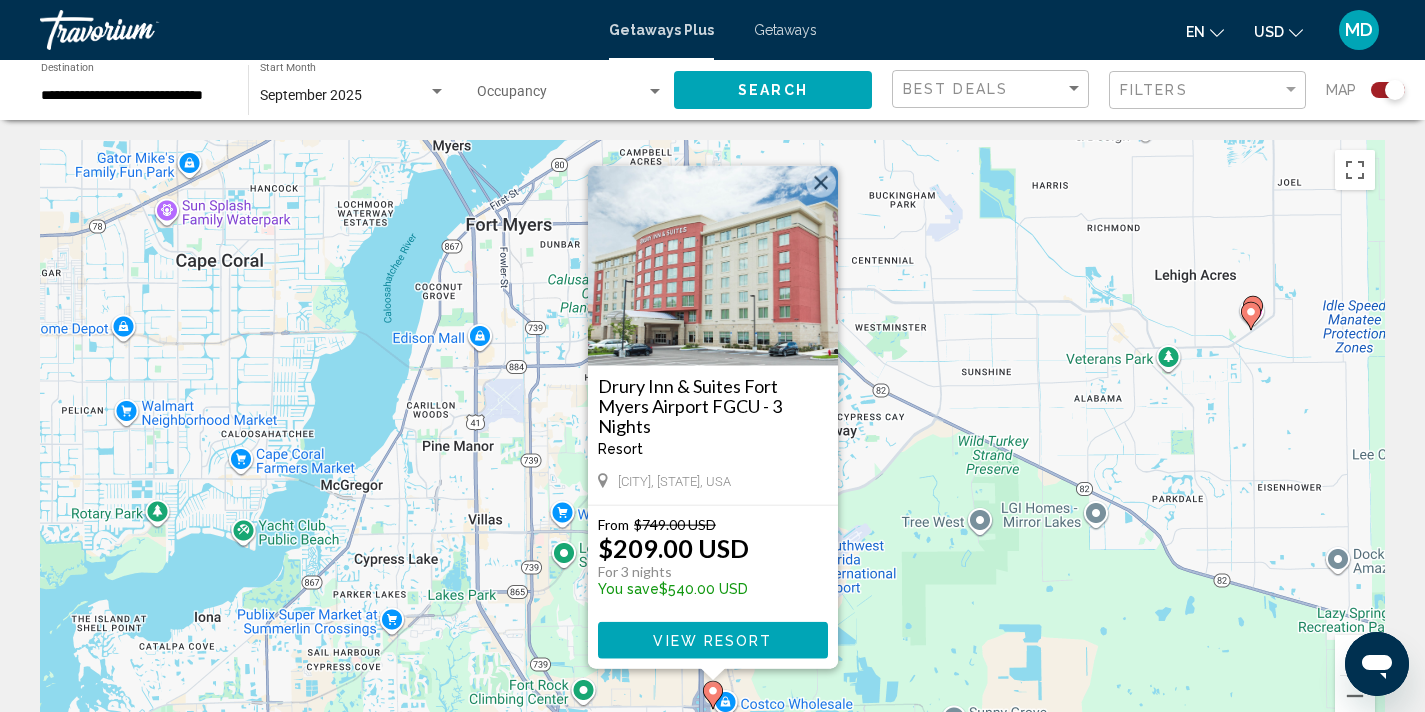click at bounding box center [821, 183] 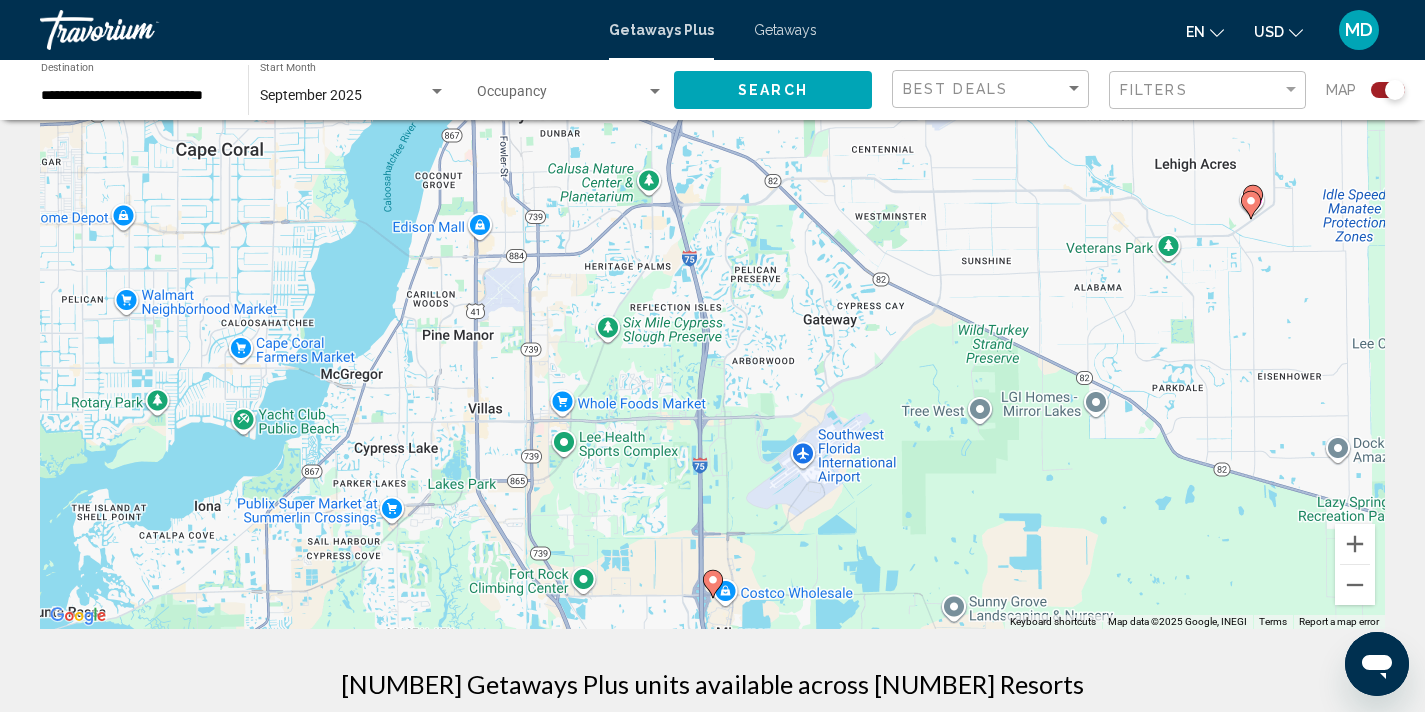 scroll, scrollTop: 0, scrollLeft: 0, axis: both 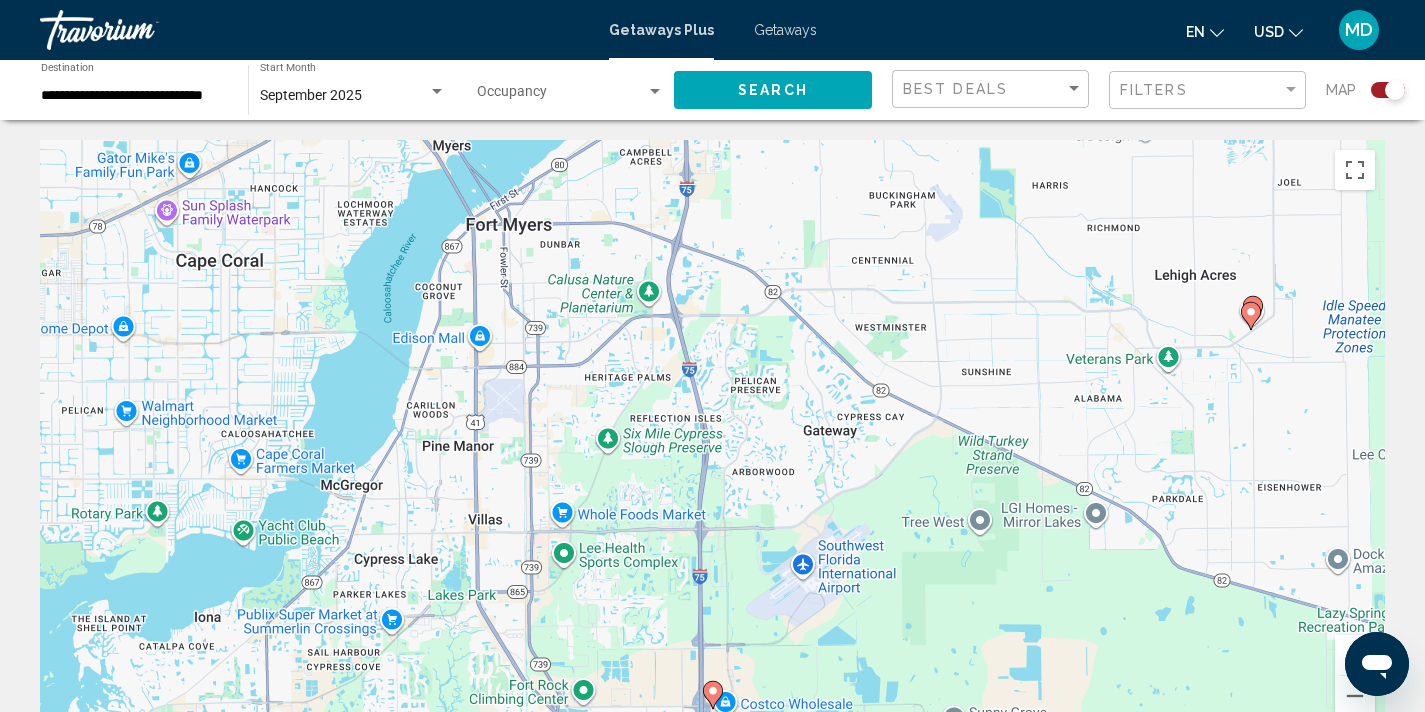 click on "Filters" 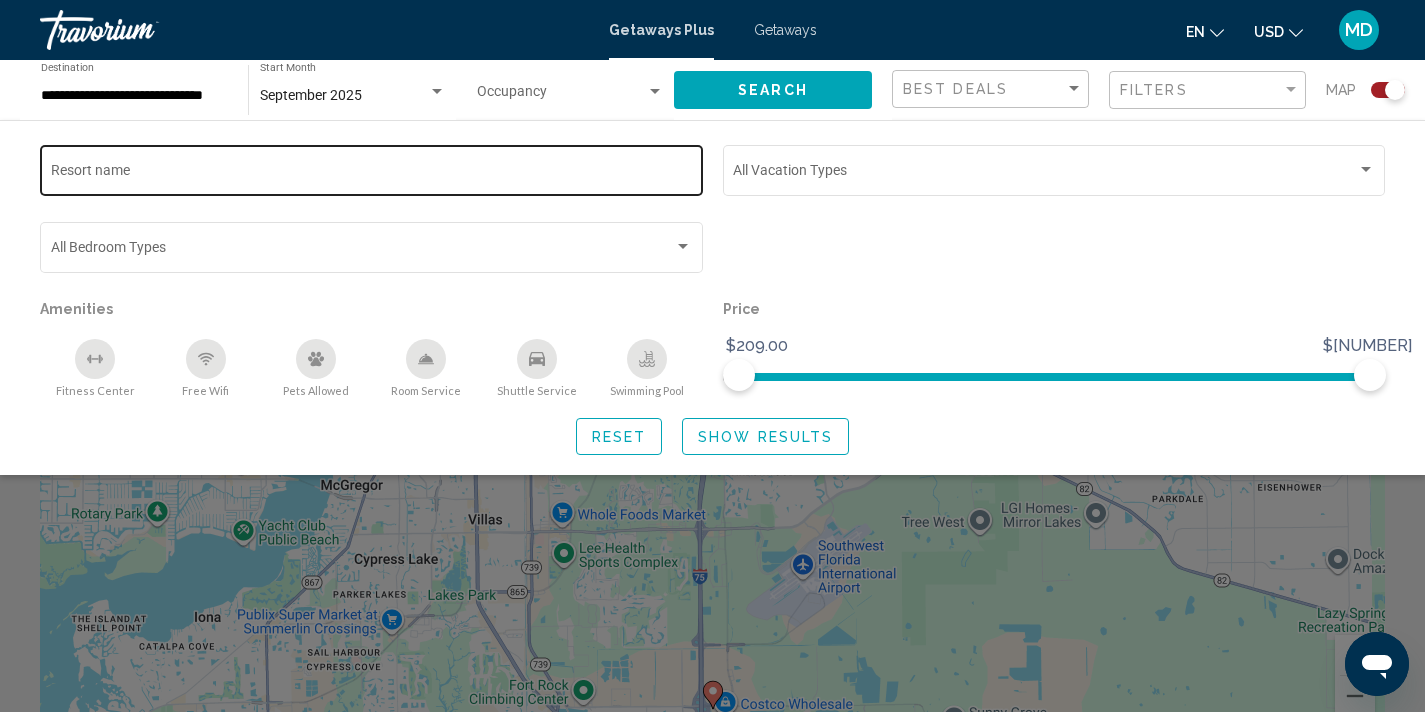 click on "Resort name" 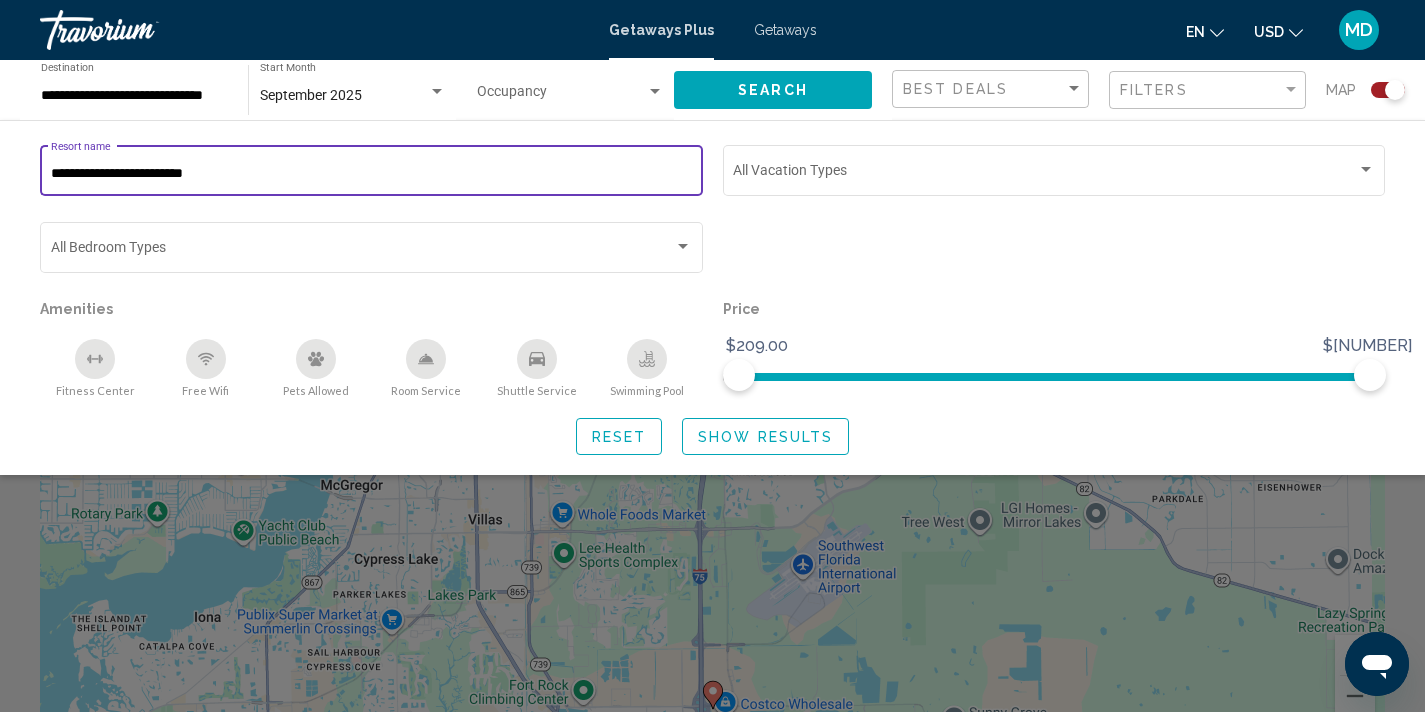 type on "**********" 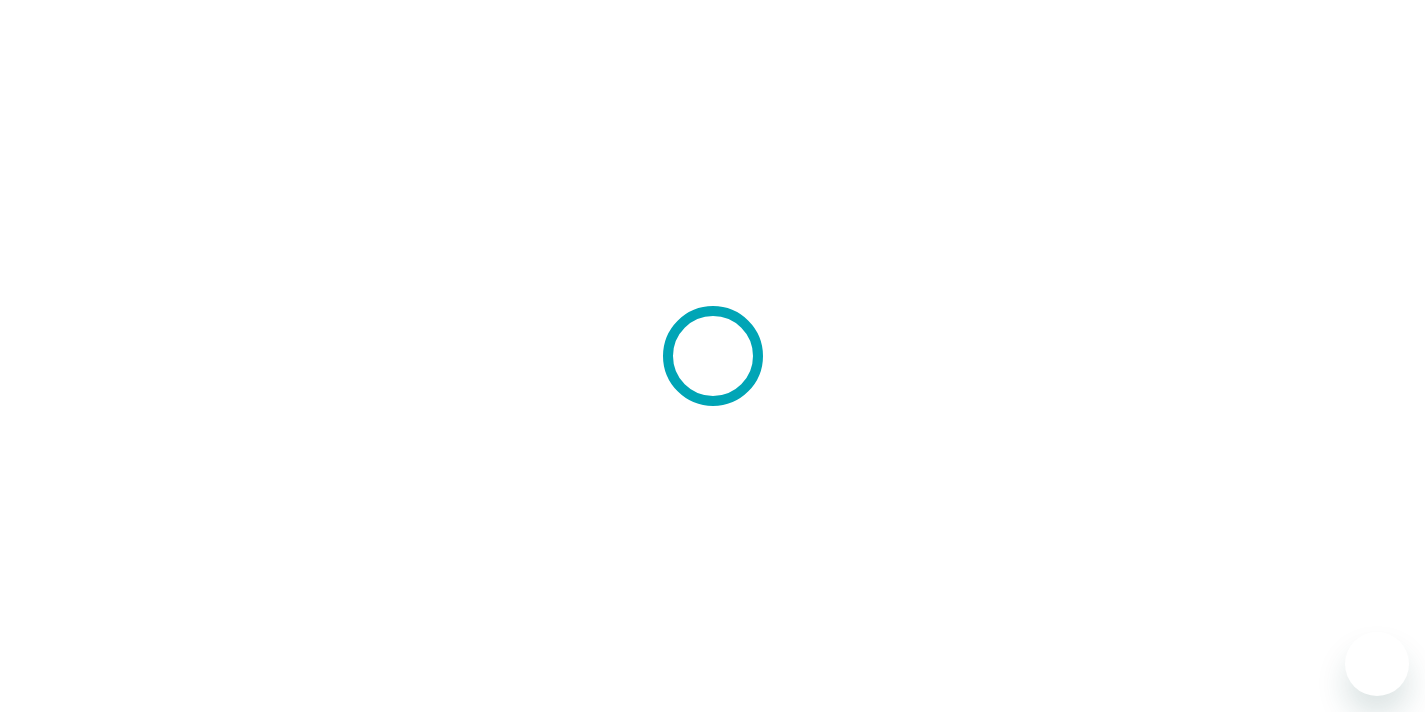 scroll, scrollTop: 0, scrollLeft: 0, axis: both 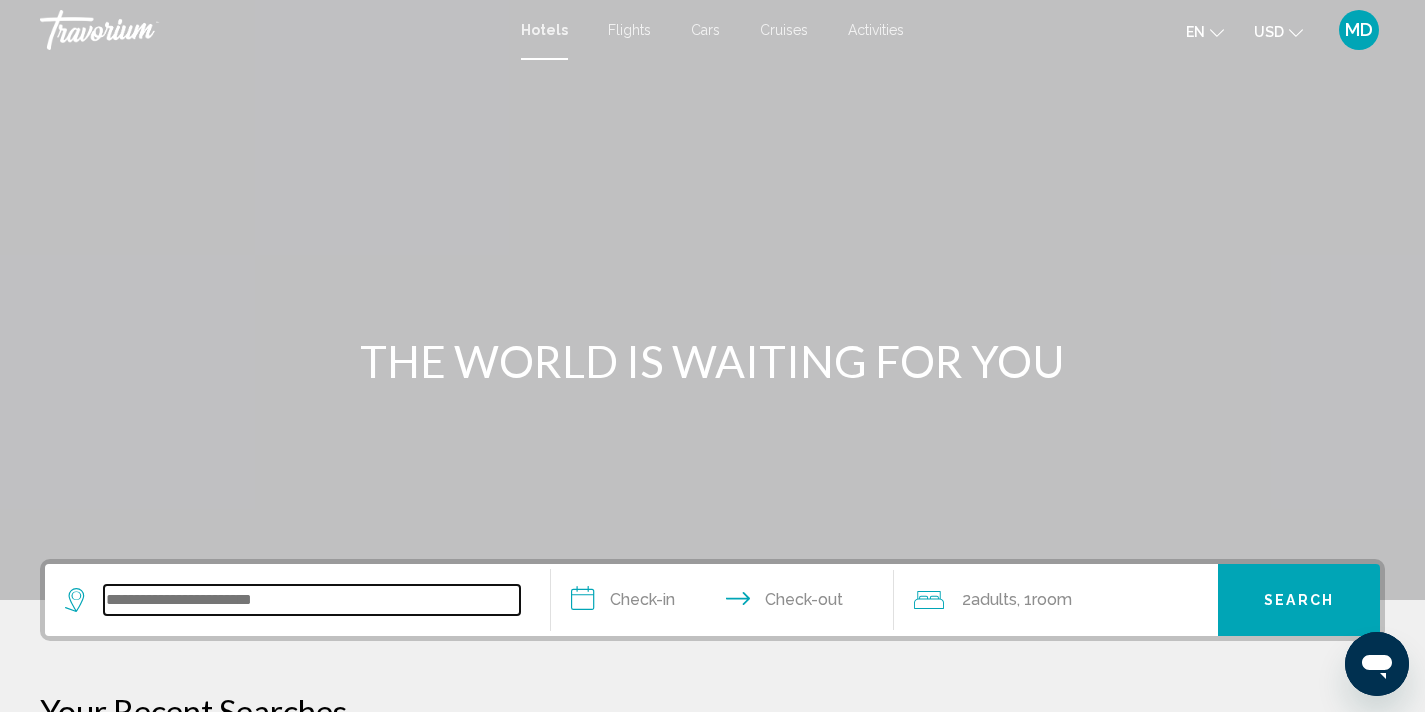 click at bounding box center [312, 600] 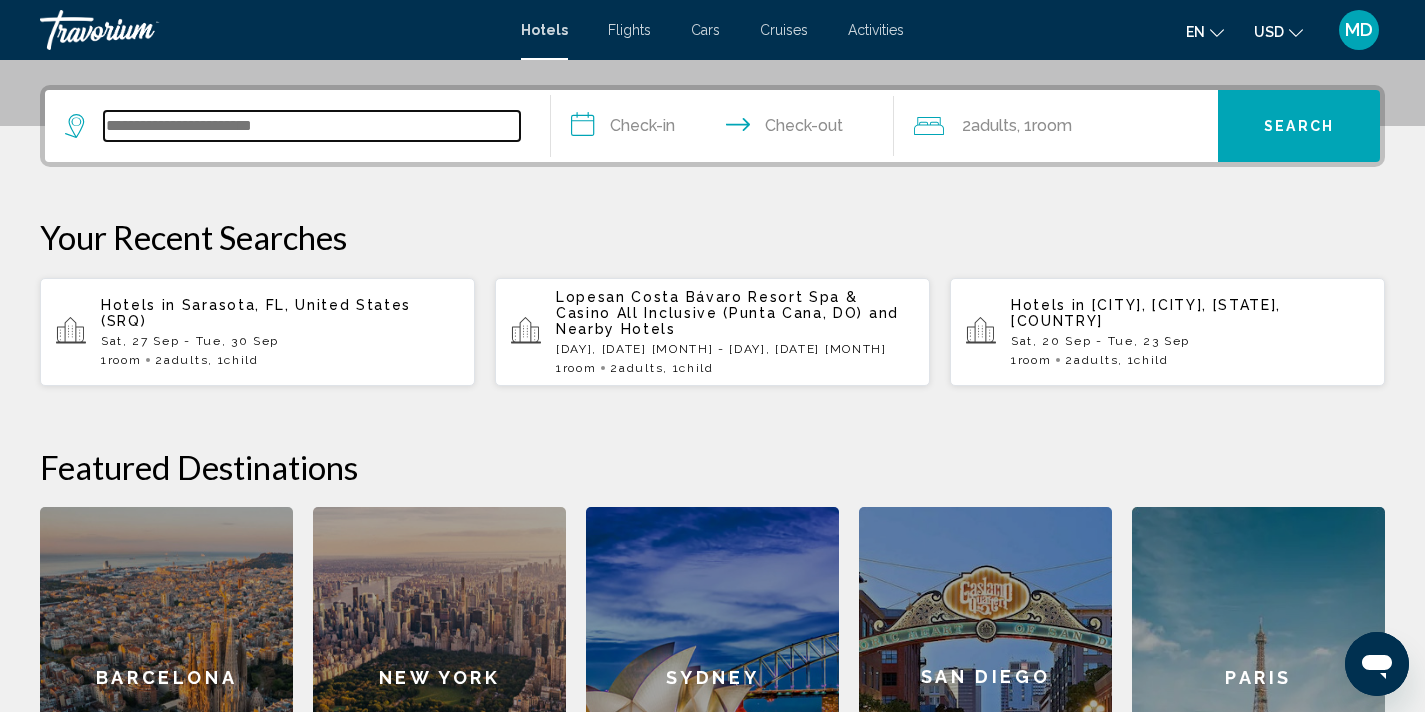 scroll, scrollTop: 494, scrollLeft: 0, axis: vertical 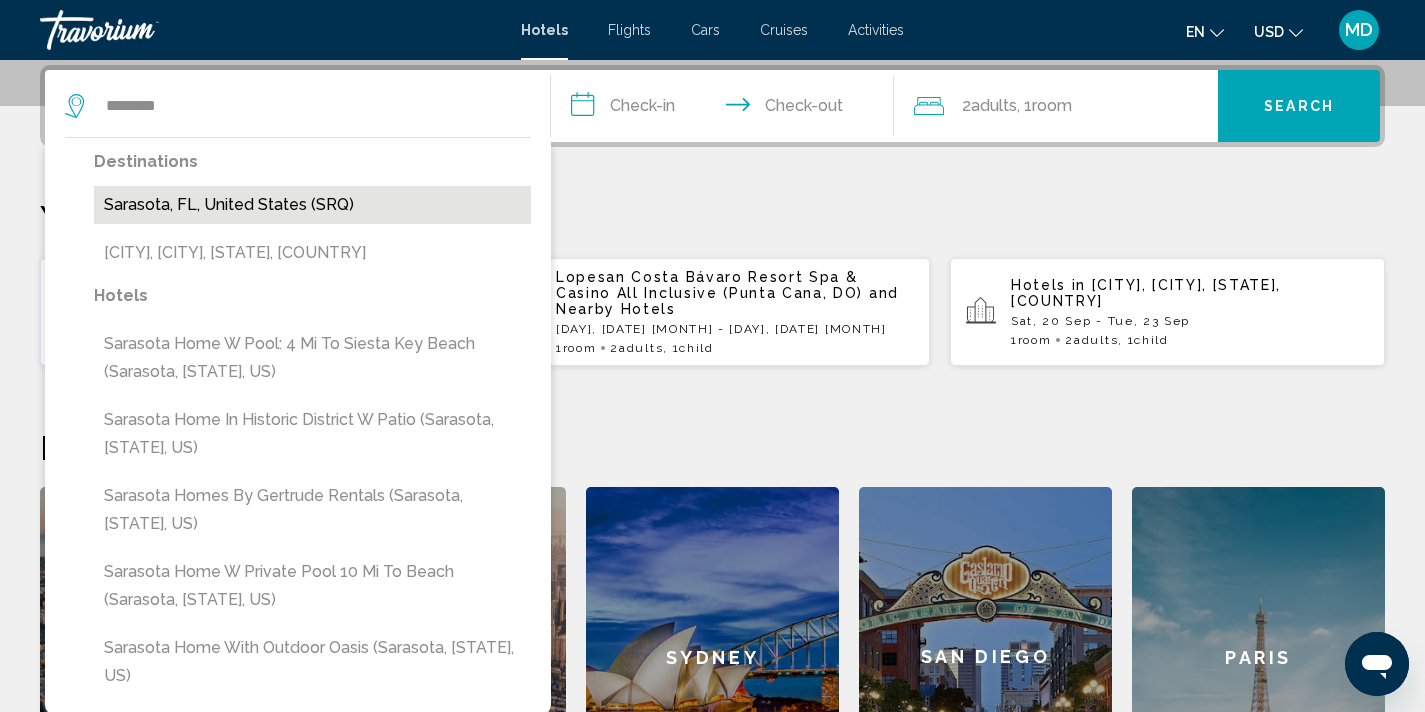 click on "Sarasota, FL, United States (SRQ)" at bounding box center [312, 205] 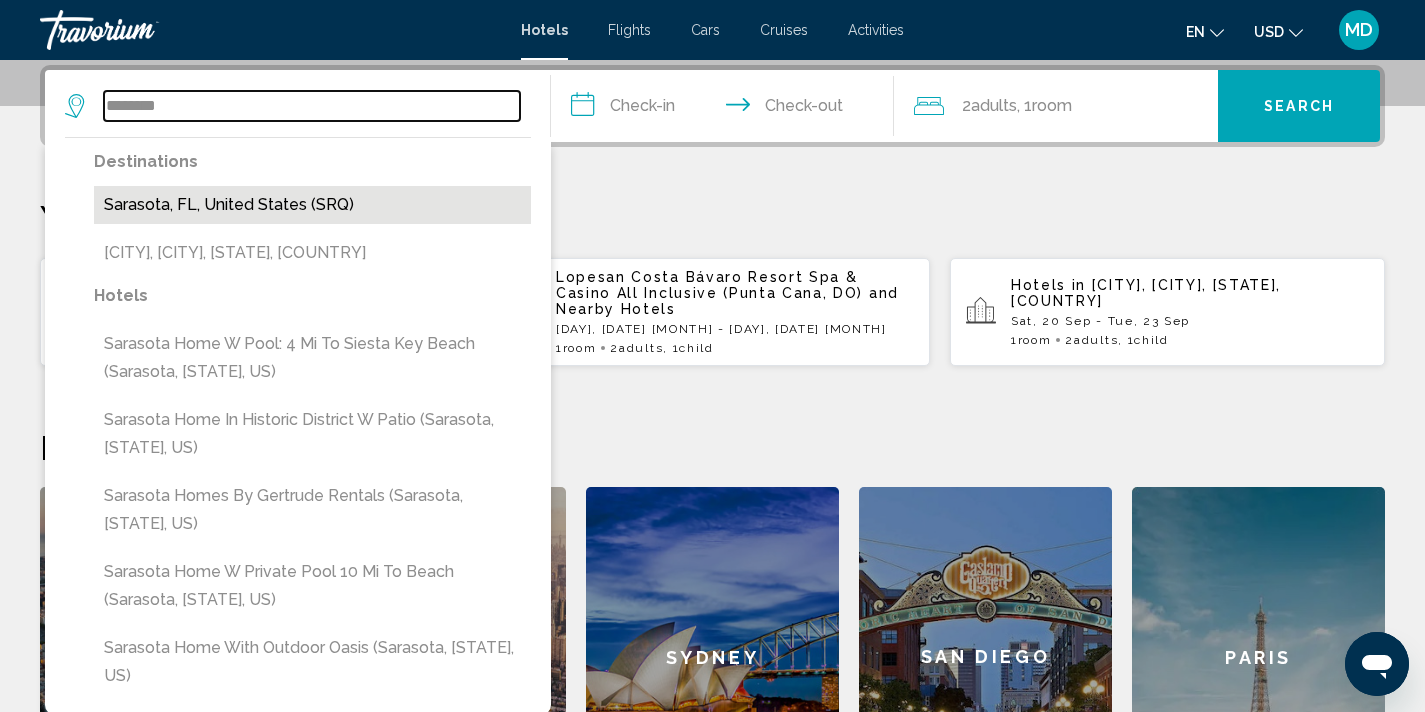type on "**********" 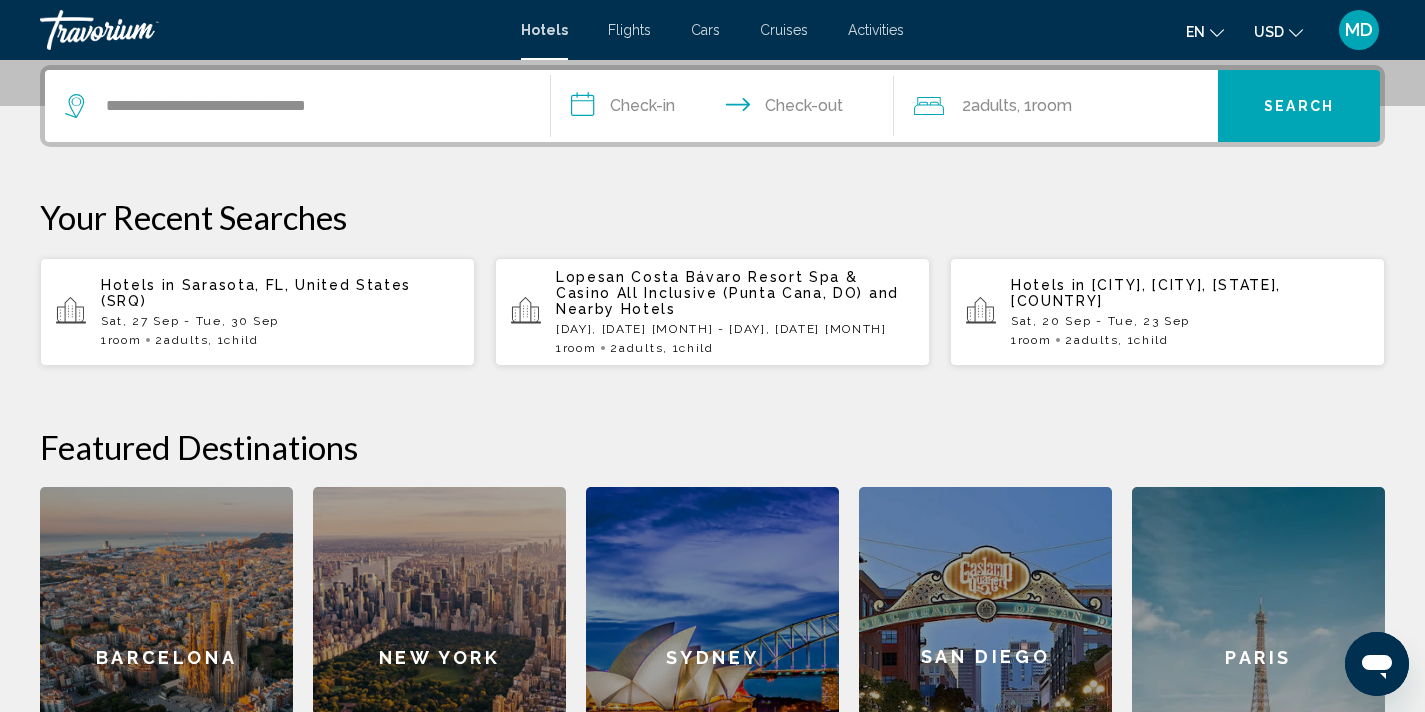 click on "**********" at bounding box center (727, 109) 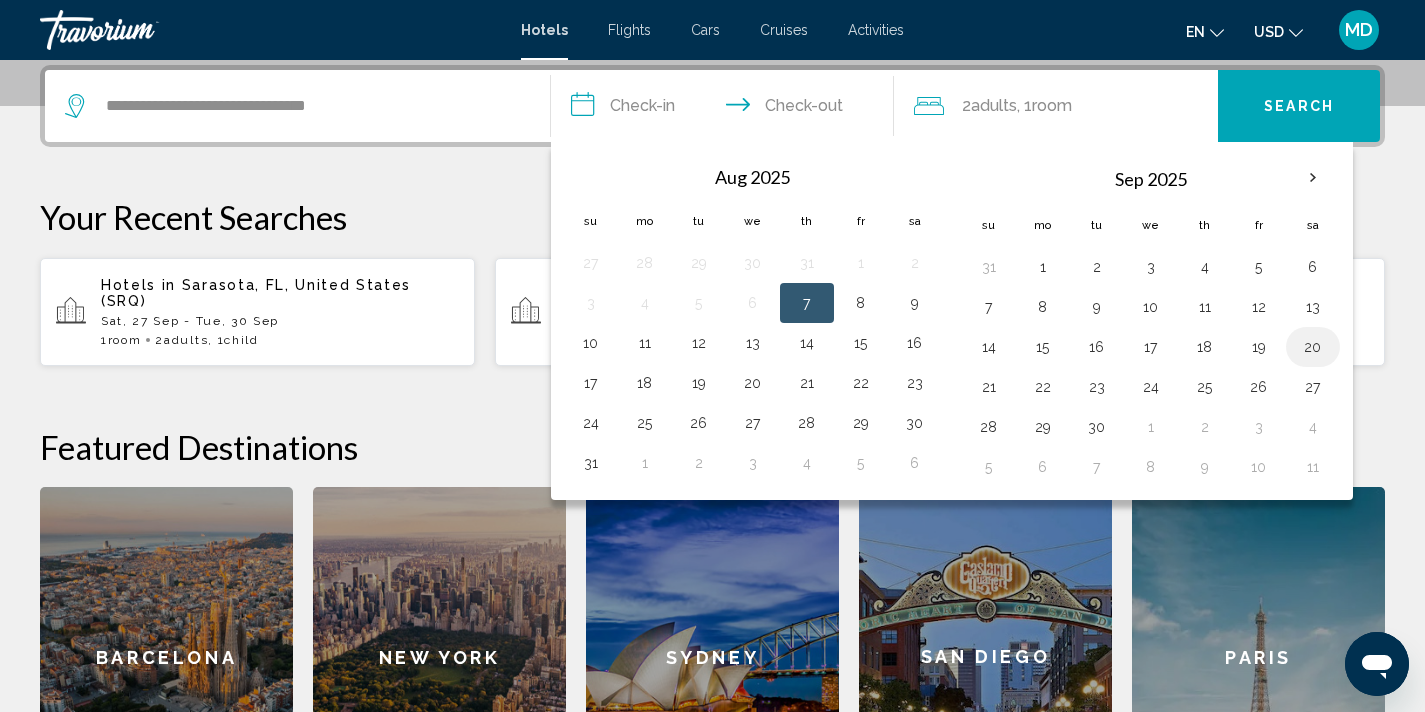 click on "20" at bounding box center [1313, 347] 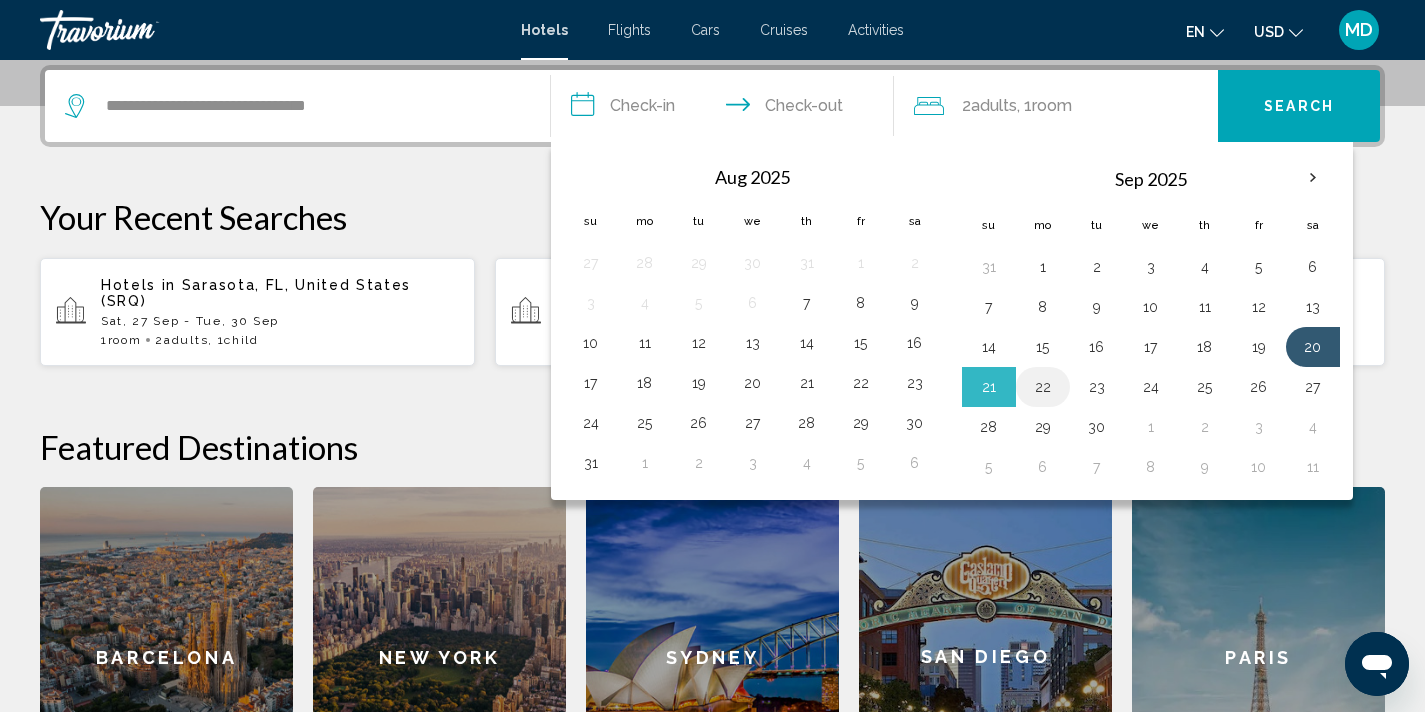 click on "22" at bounding box center (1043, 387) 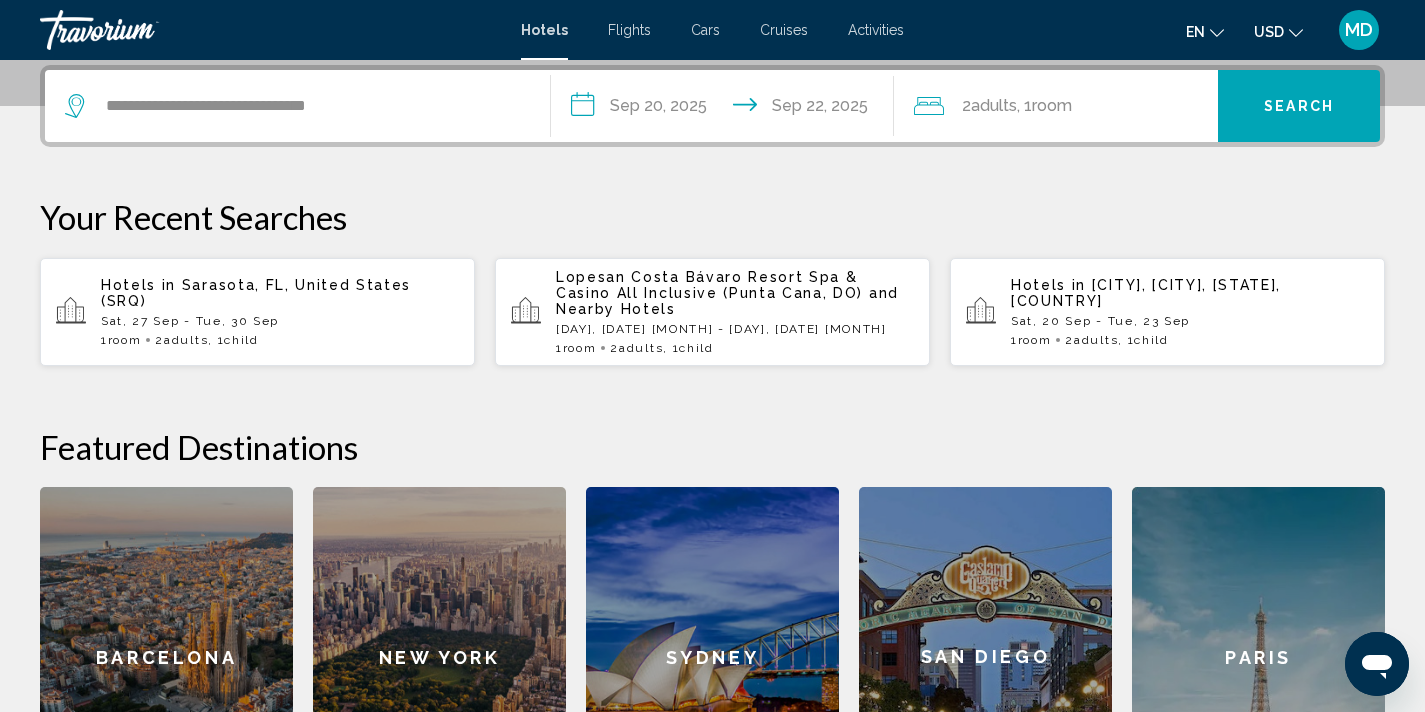 click on "Room" 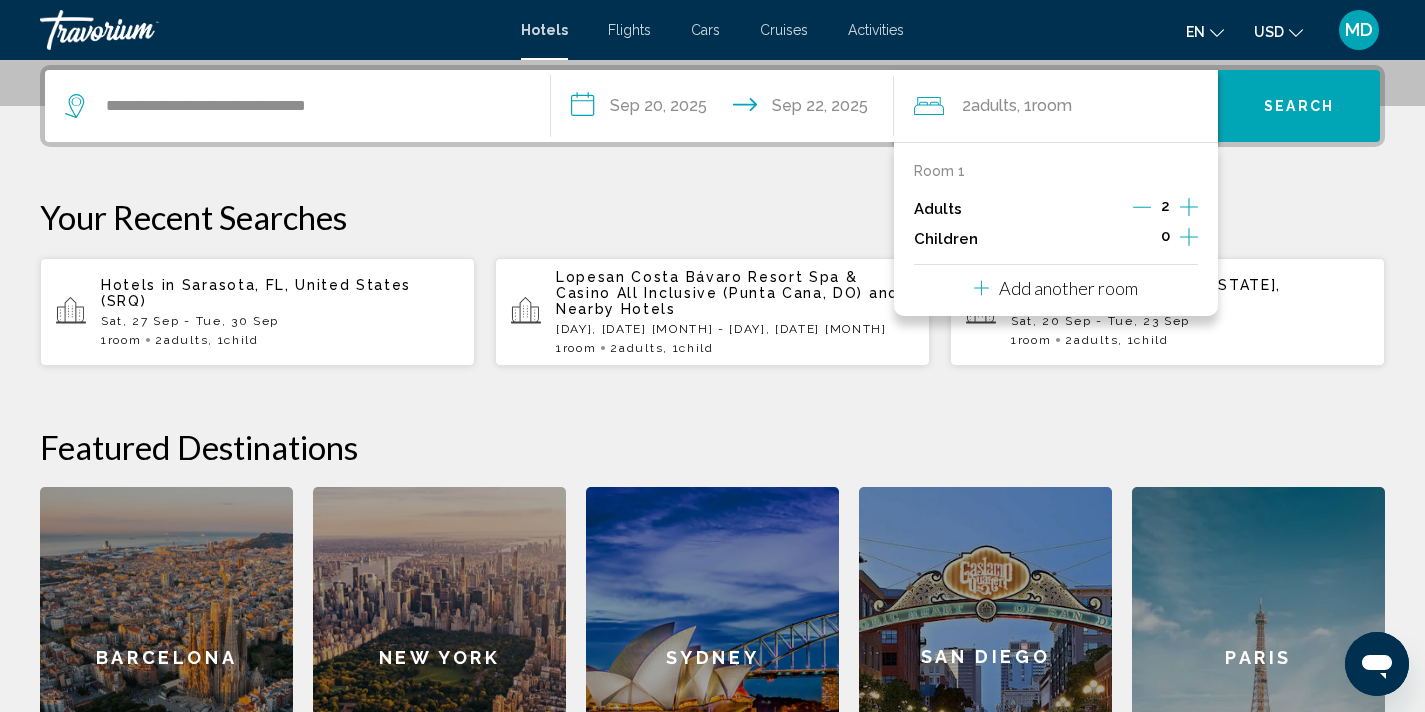 click 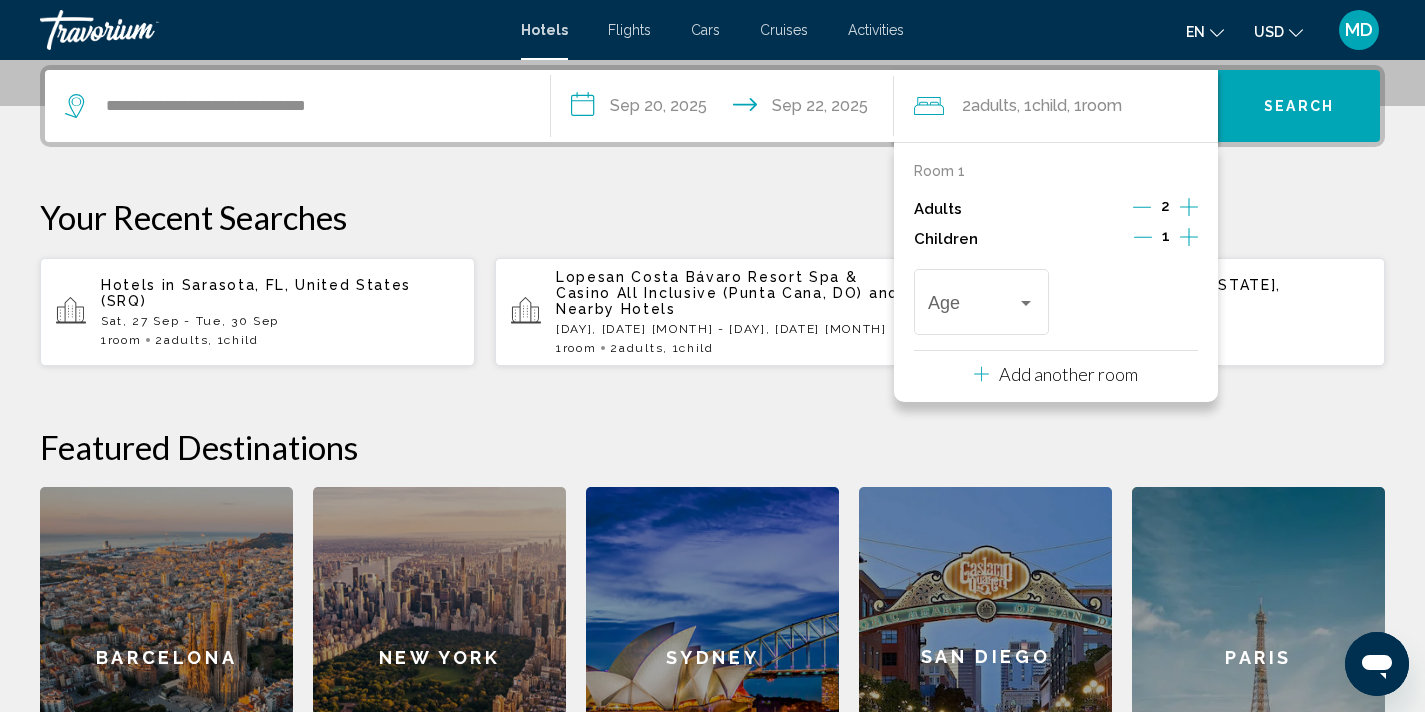 click 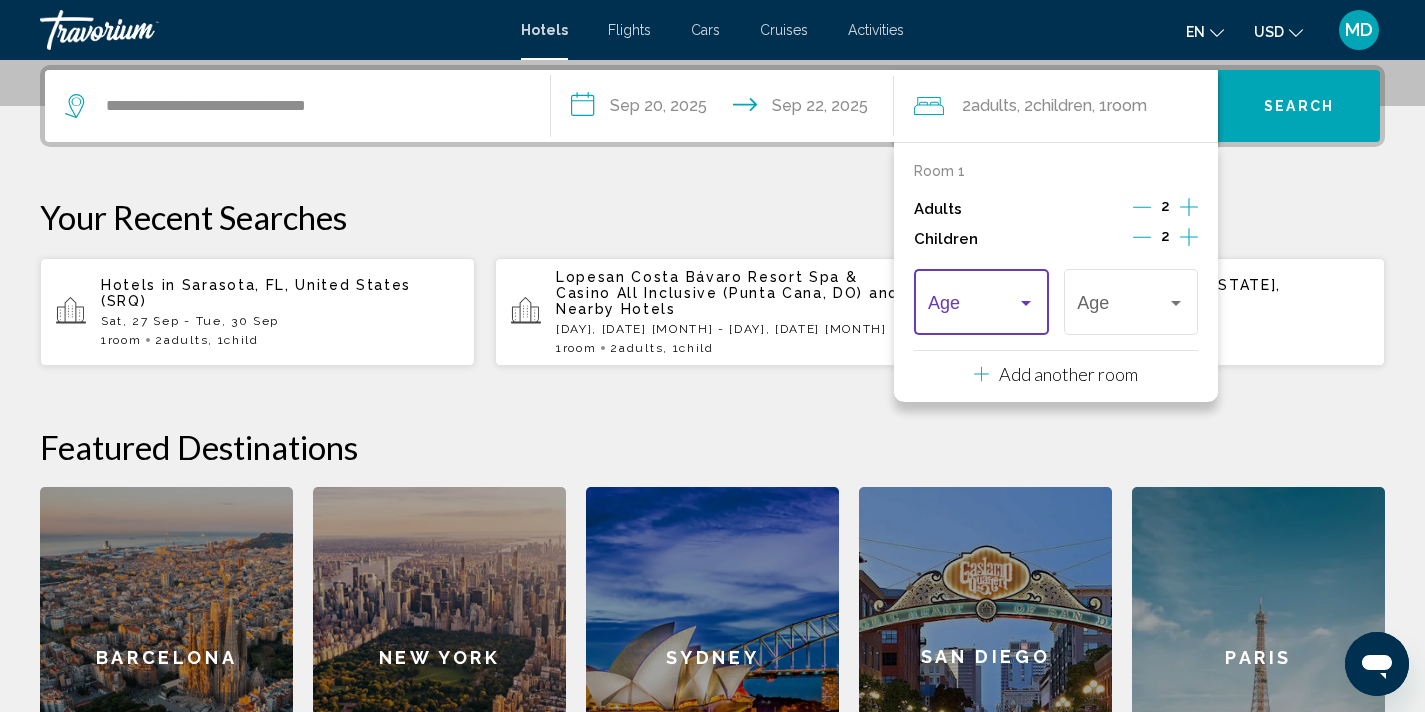 click at bounding box center [1026, 303] 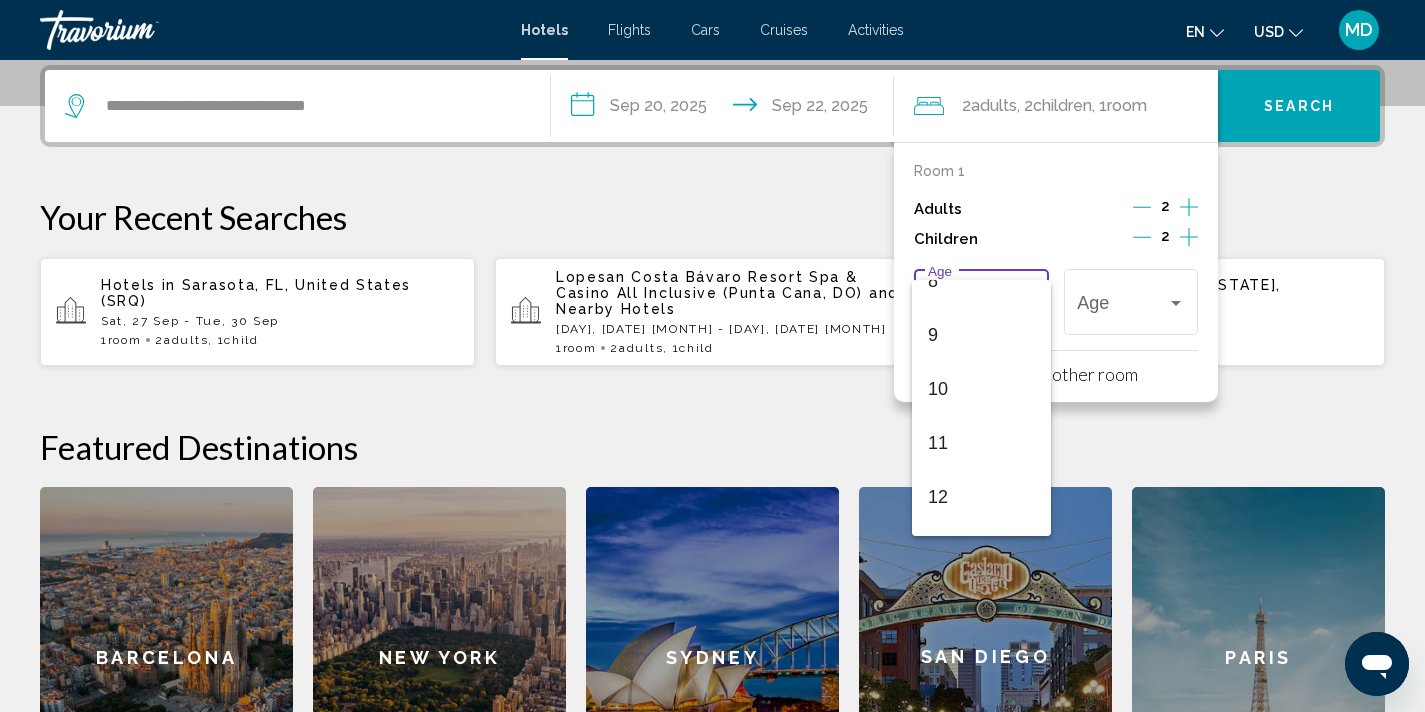 scroll, scrollTop: 468, scrollLeft: 0, axis: vertical 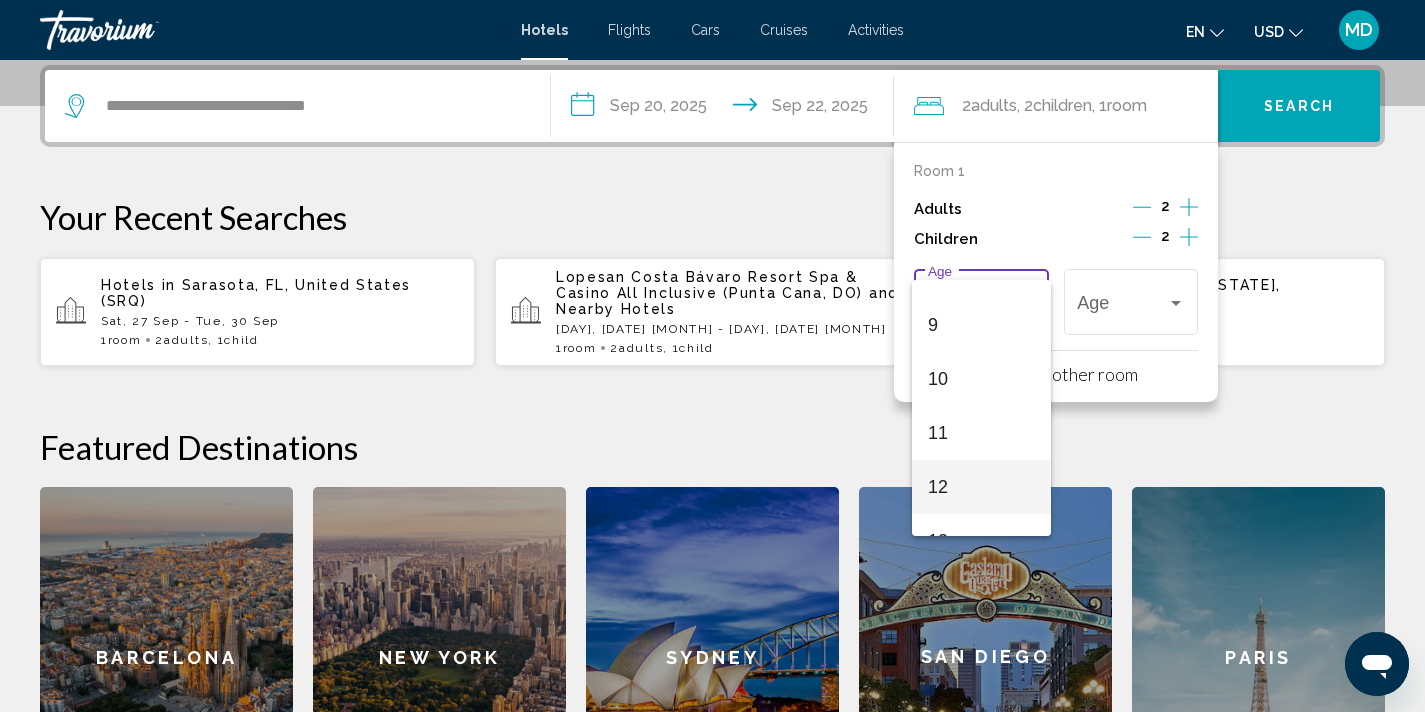 click on "12" at bounding box center (981, 487) 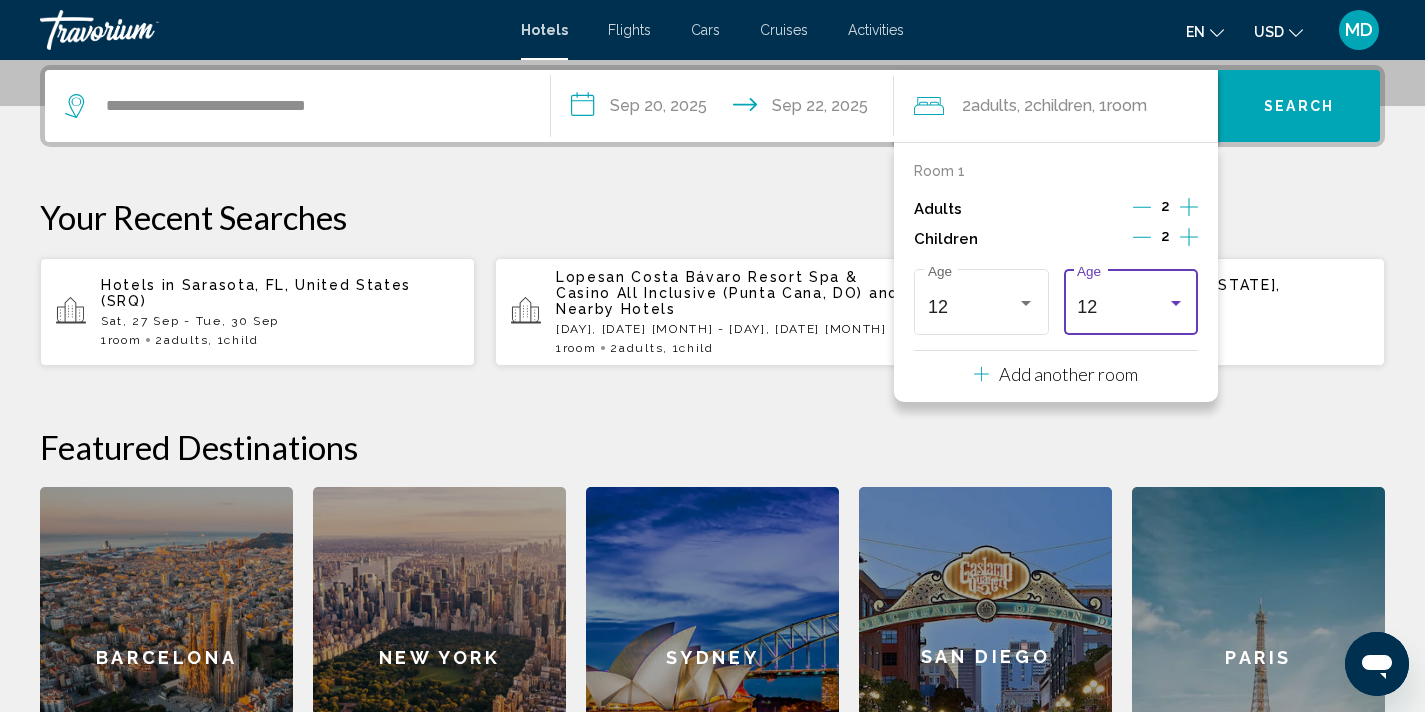 click at bounding box center (1176, 303) 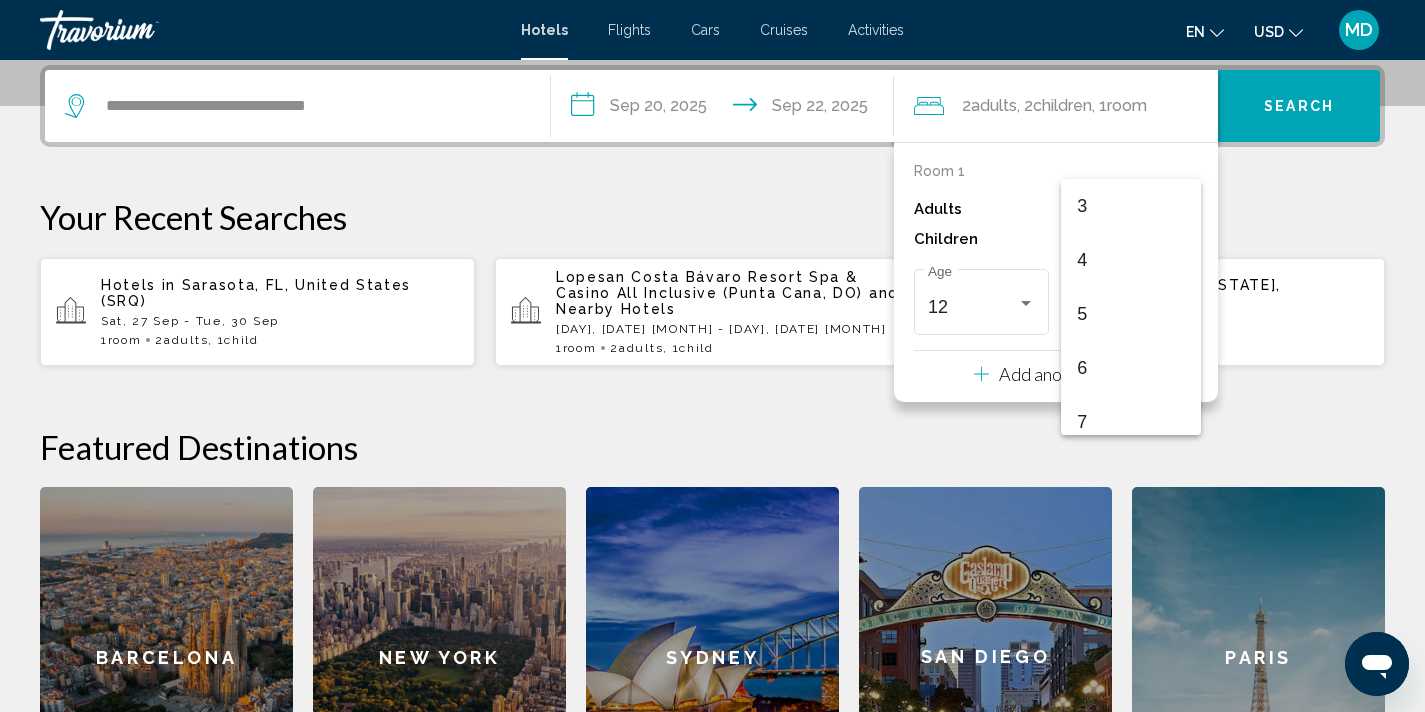 scroll, scrollTop: 0, scrollLeft: 0, axis: both 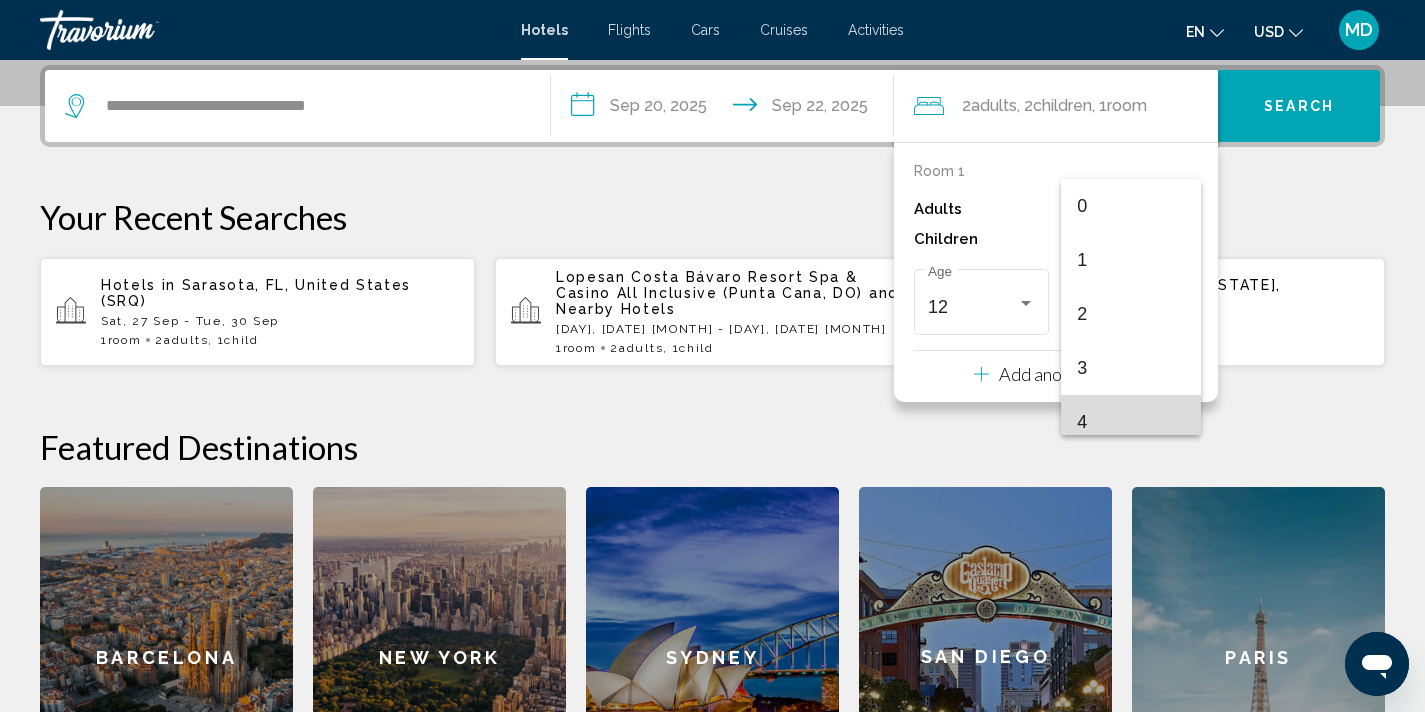 click on "4" at bounding box center [1130, 422] 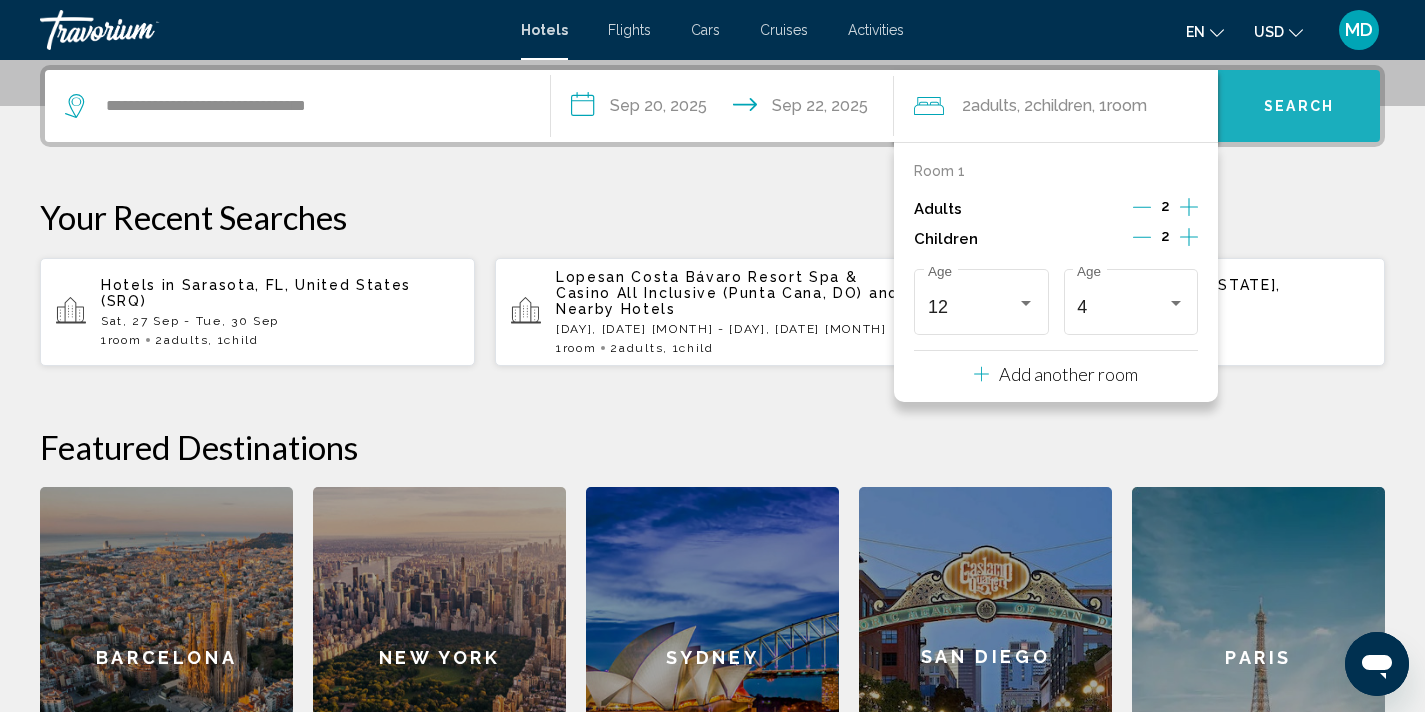 click on "Search" at bounding box center [1299, 107] 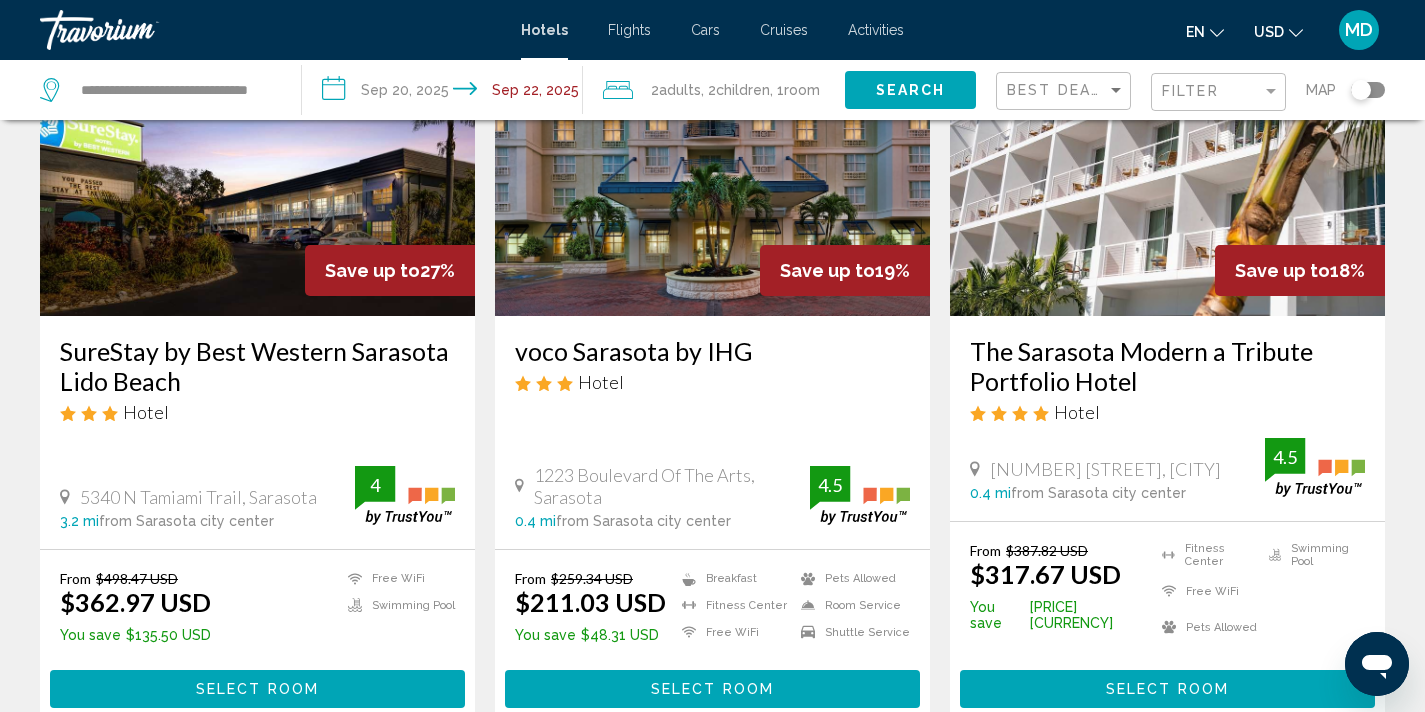 scroll, scrollTop: 92, scrollLeft: 0, axis: vertical 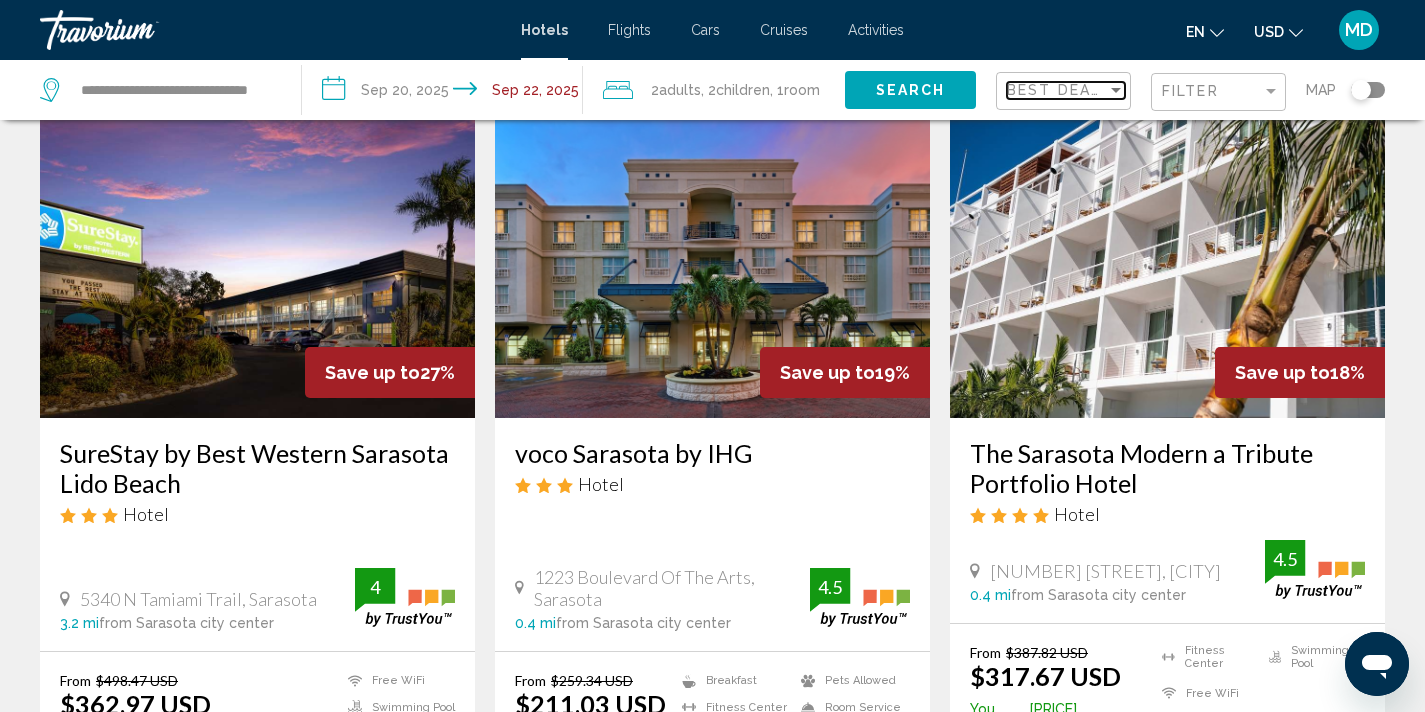 click on "Best Deals" at bounding box center (1059, 90) 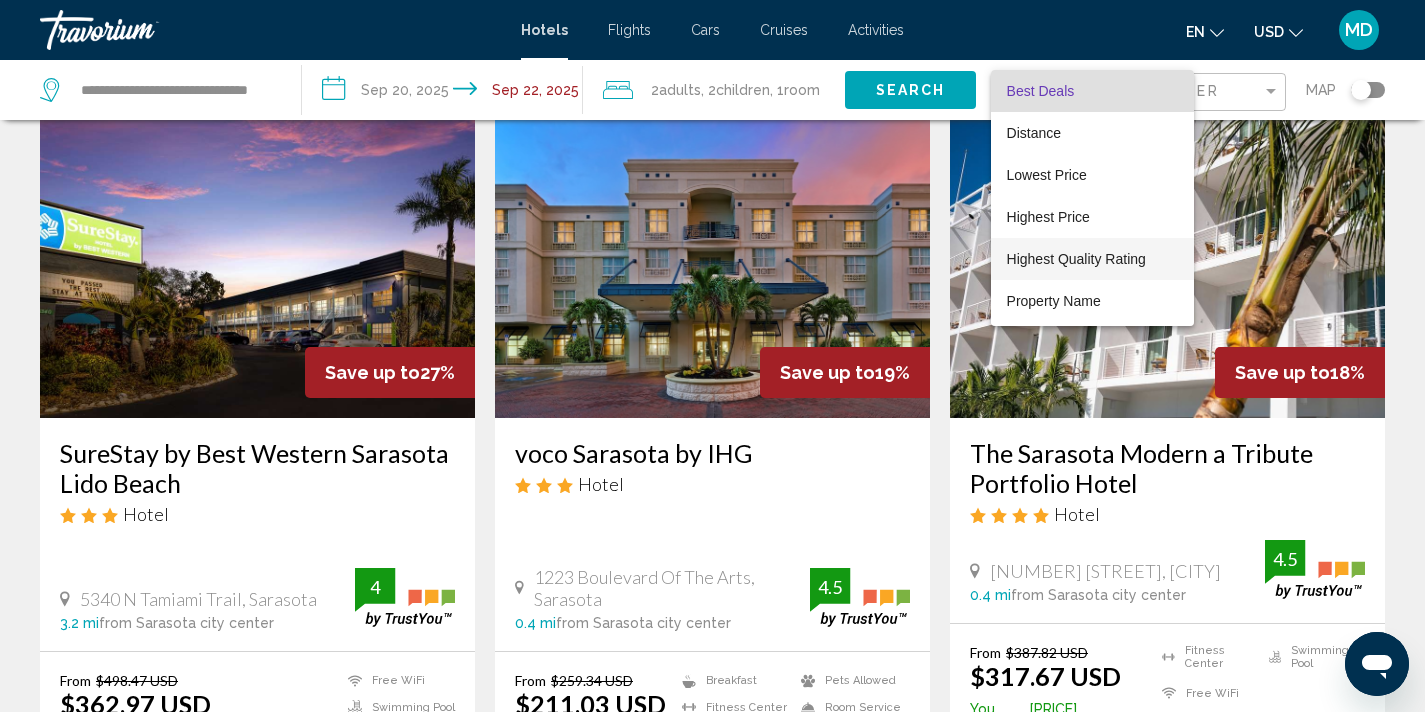 click on "Highest Quality Rating" at bounding box center [1076, 259] 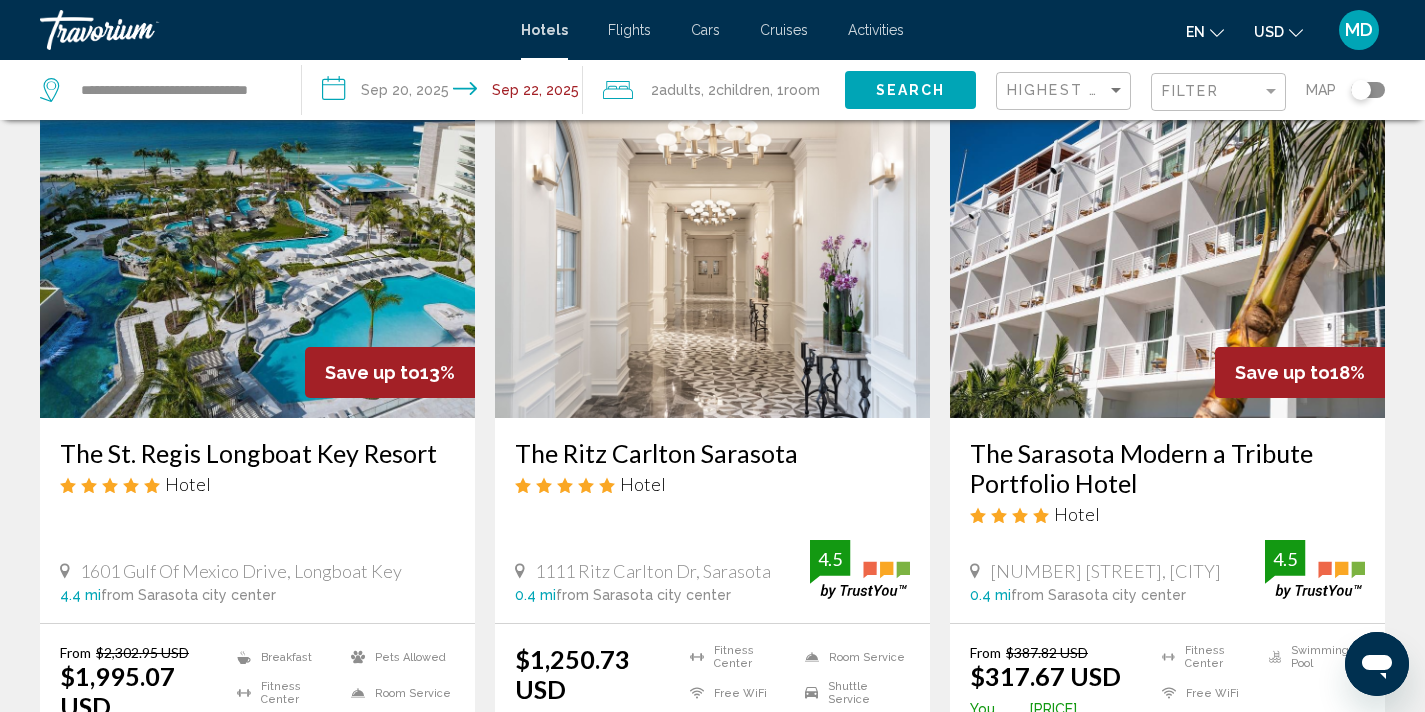 click on "Filter" 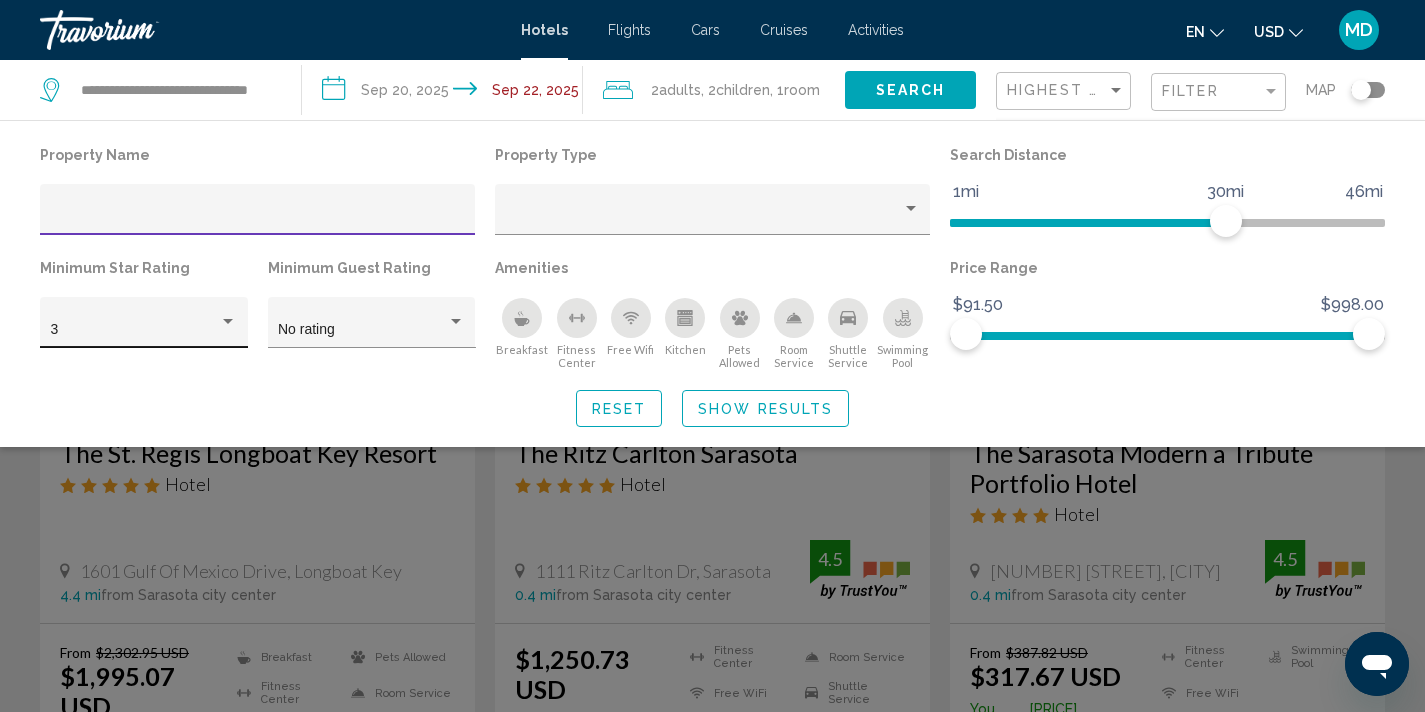 click at bounding box center (228, 322) 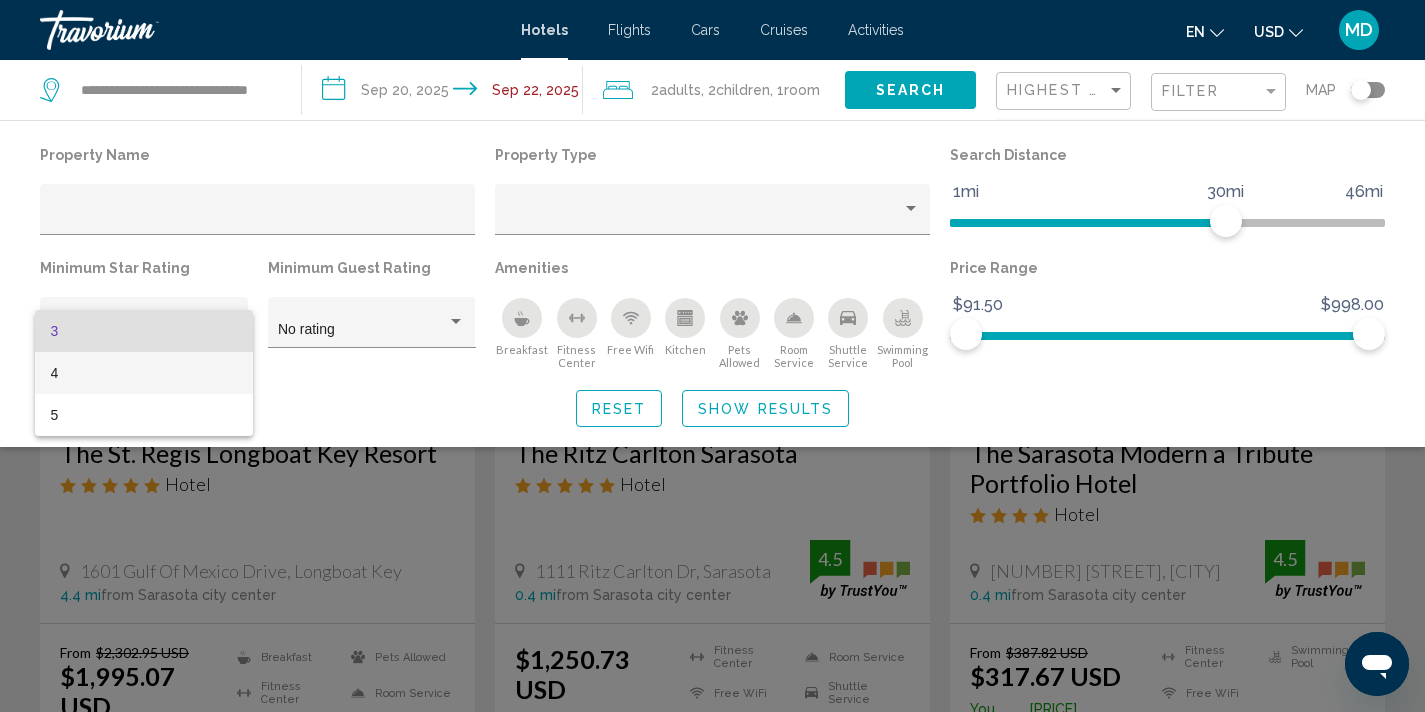 click on "4" at bounding box center (144, 373) 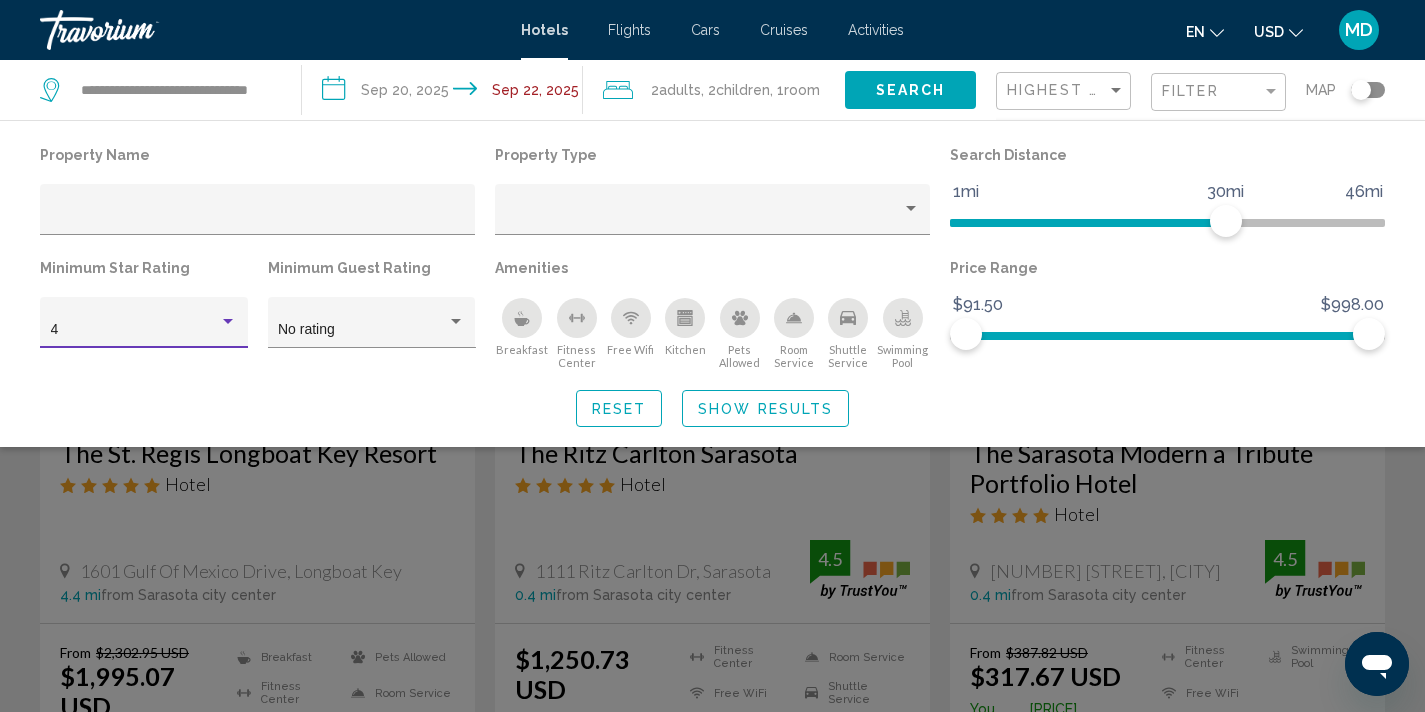 click on "Reset Show Results" 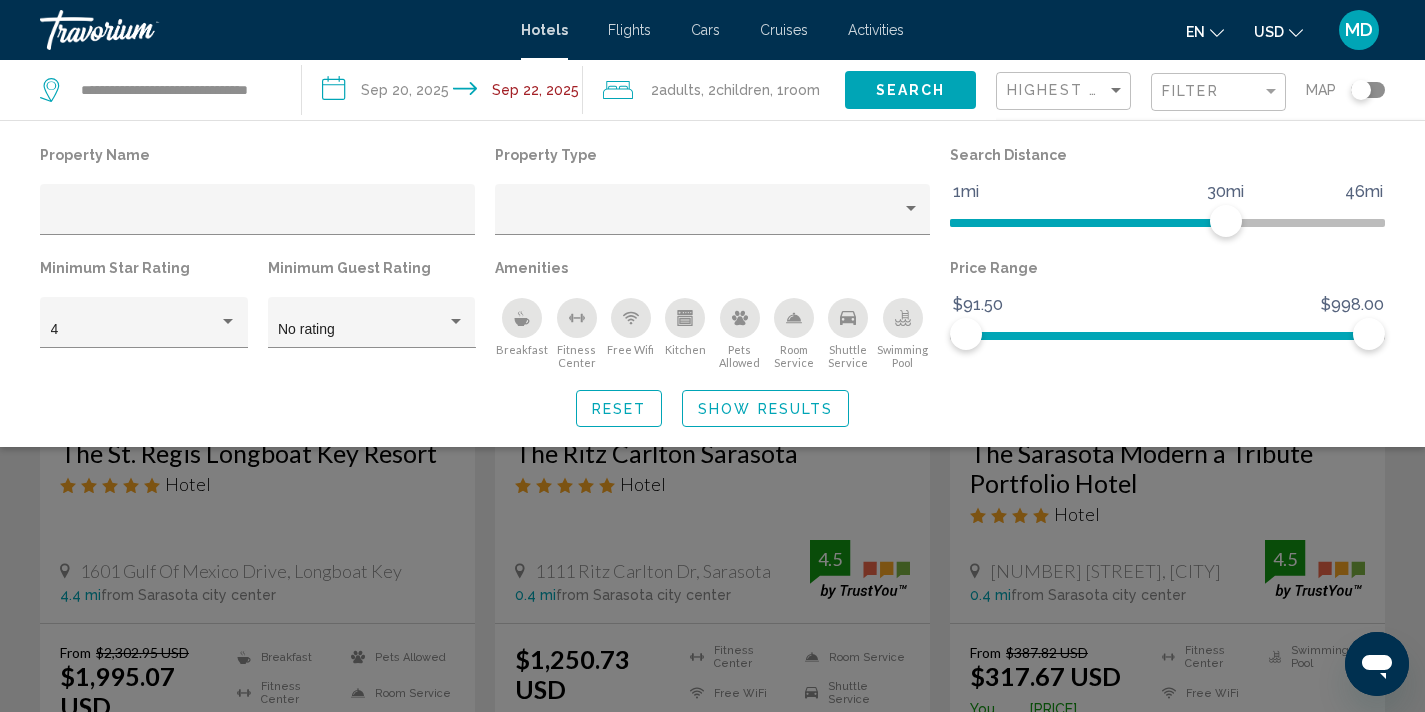 click 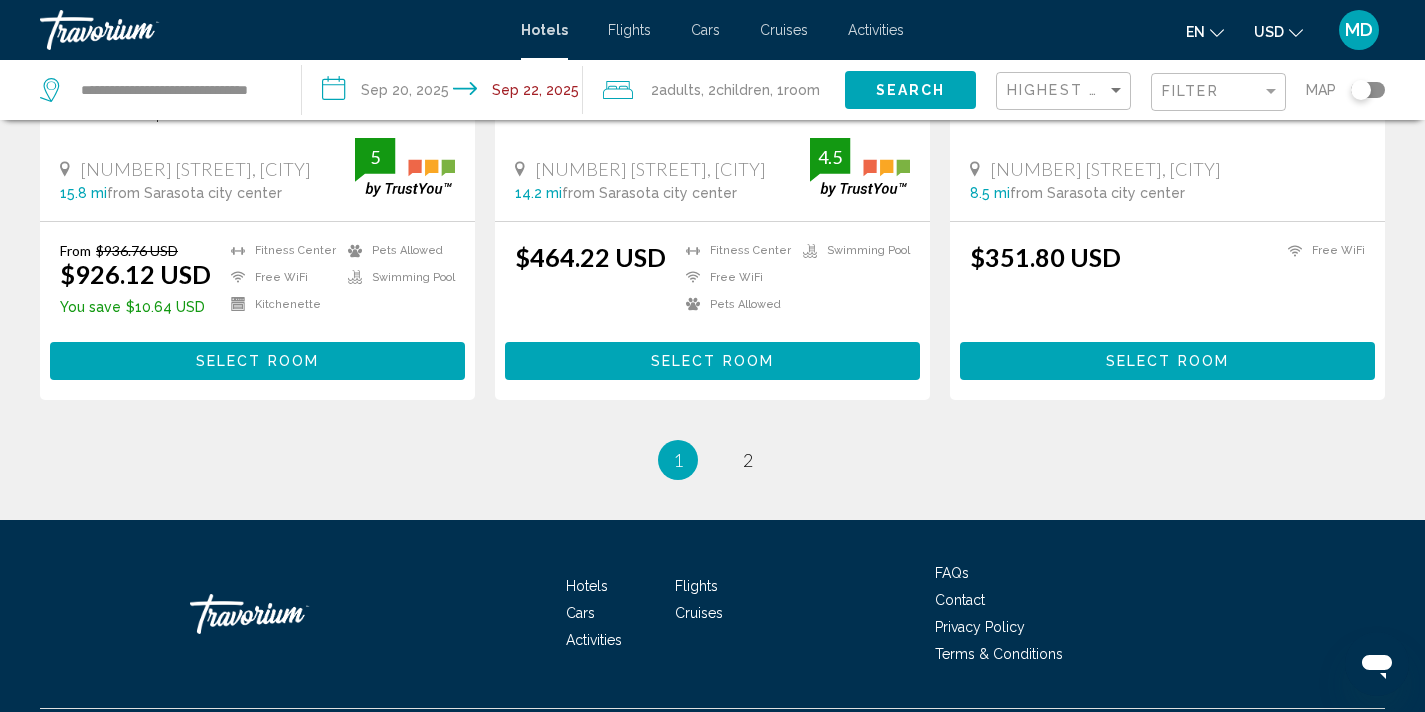 scroll, scrollTop: 2729, scrollLeft: 0, axis: vertical 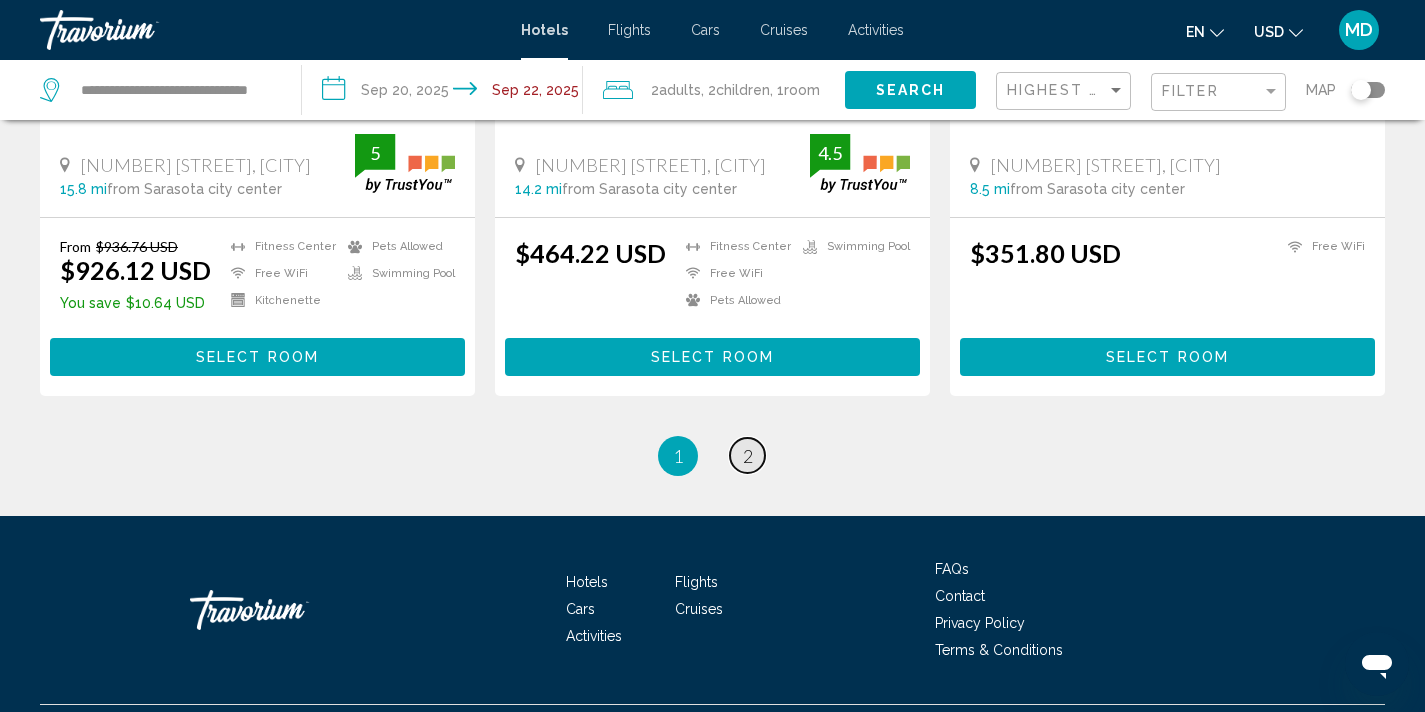 click on "page  2" at bounding box center [747, 455] 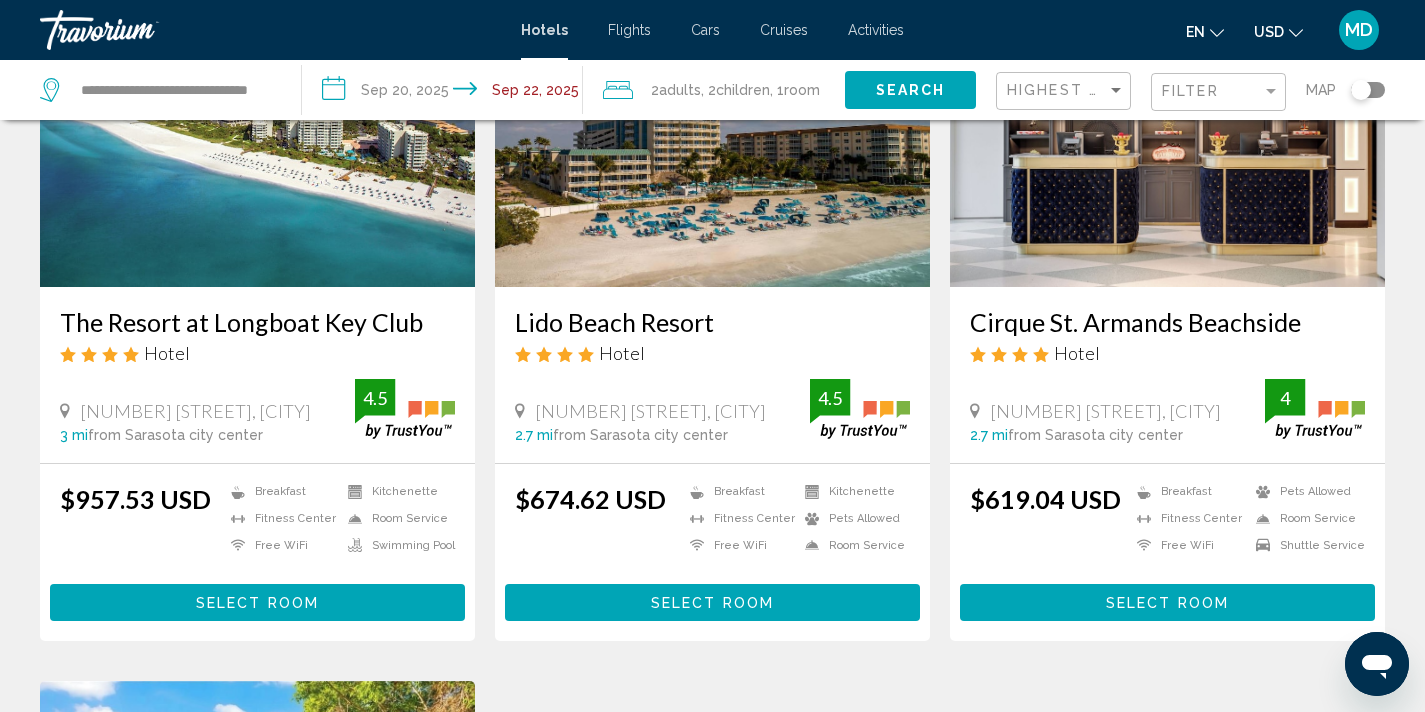 scroll, scrollTop: 1688, scrollLeft: 0, axis: vertical 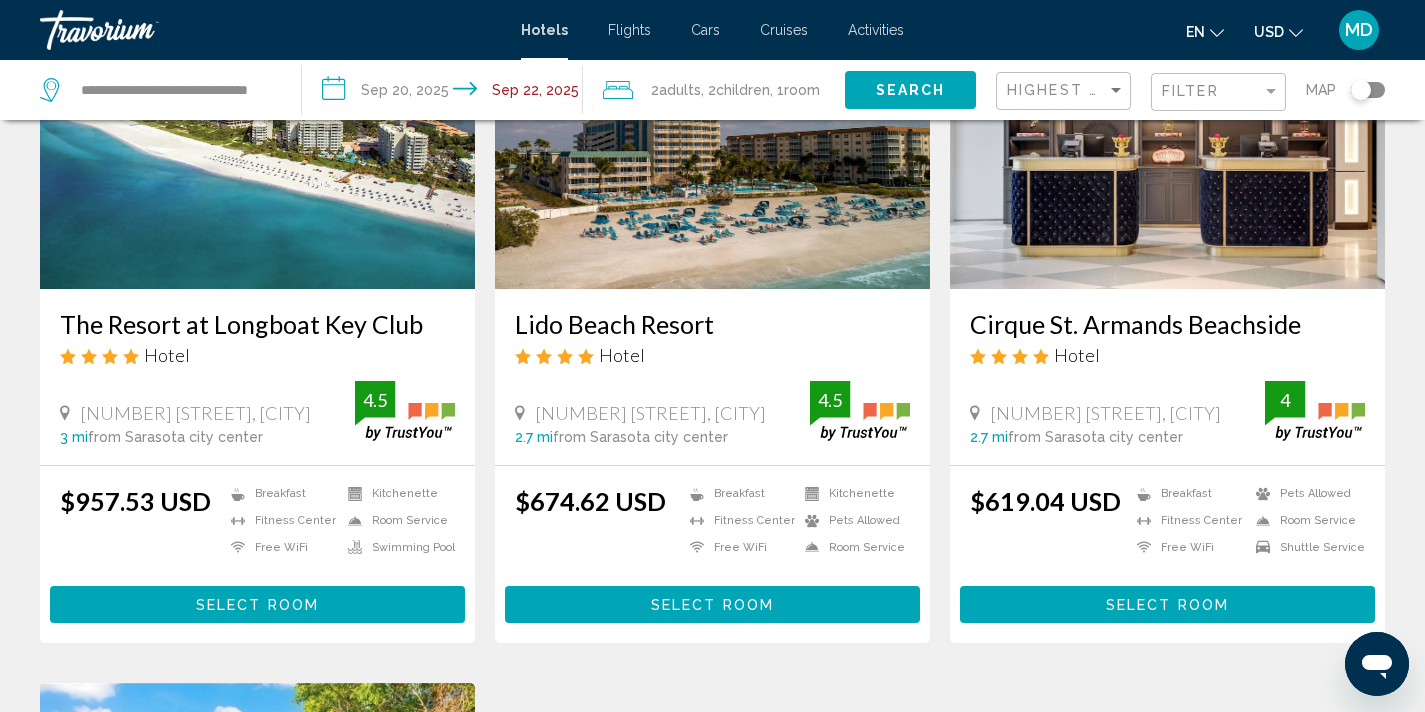 click at bounding box center (257, 129) 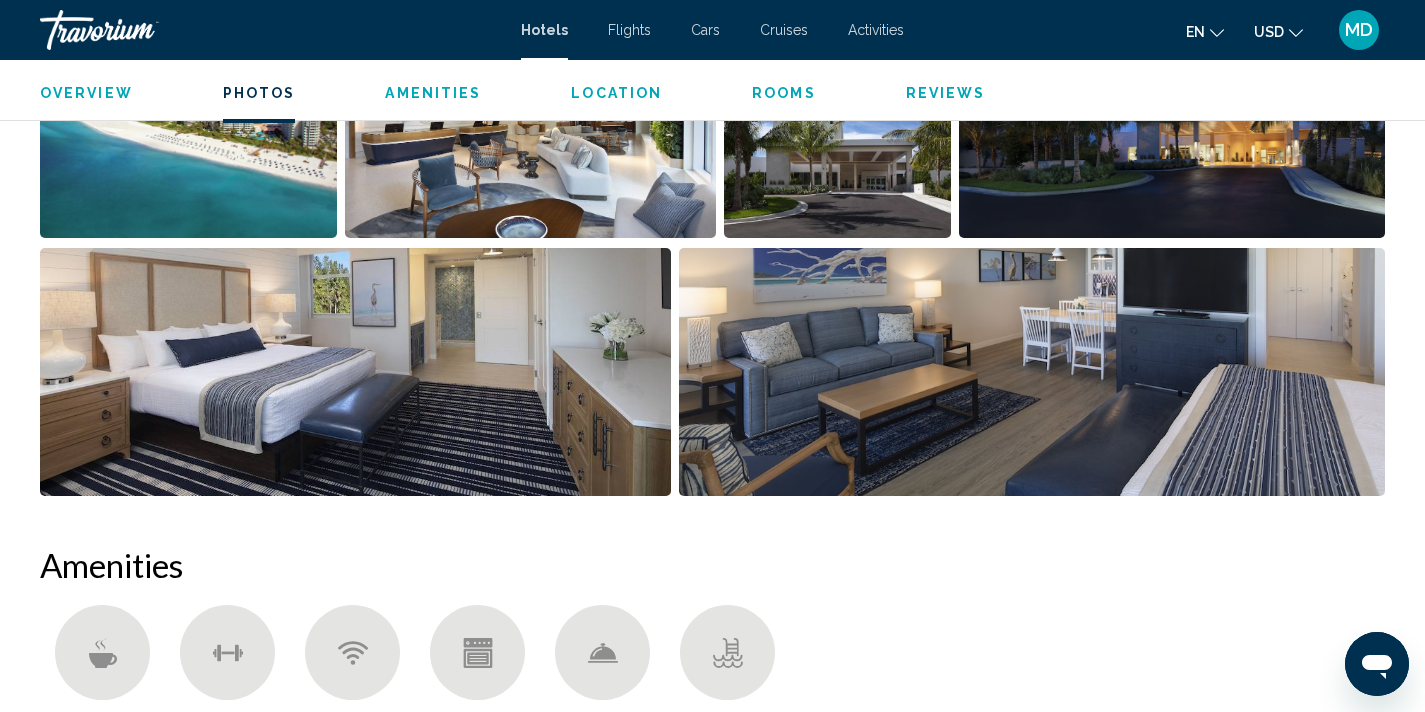 scroll, scrollTop: 1175, scrollLeft: 0, axis: vertical 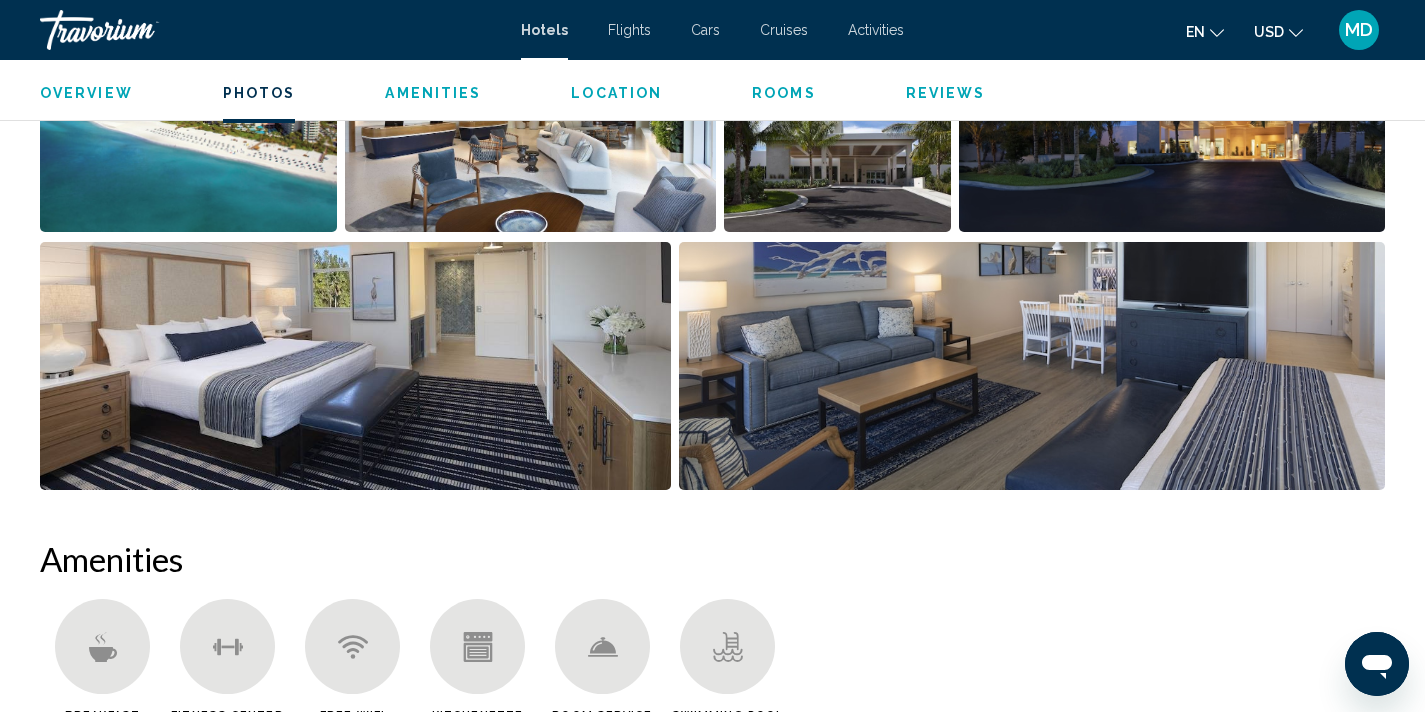 click at bounding box center [188, 108] 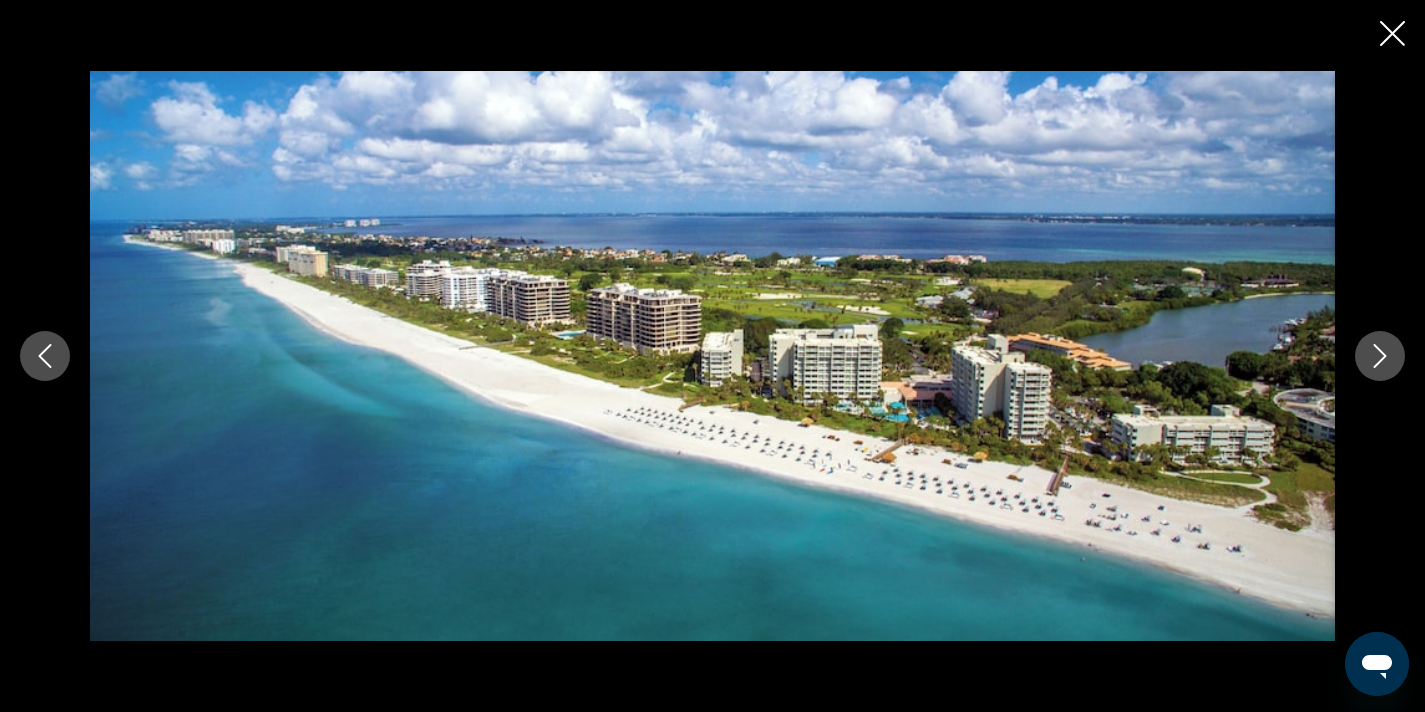 click 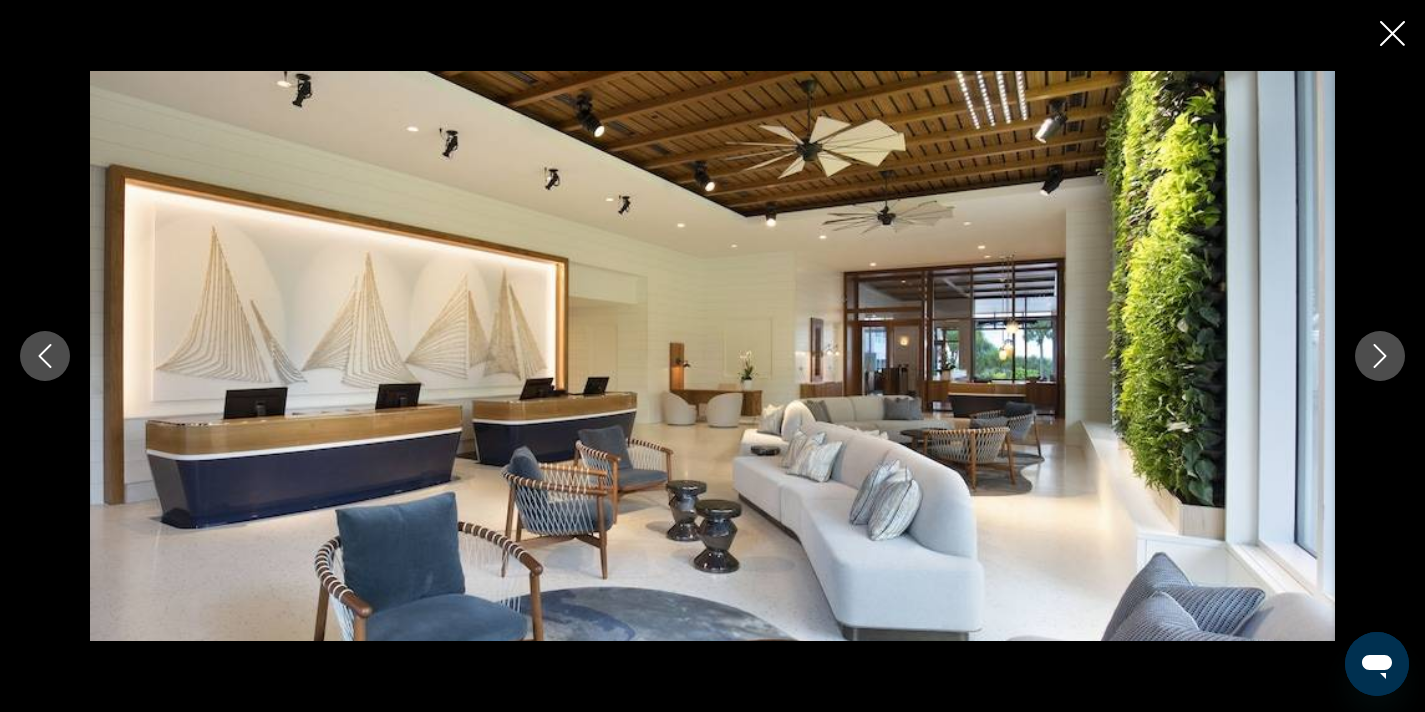 click 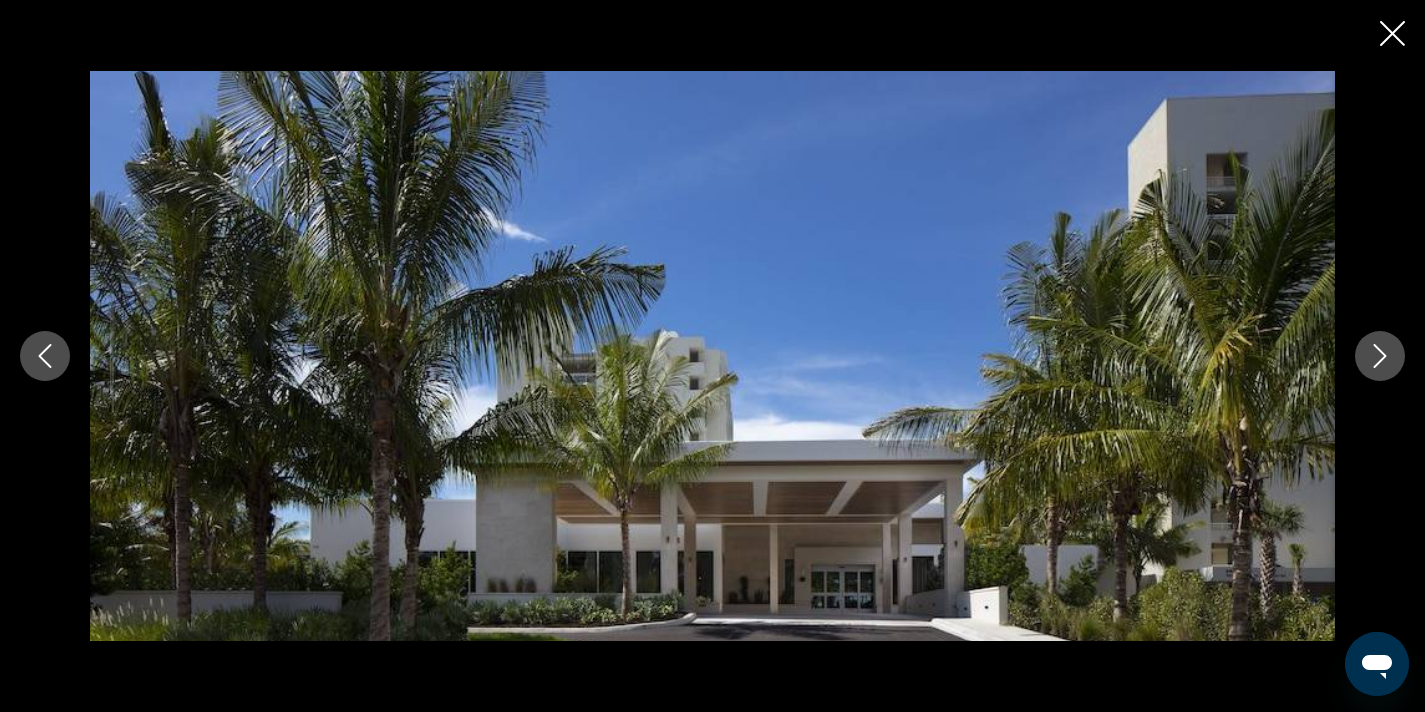 click 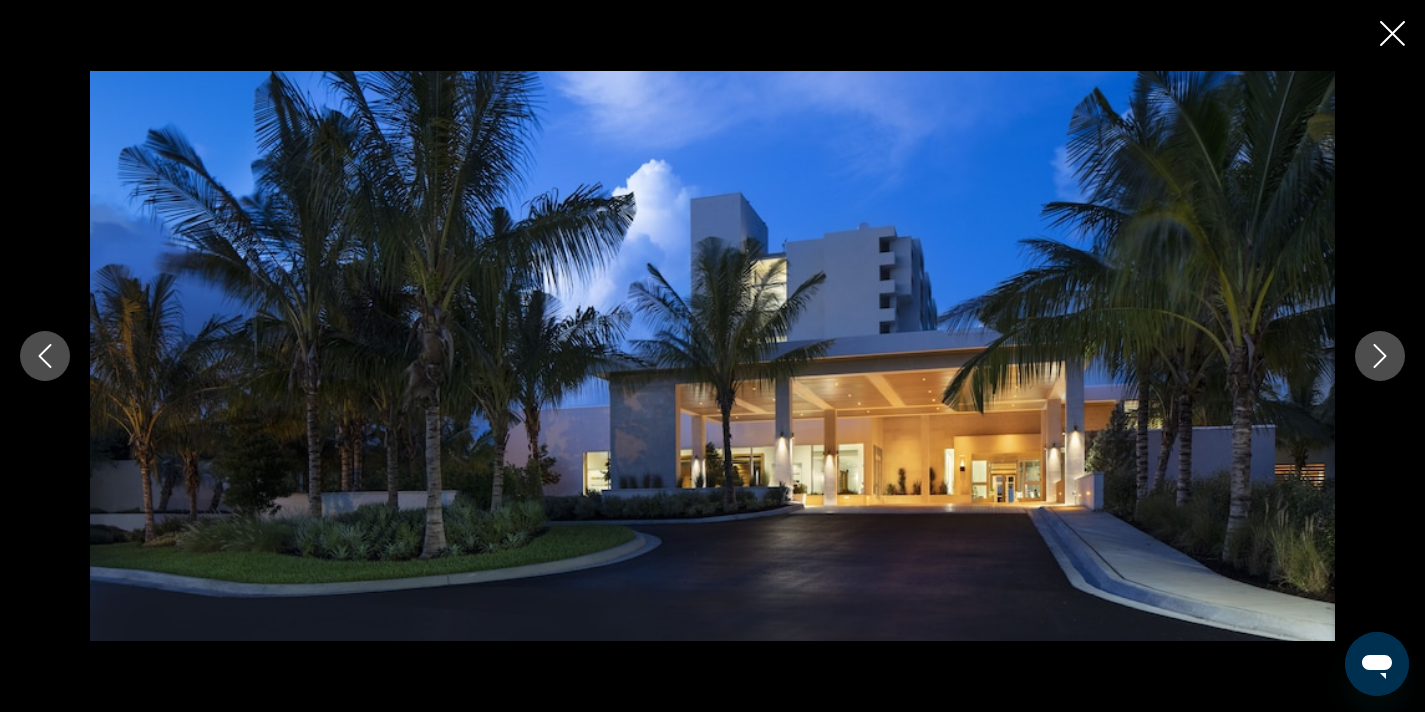 click 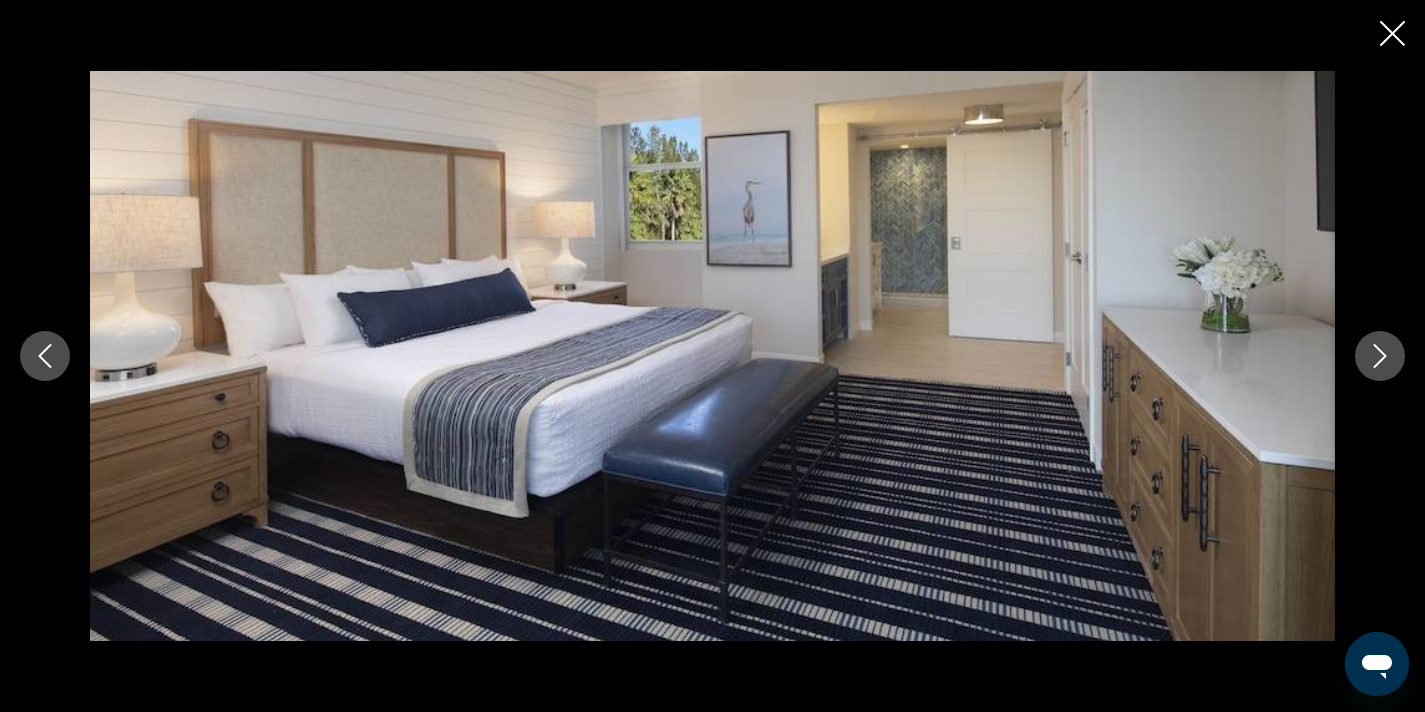 click 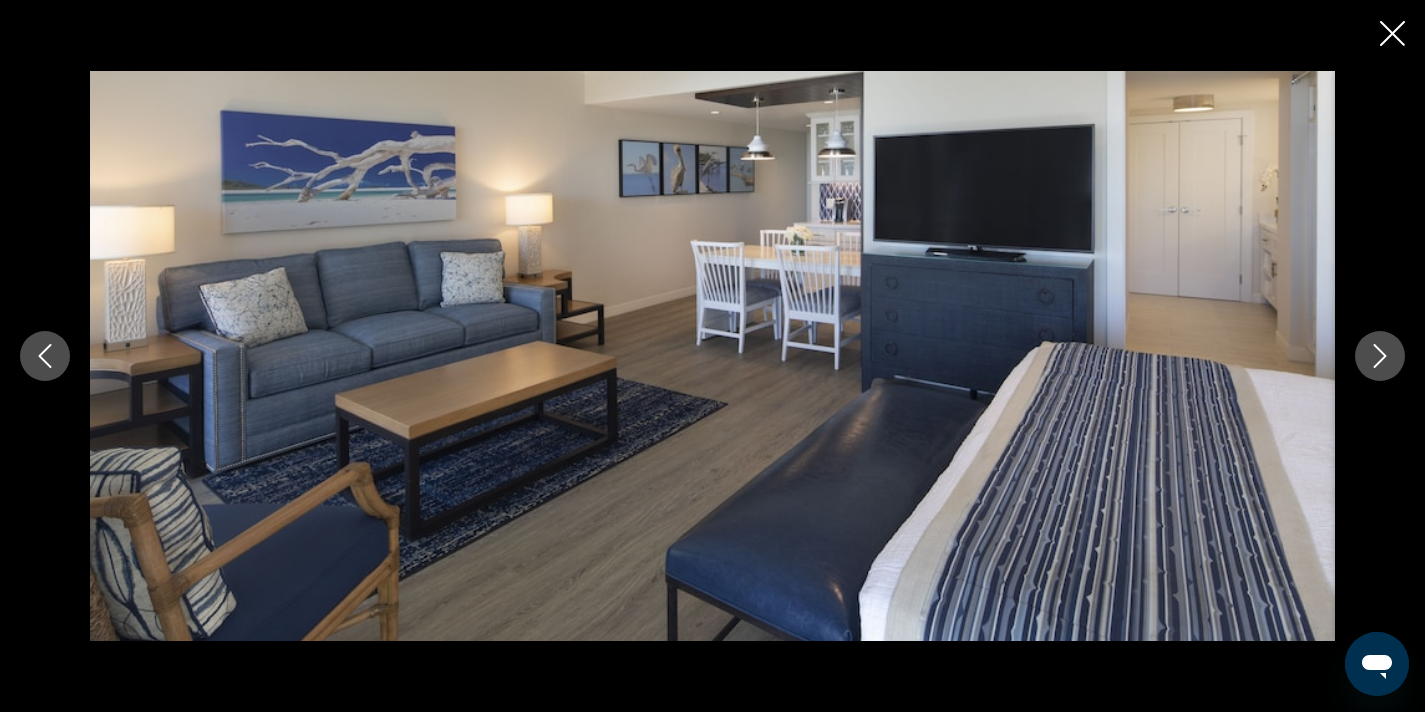click 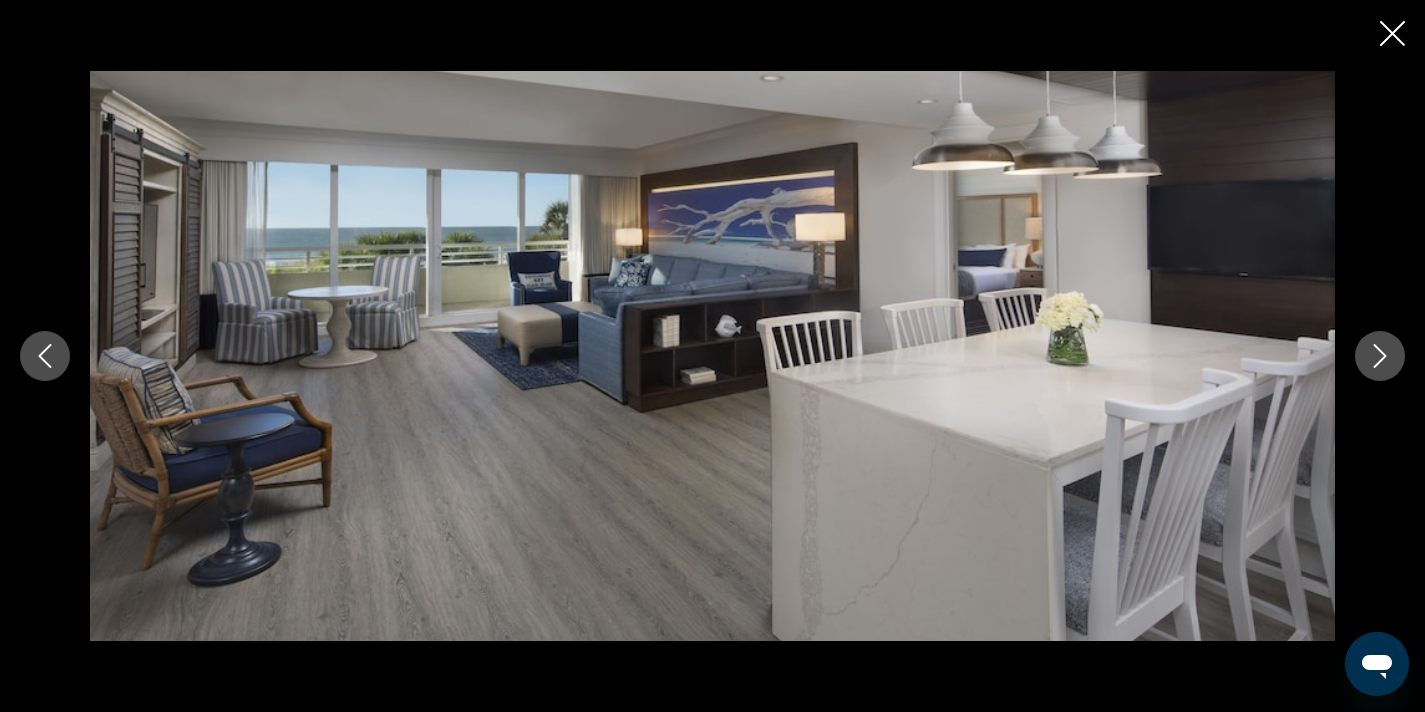 click 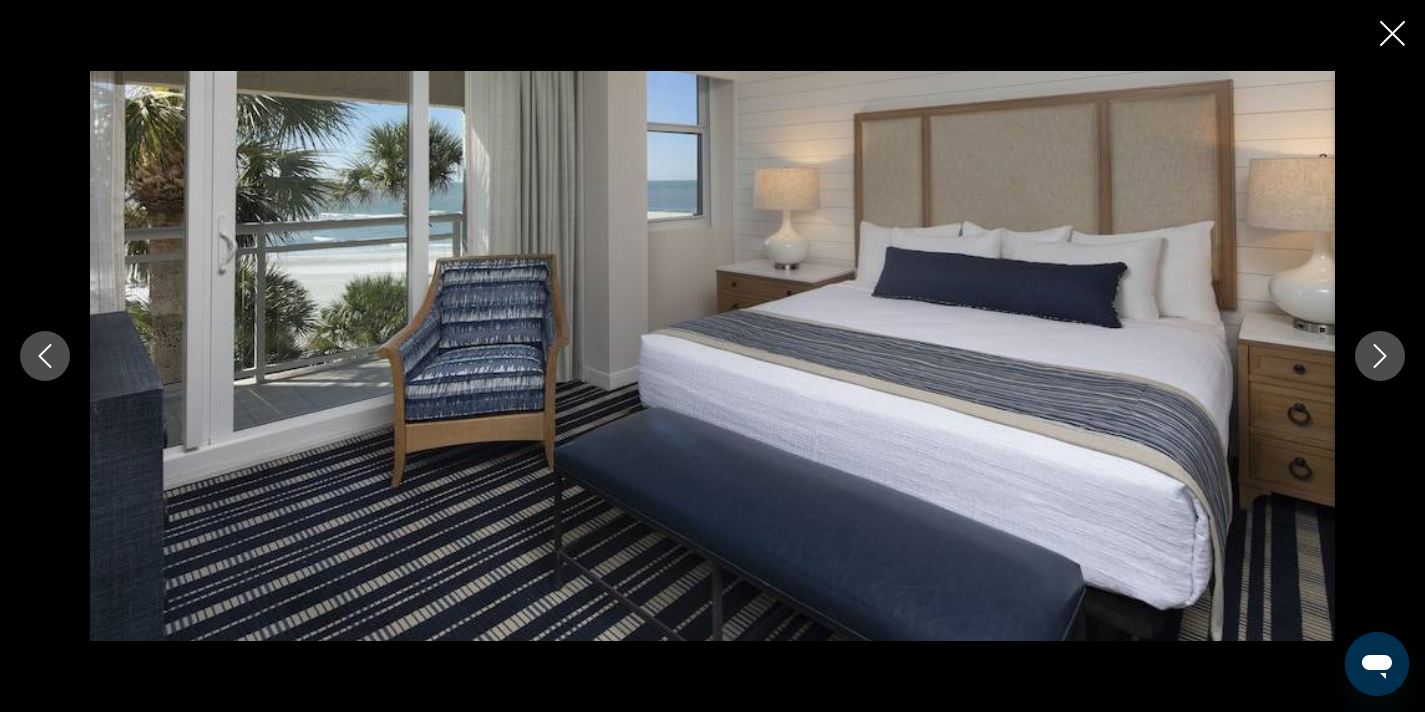 click 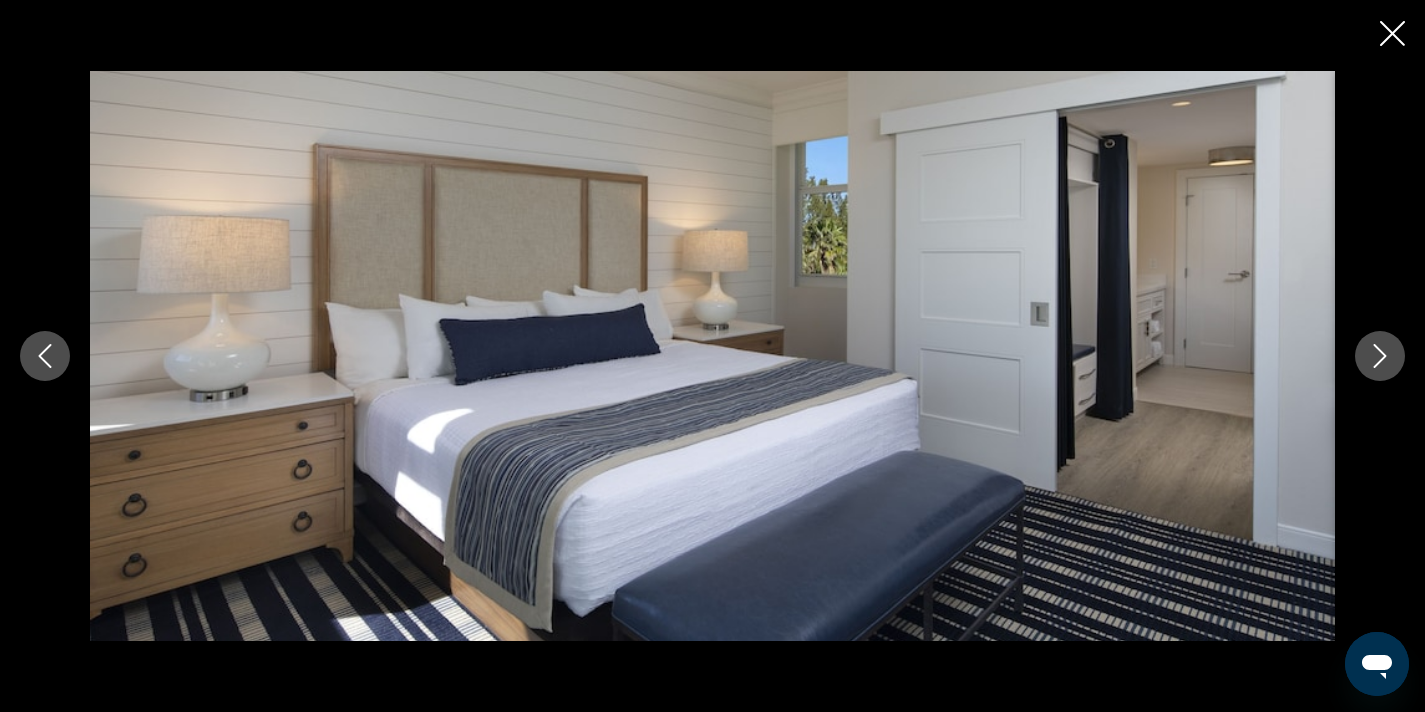 click 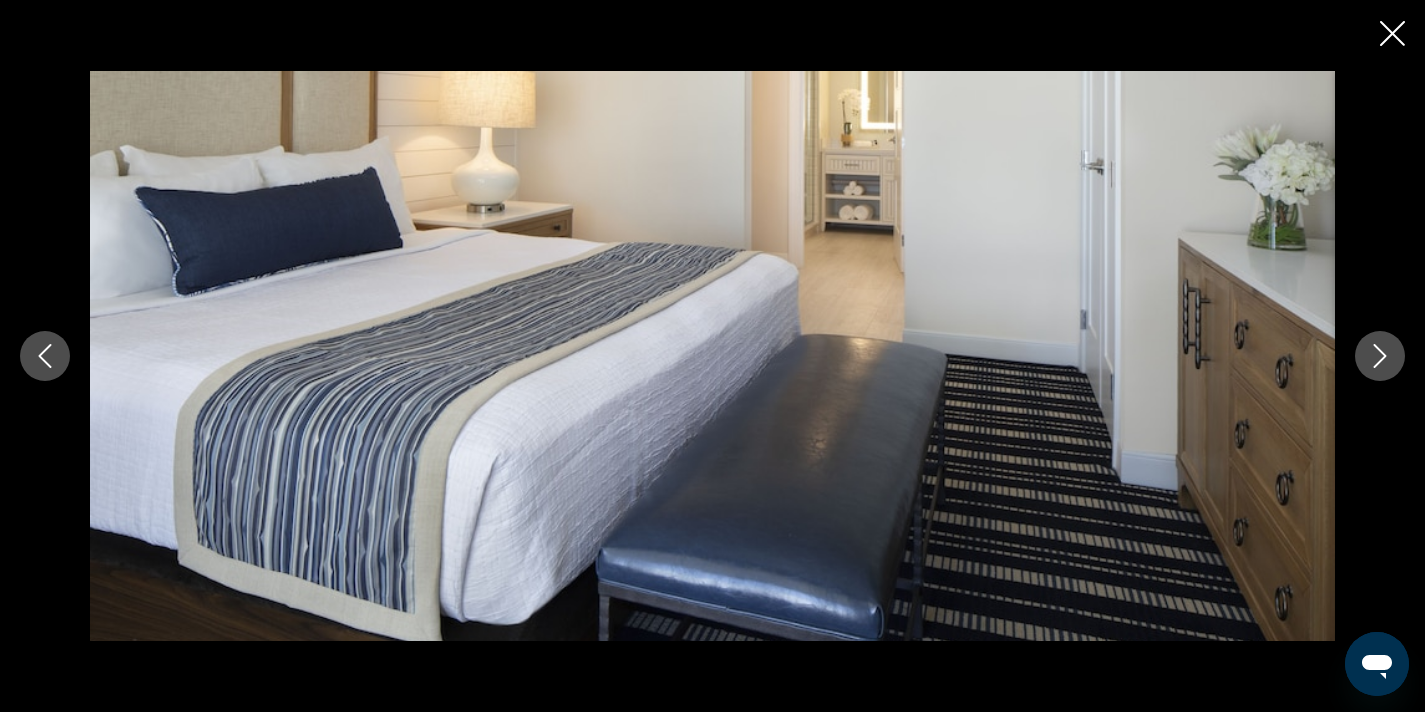 click 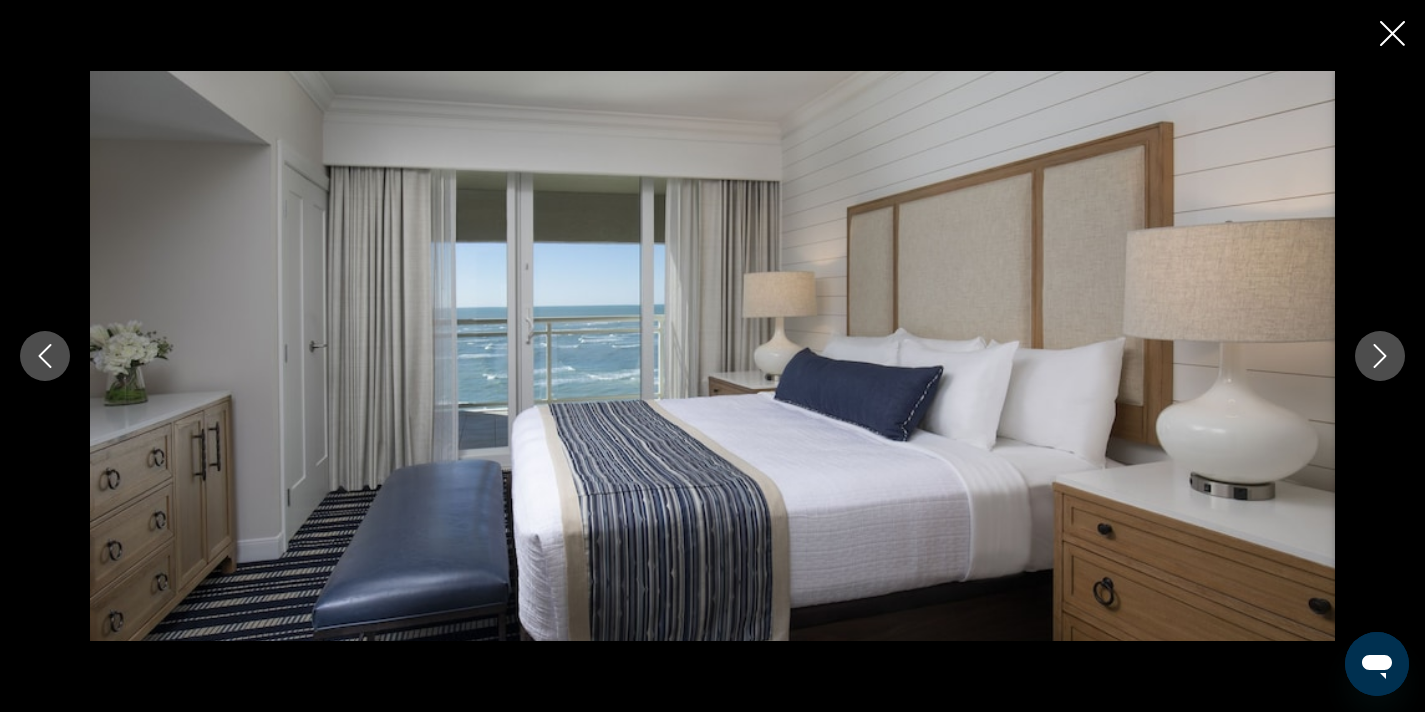 click 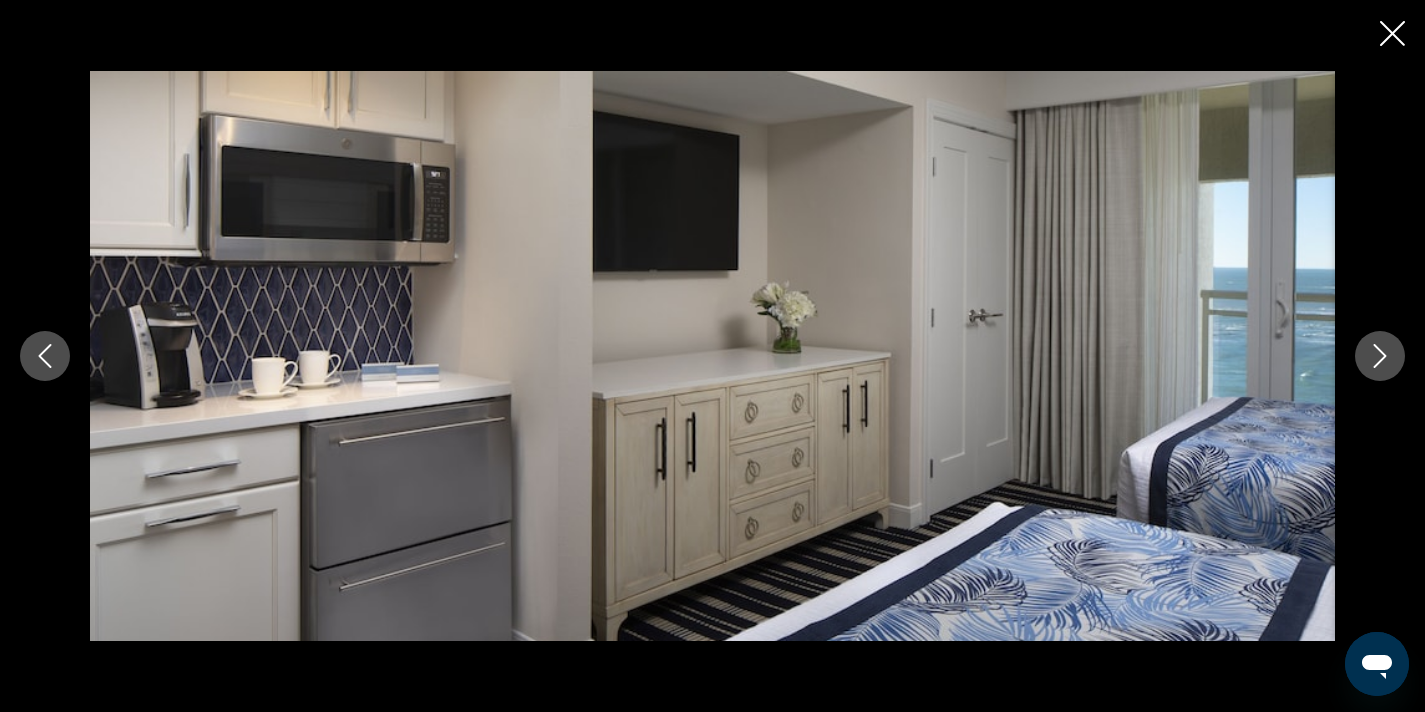 click 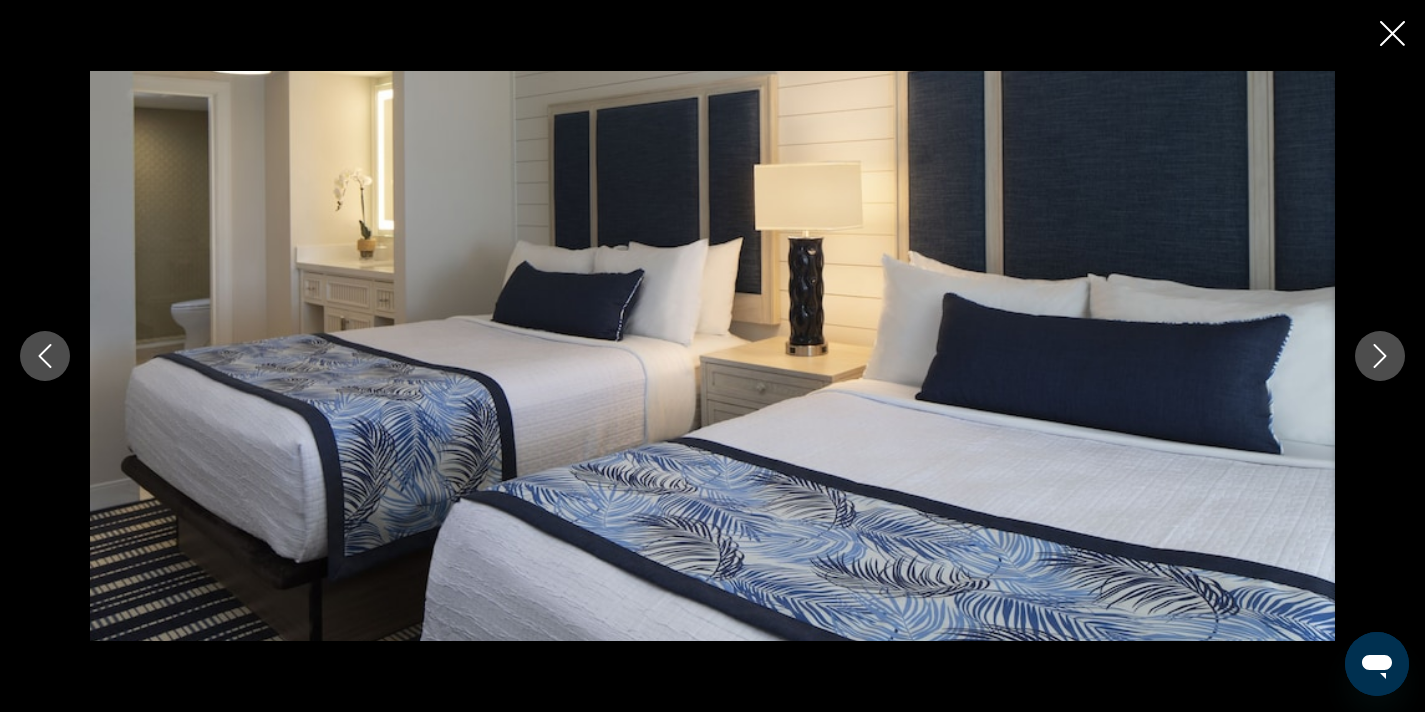 click 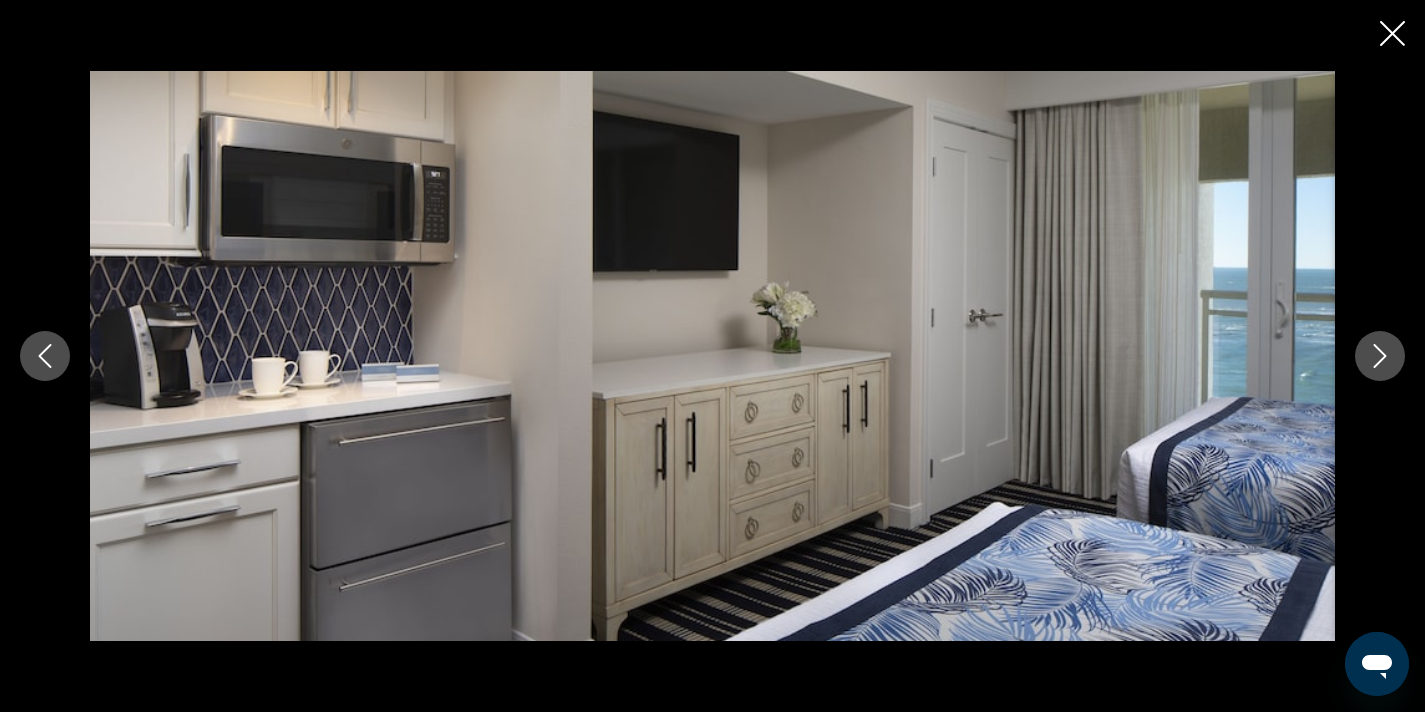 click at bounding box center (1380, 356) 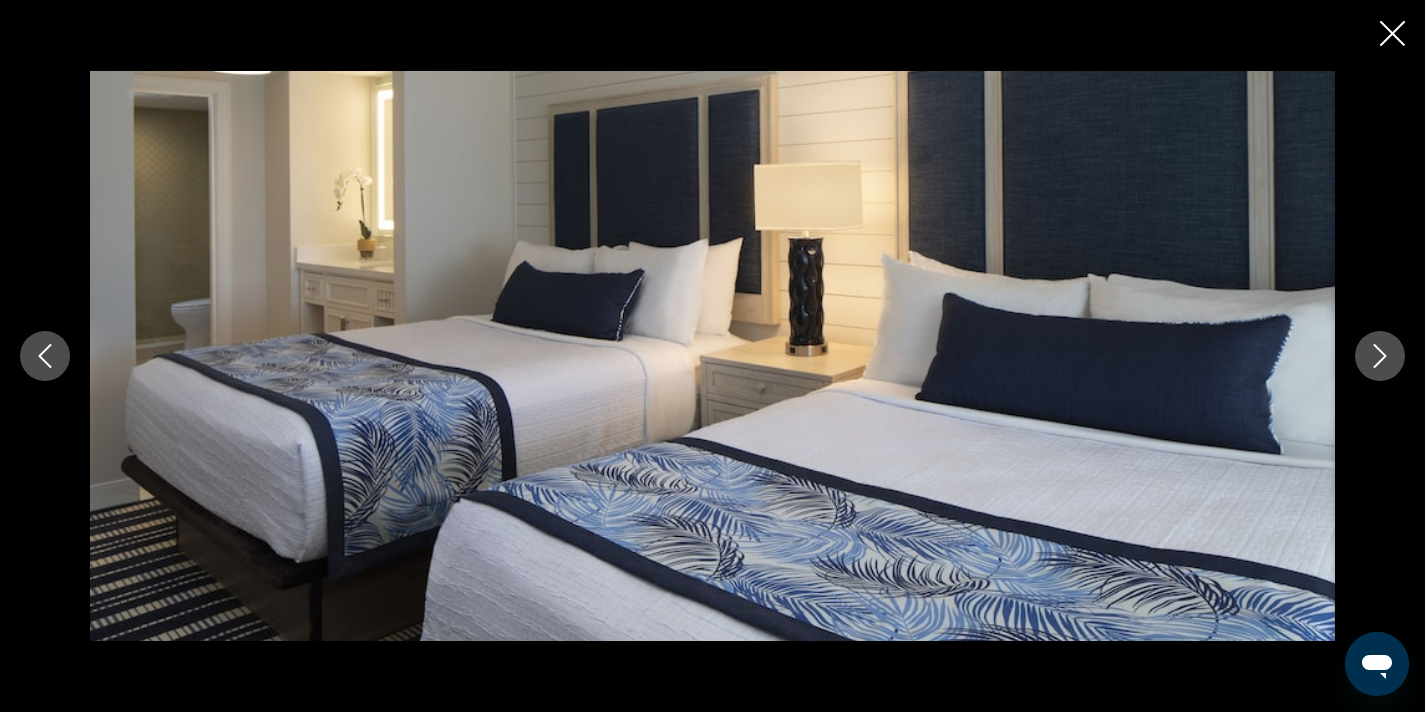 click at bounding box center (1380, 356) 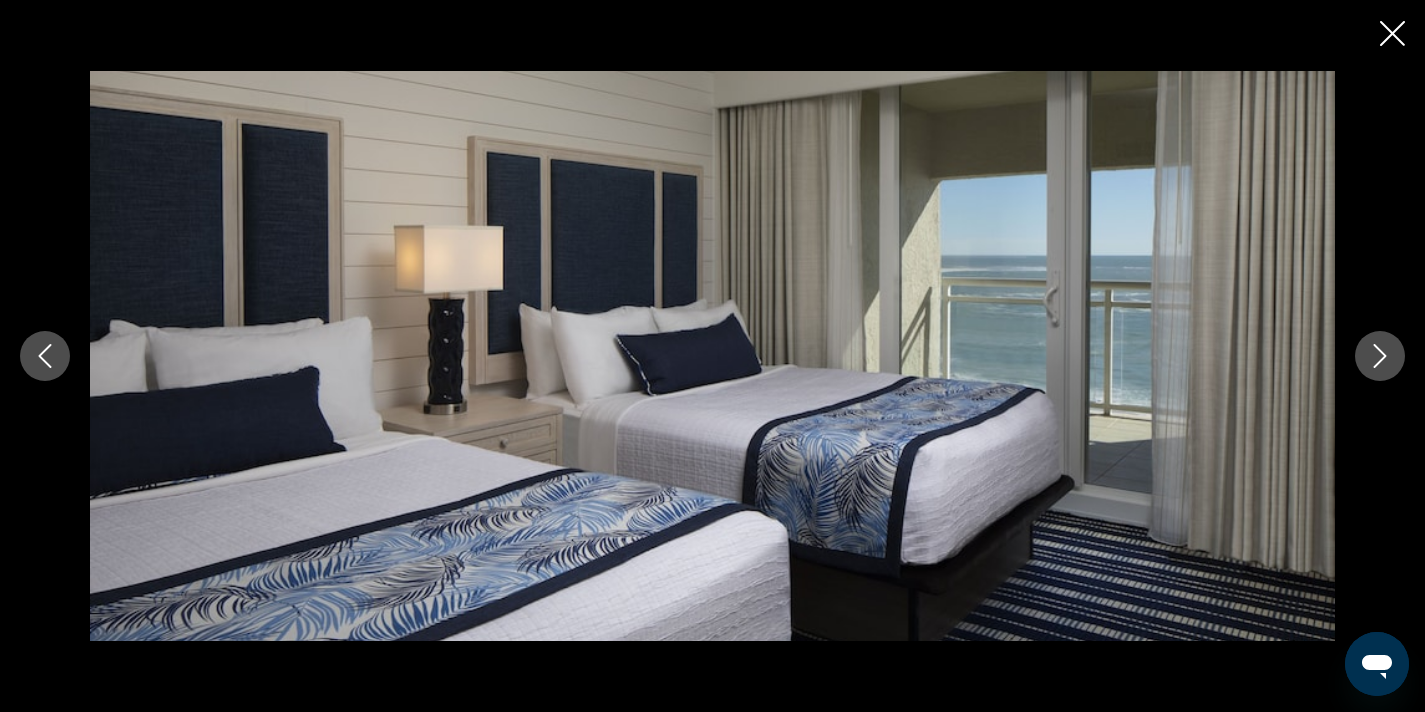 click 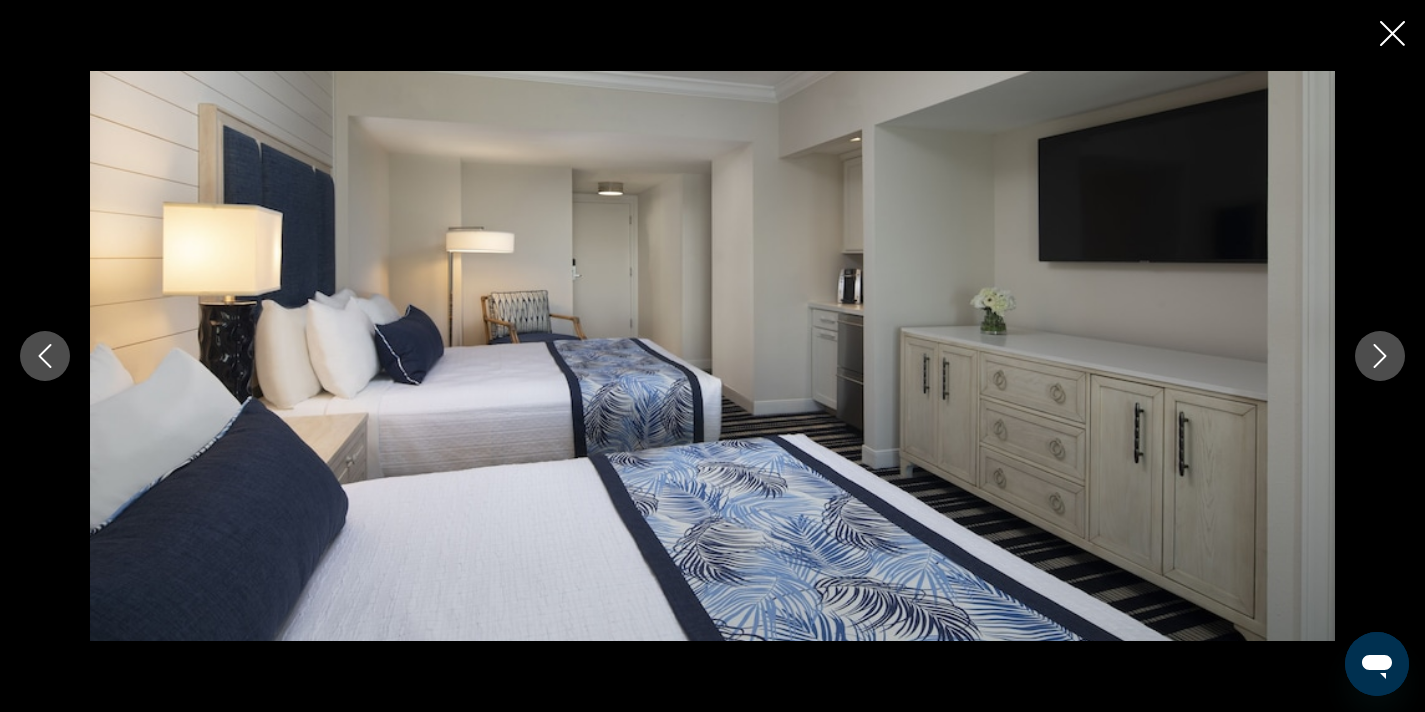 click 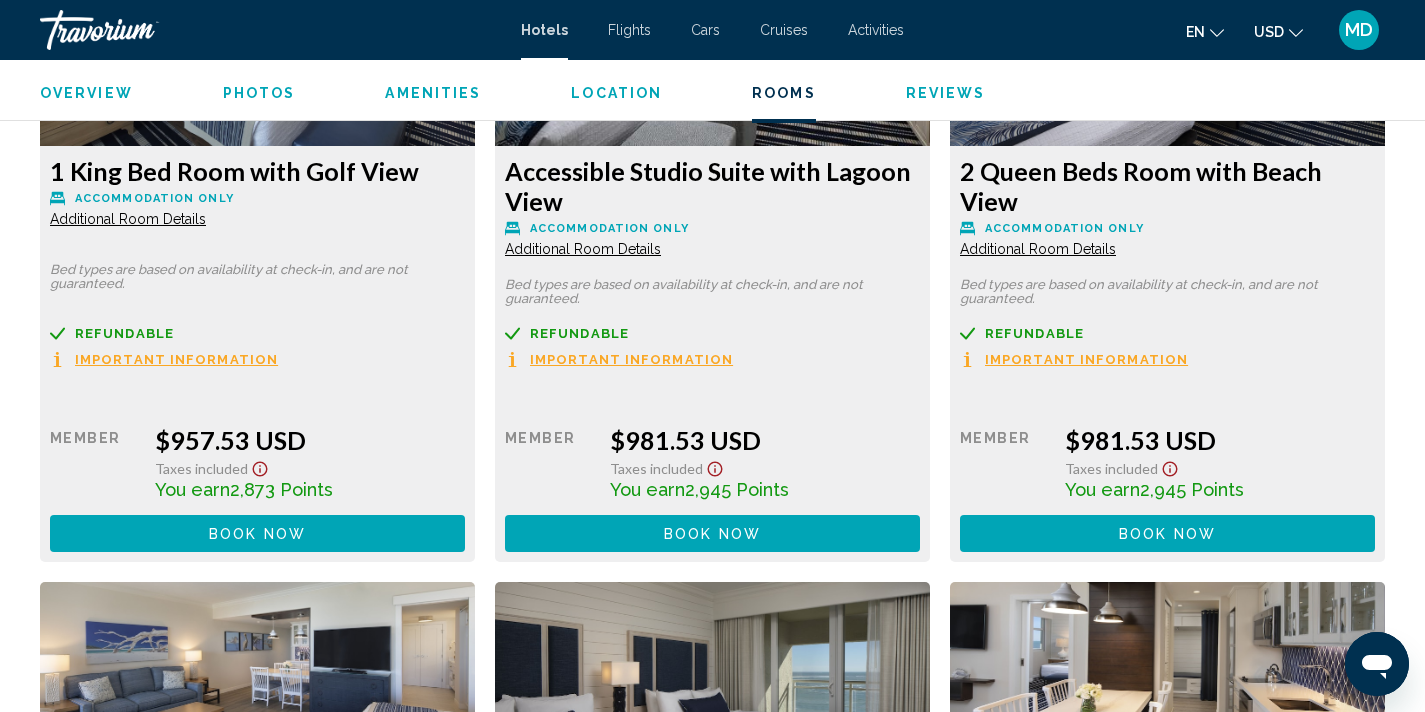 scroll, scrollTop: 2944, scrollLeft: 0, axis: vertical 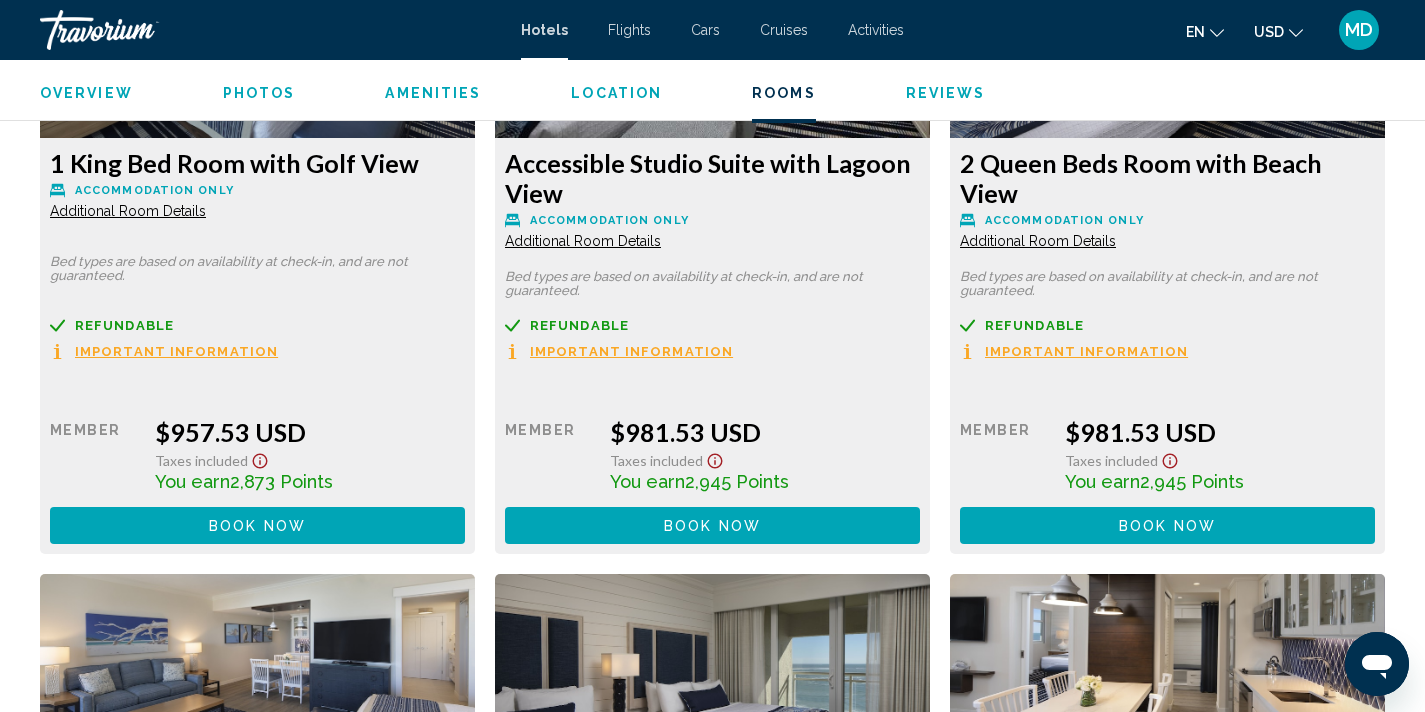 click on "Book now" at bounding box center [257, 526] 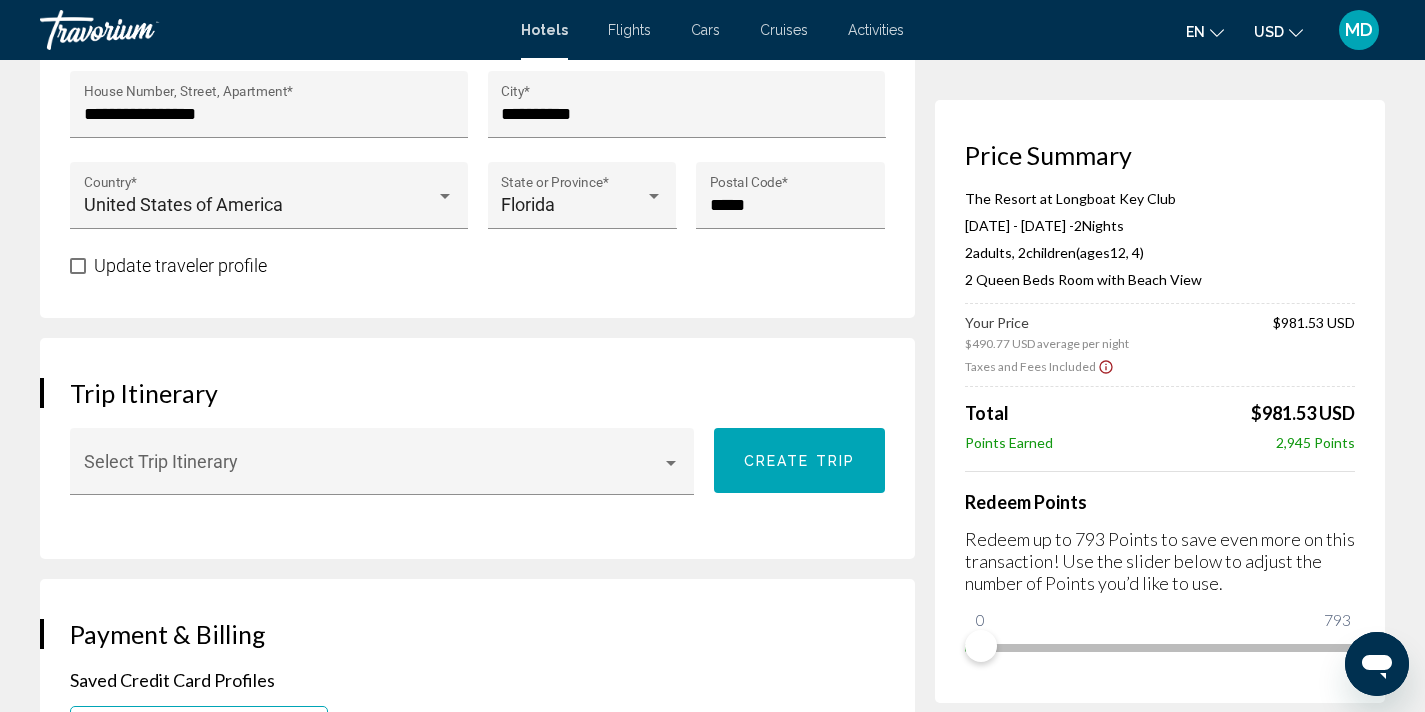 scroll, scrollTop: 993, scrollLeft: 0, axis: vertical 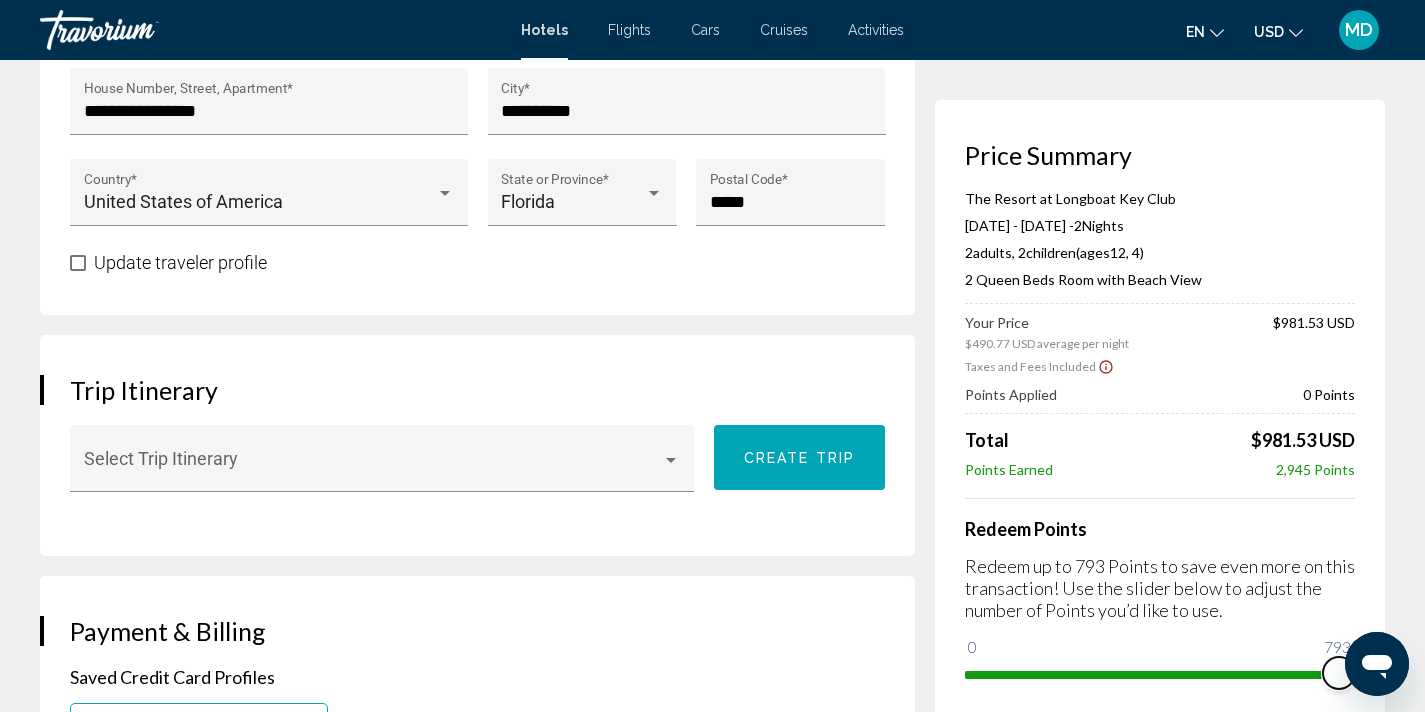 drag, startPoint x: 980, startPoint y: 646, endPoint x: 1437, endPoint y: 687, distance: 458.83548 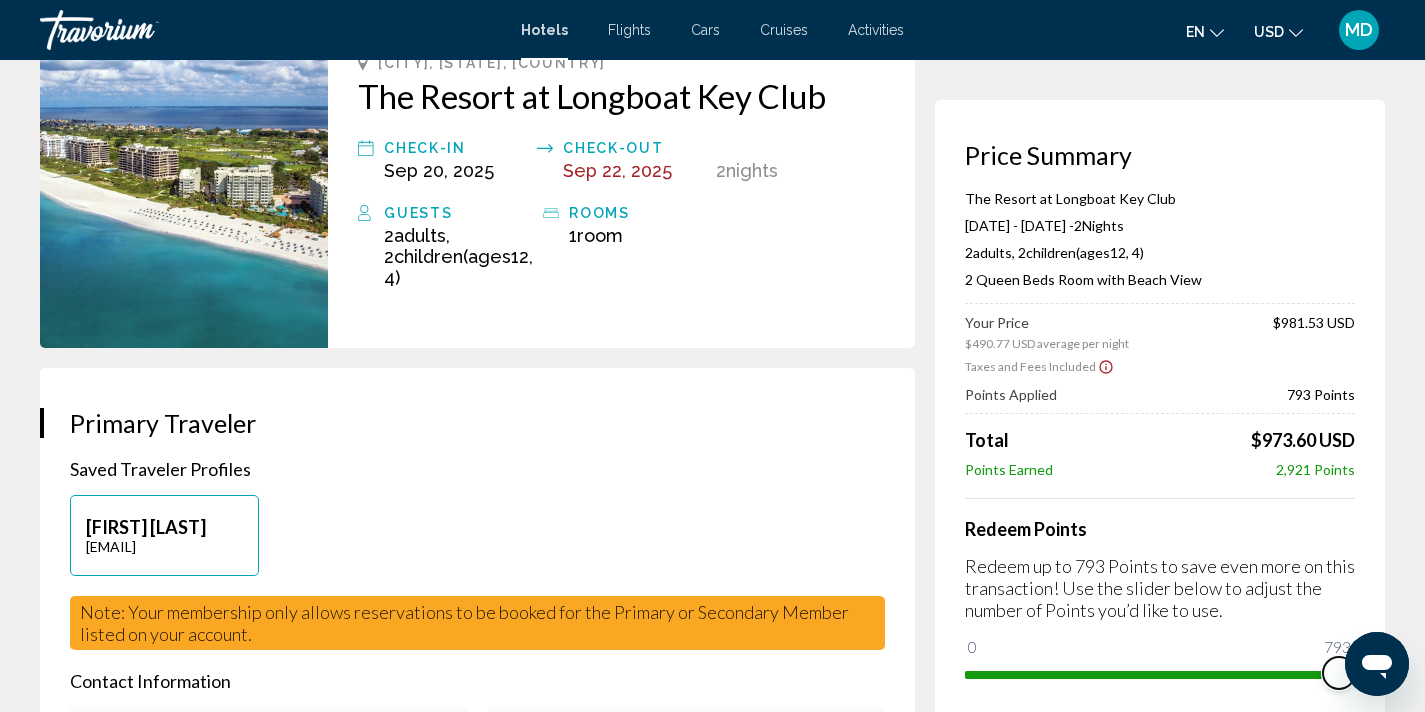 scroll, scrollTop: 0, scrollLeft: 0, axis: both 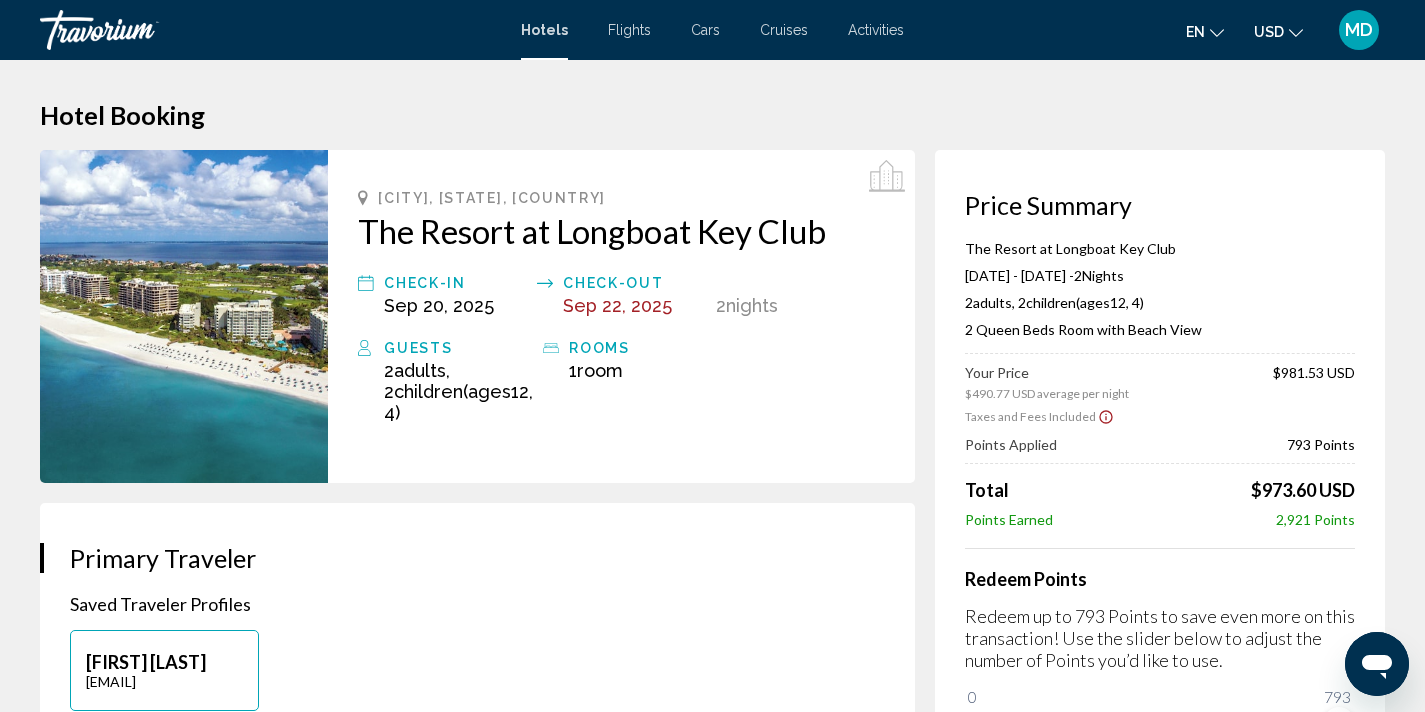click on "Sep 20, 2025" at bounding box center (439, 305) 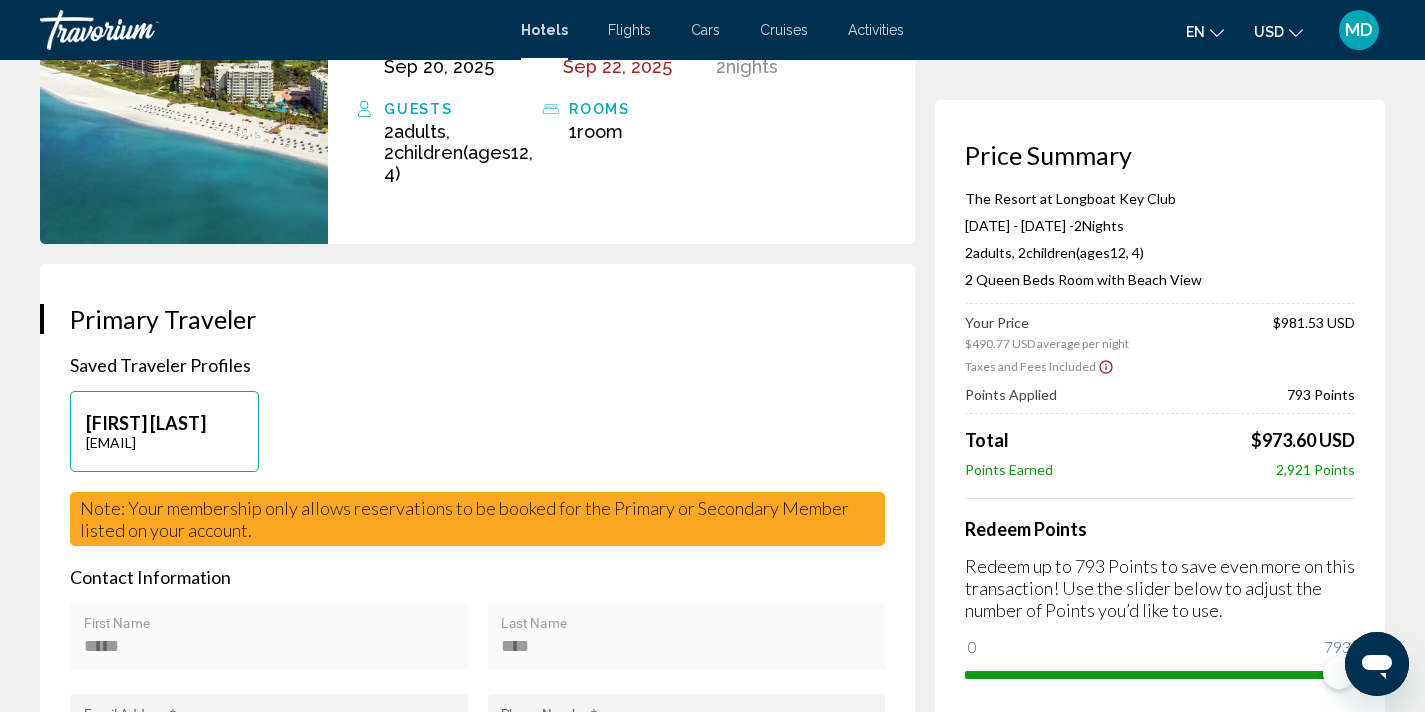 scroll, scrollTop: 0, scrollLeft: 0, axis: both 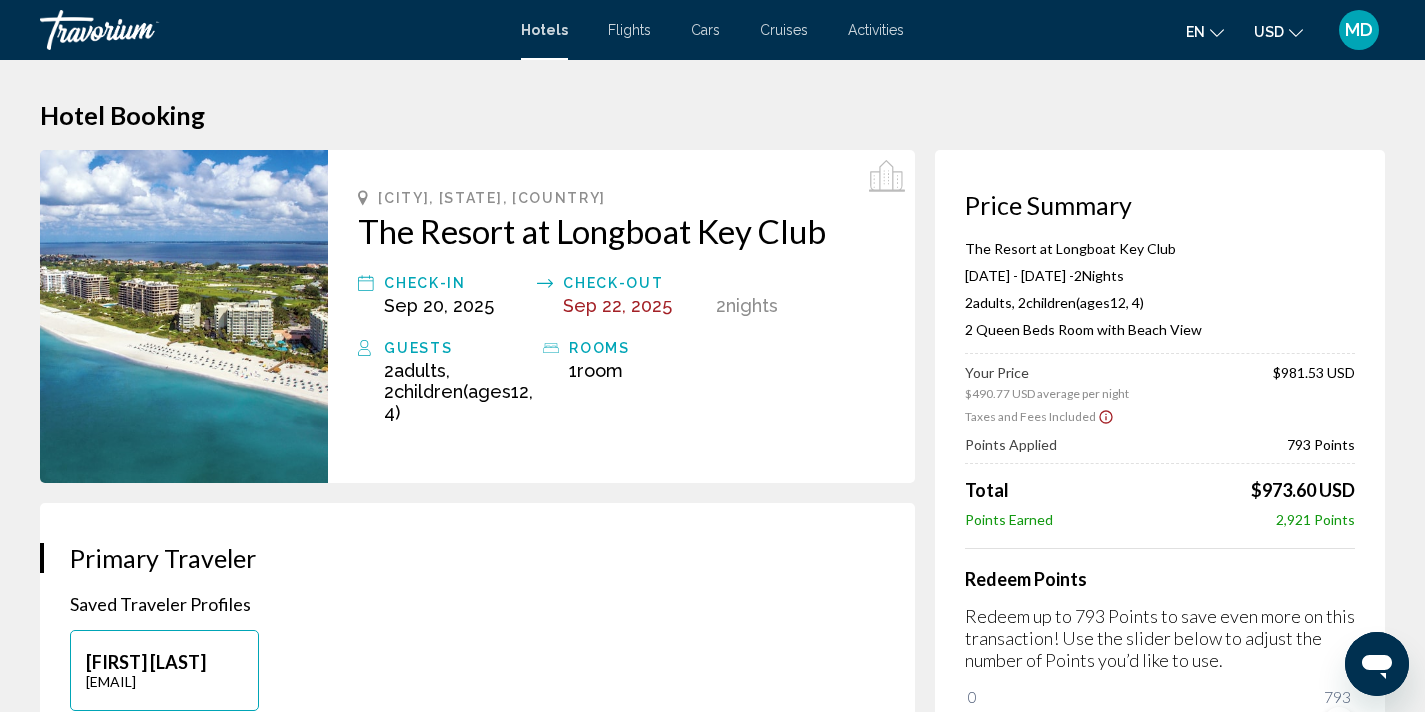 click at bounding box center [184, 316] 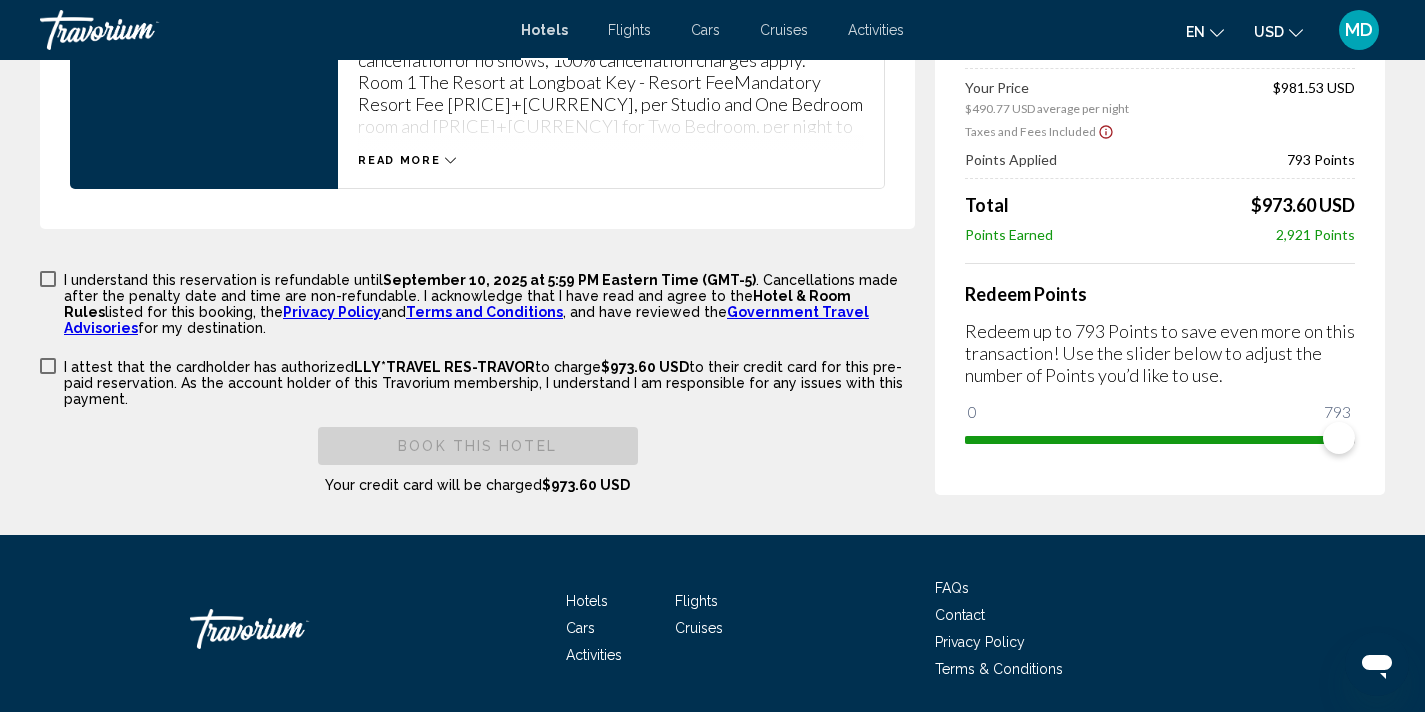 scroll, scrollTop: 3060, scrollLeft: 0, axis: vertical 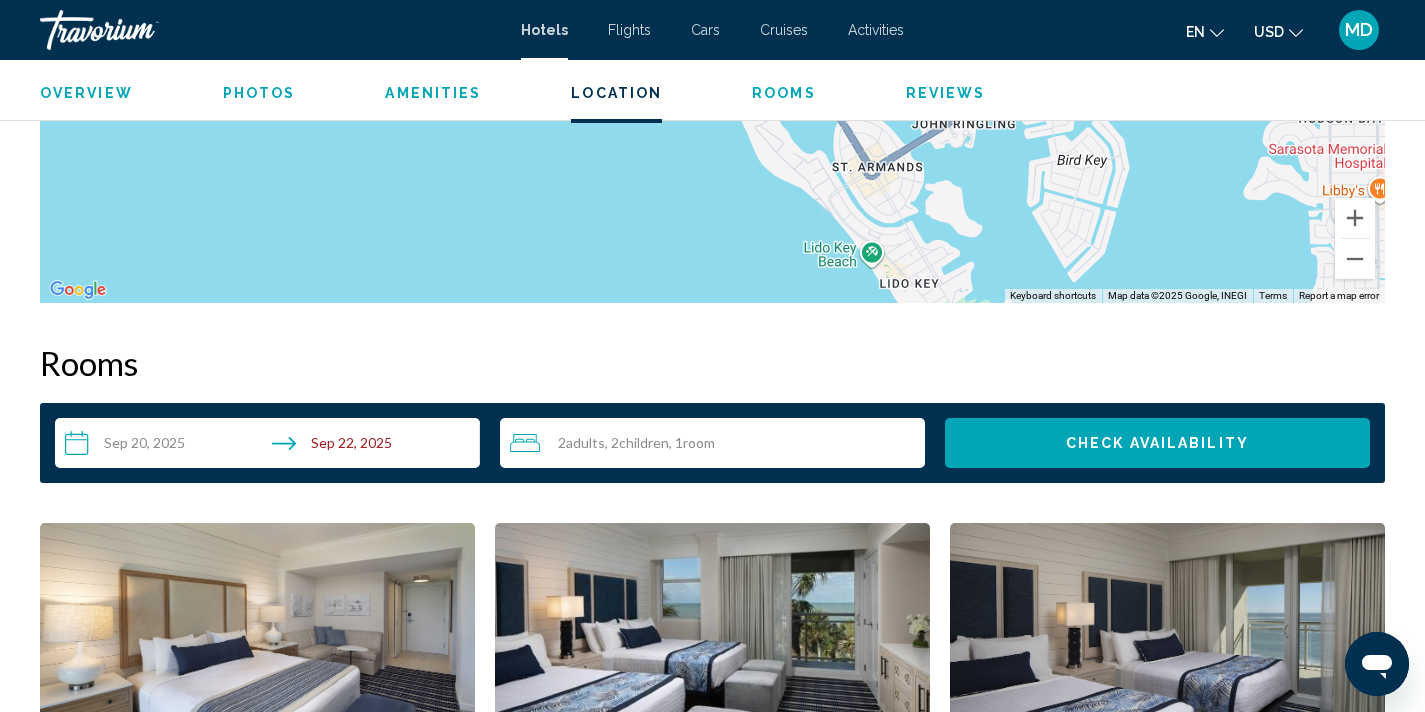 click on "**********" at bounding box center [271, 446] 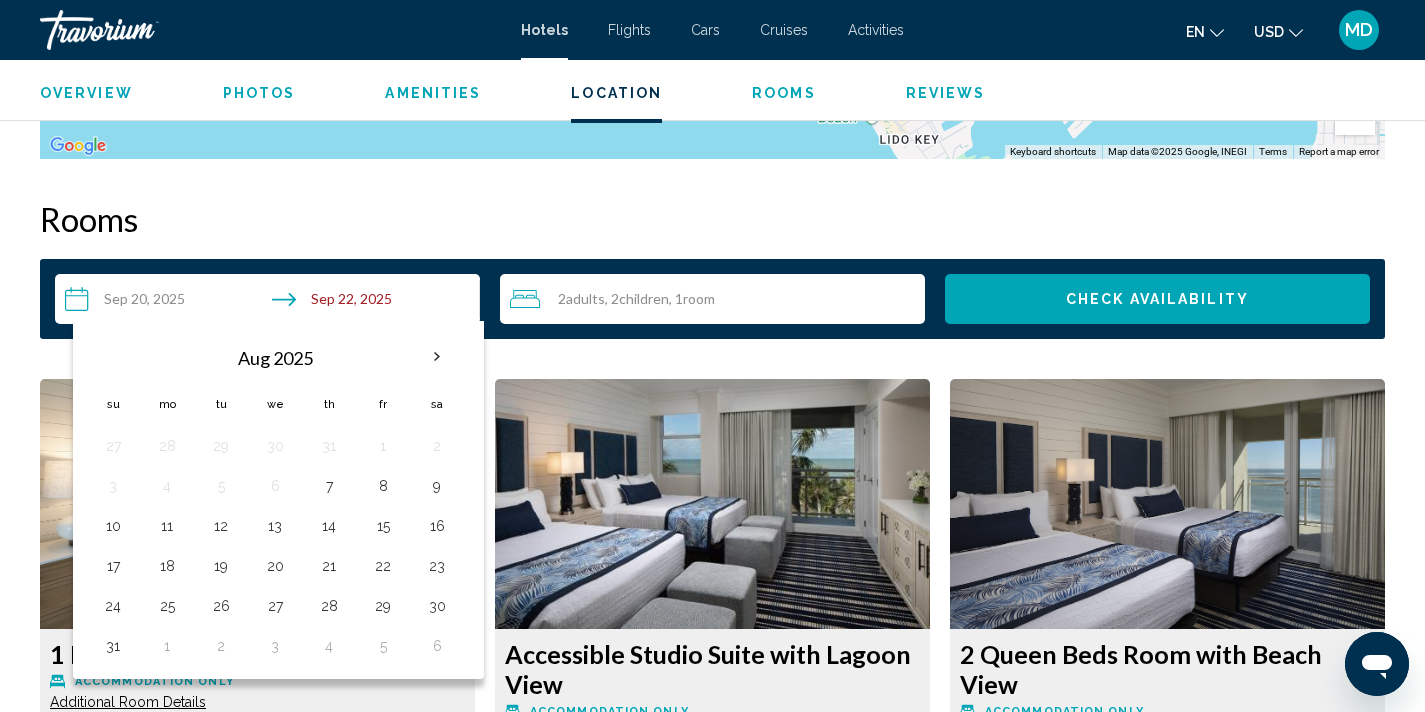 scroll, scrollTop: 2458, scrollLeft: 0, axis: vertical 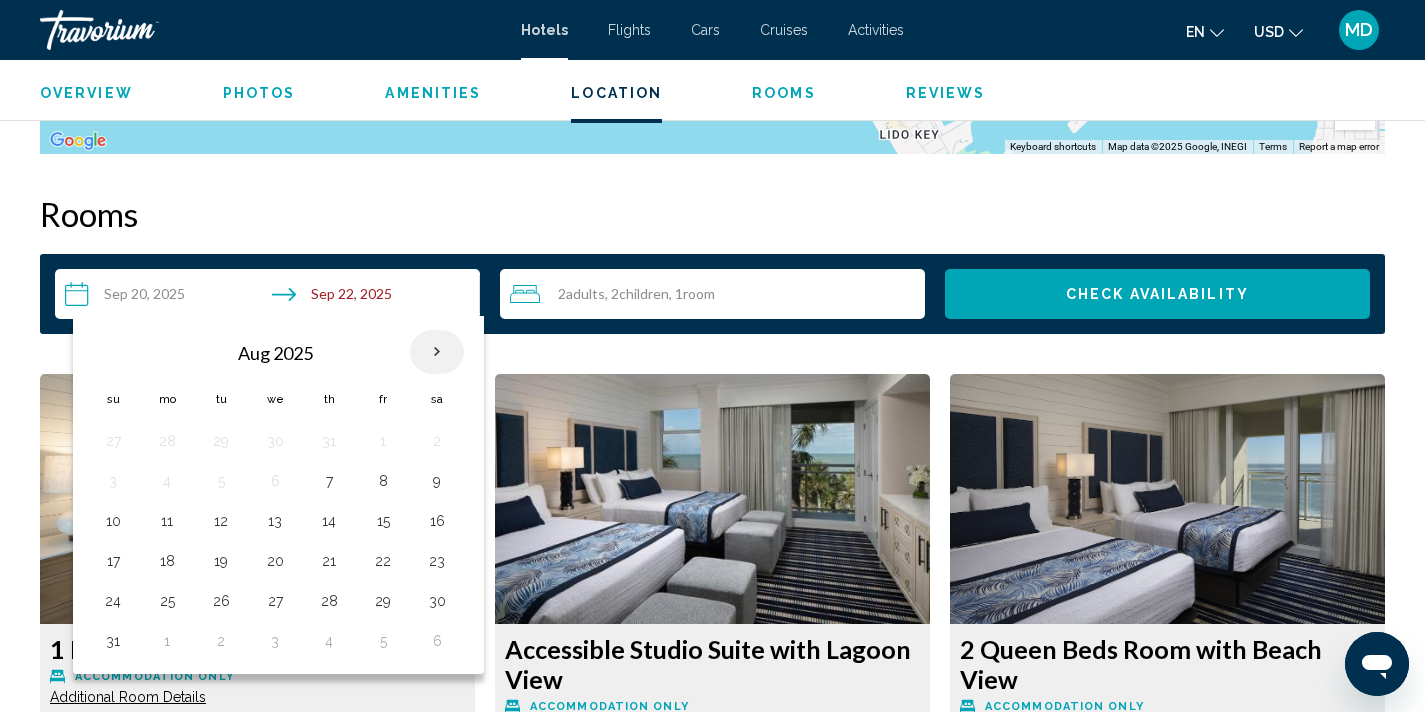 click at bounding box center (437, 352) 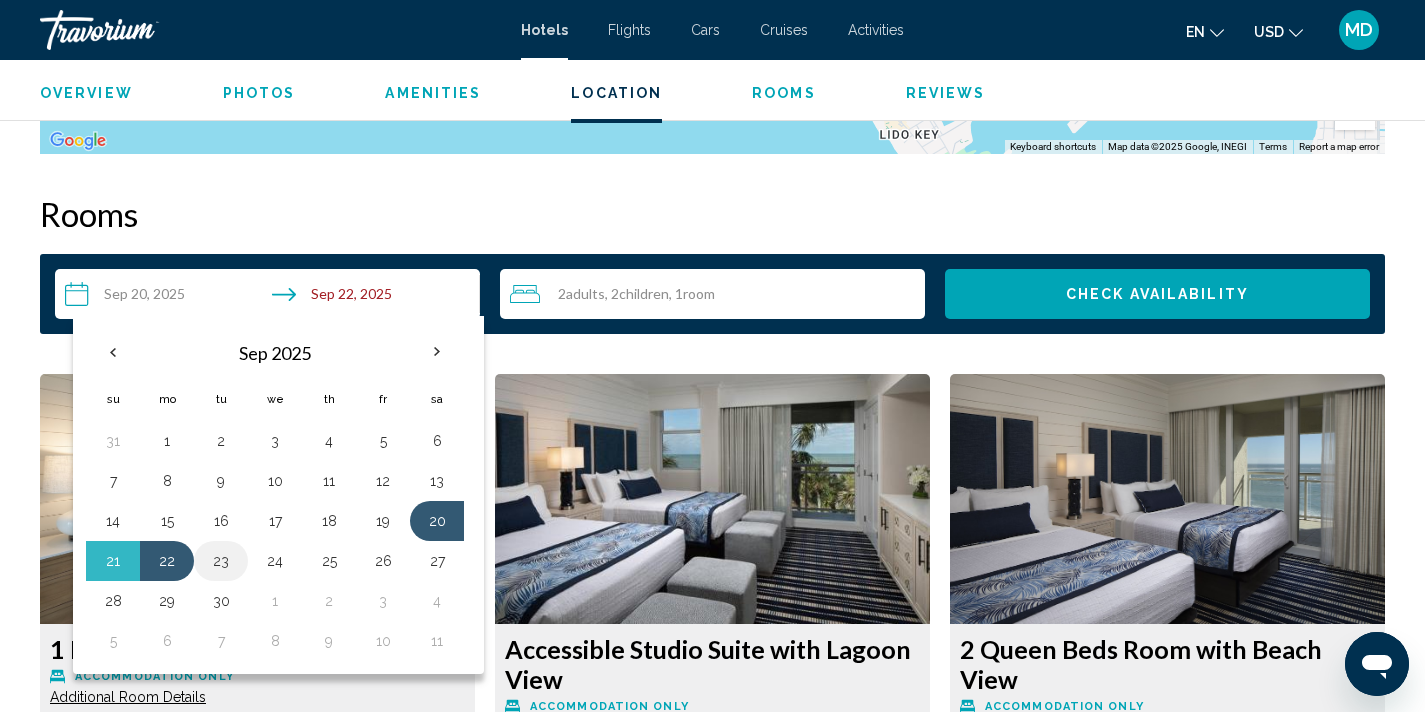click on "23" at bounding box center [221, 561] 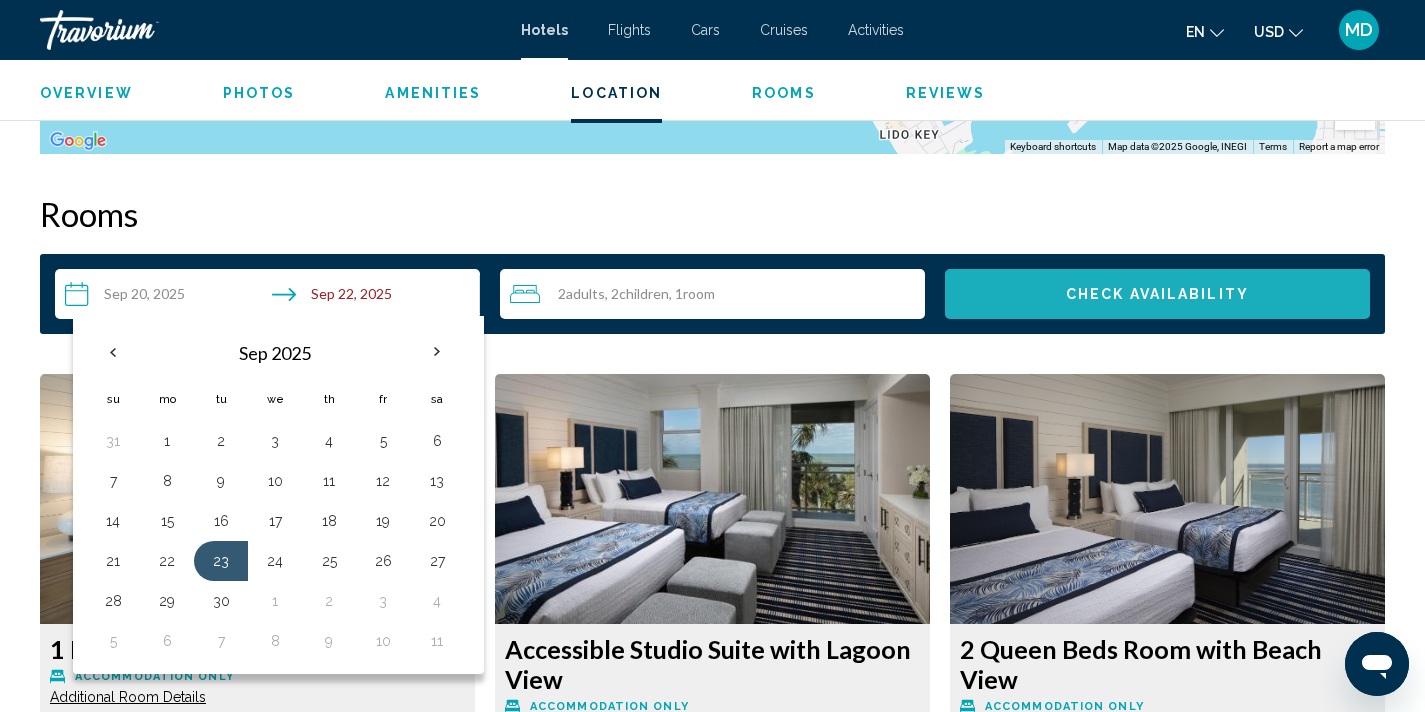 click on "Check Availability" at bounding box center (1157, 295) 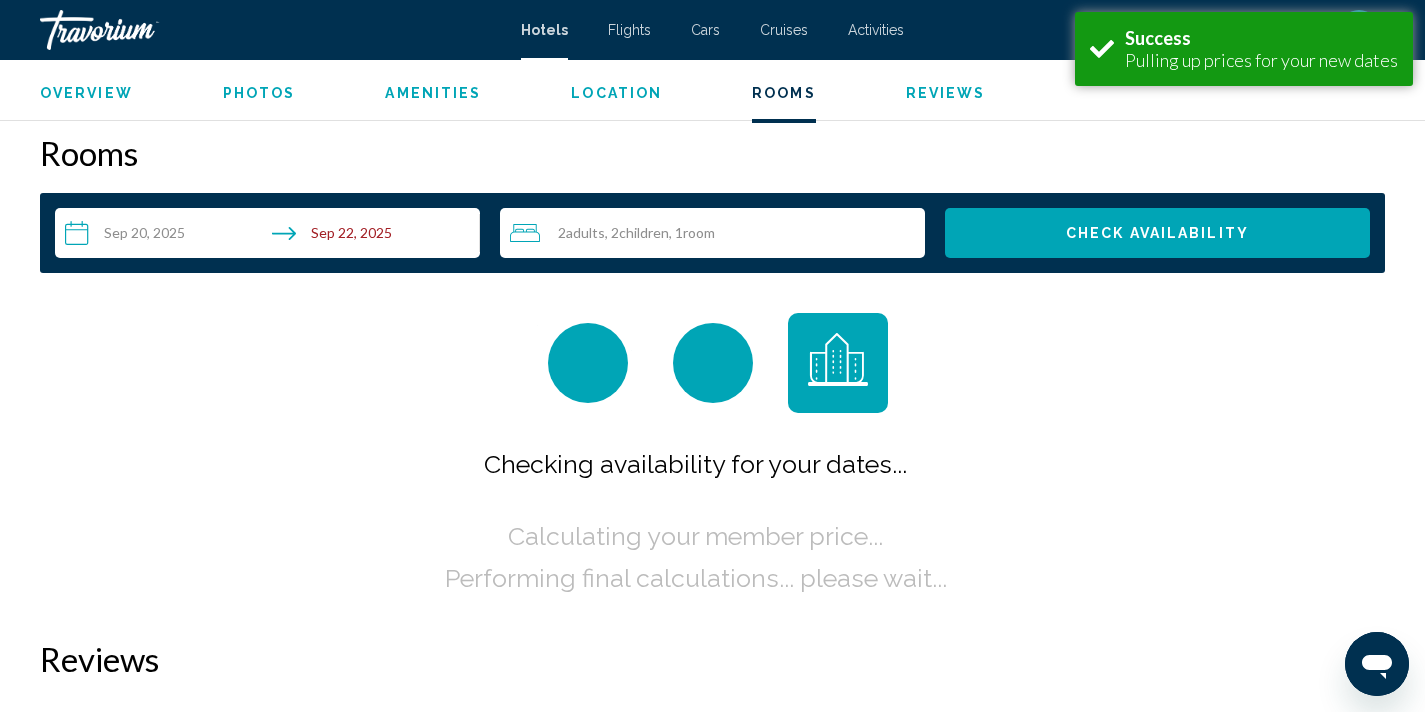 scroll, scrollTop: 2531, scrollLeft: 0, axis: vertical 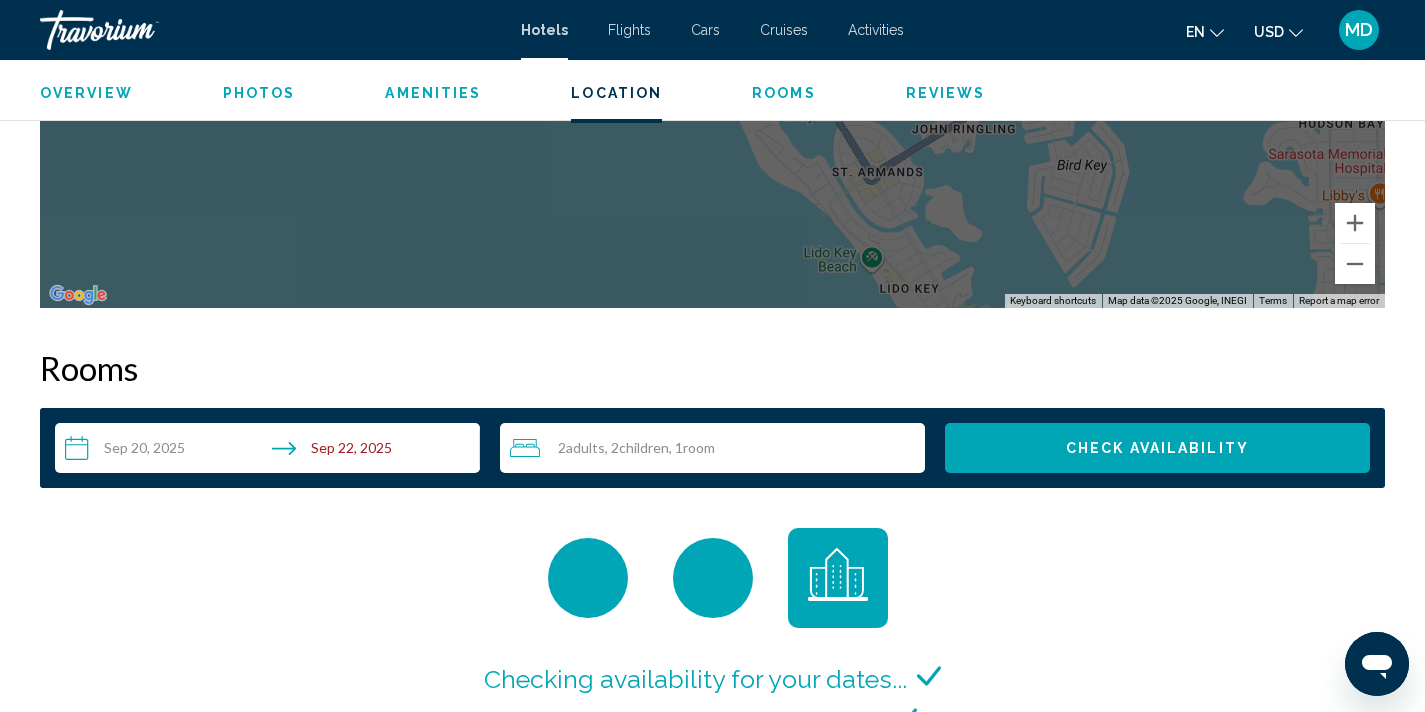 click on "**********" at bounding box center [271, 451] 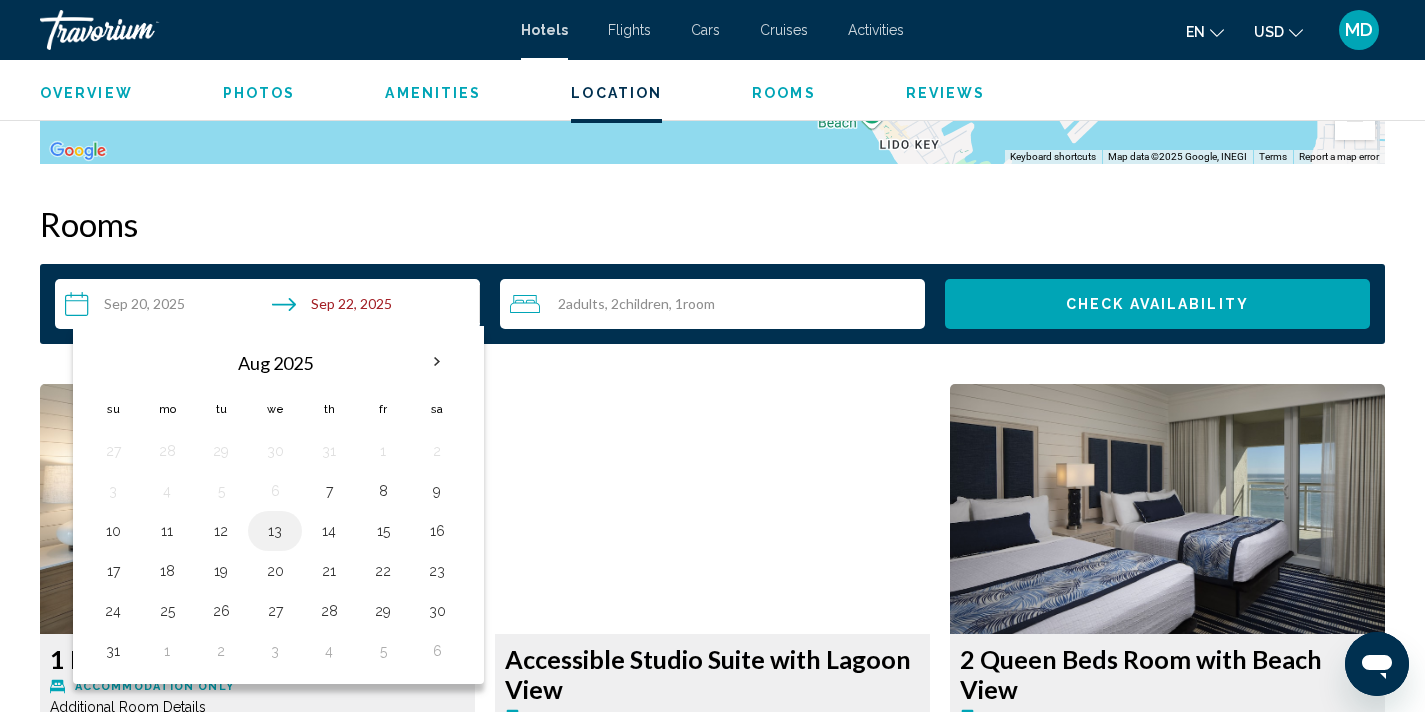 scroll, scrollTop: 2470, scrollLeft: 0, axis: vertical 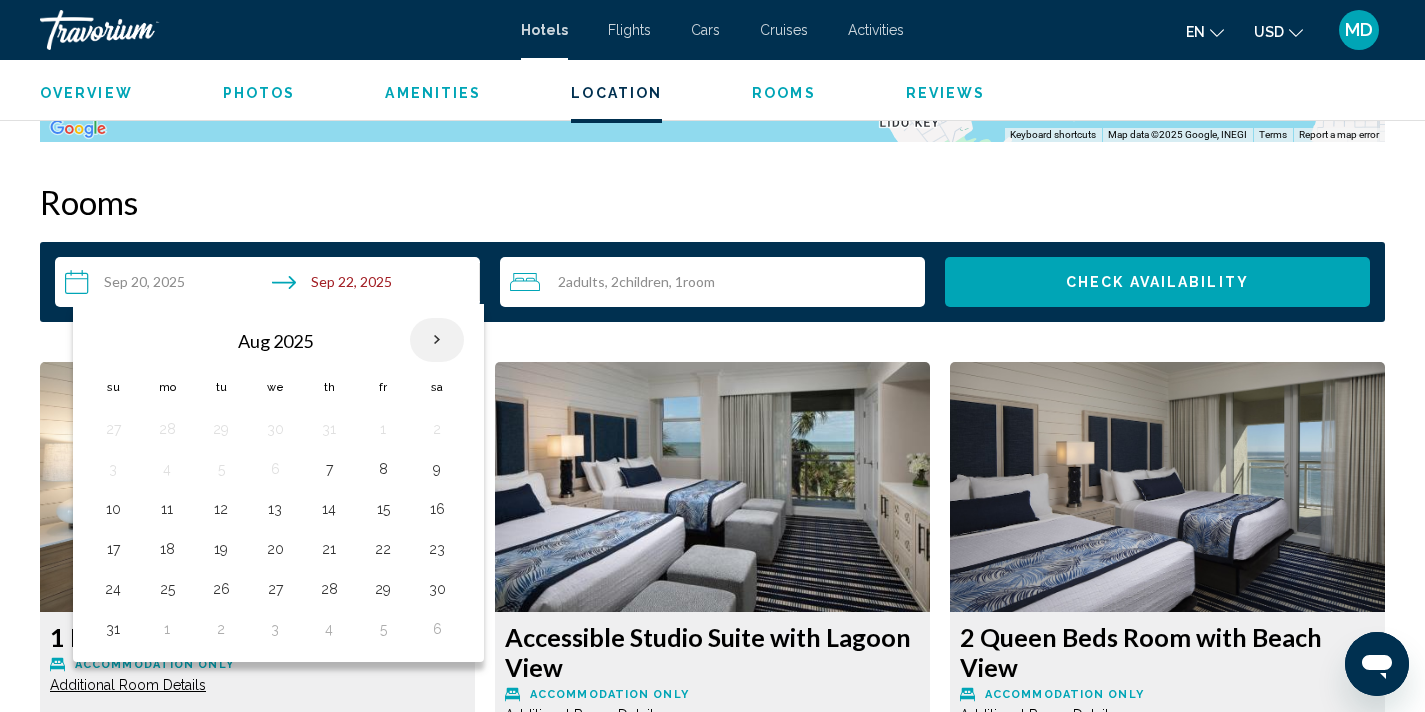 click at bounding box center (437, 340) 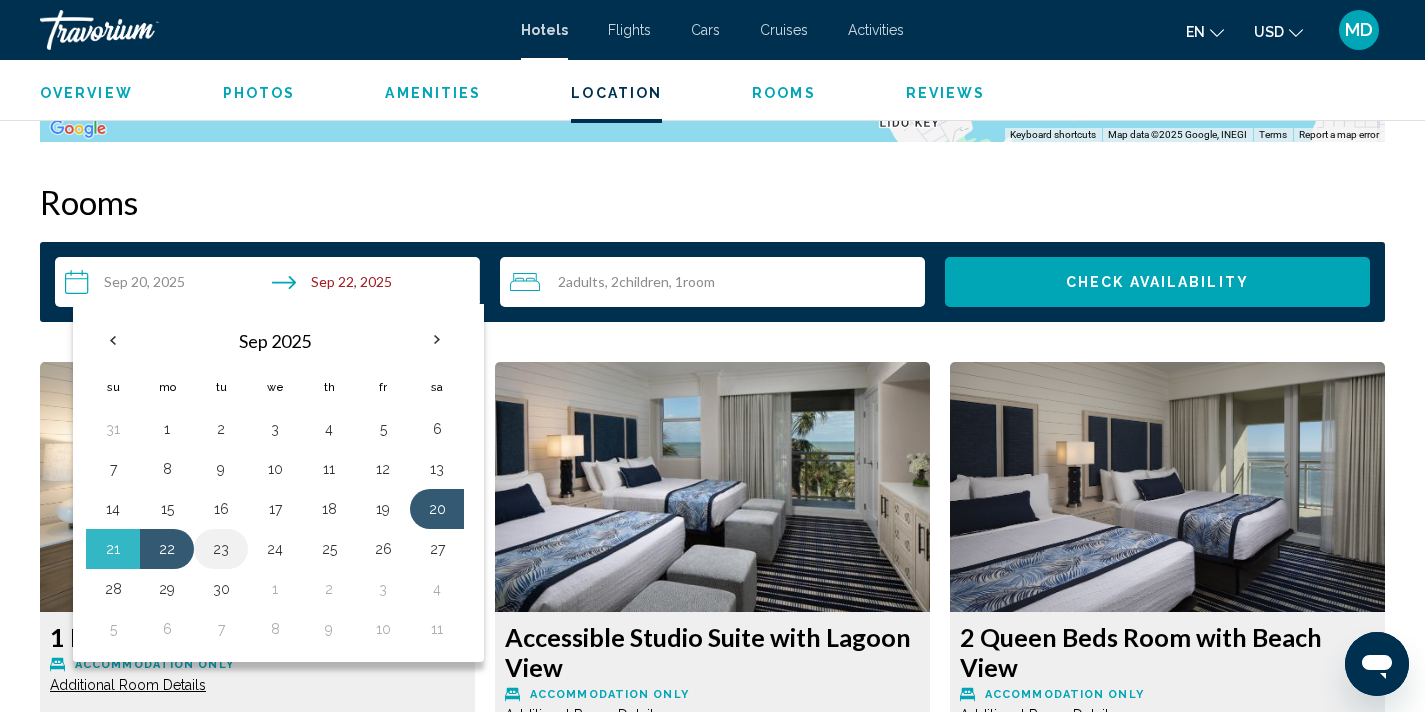 click on "23" at bounding box center [221, 549] 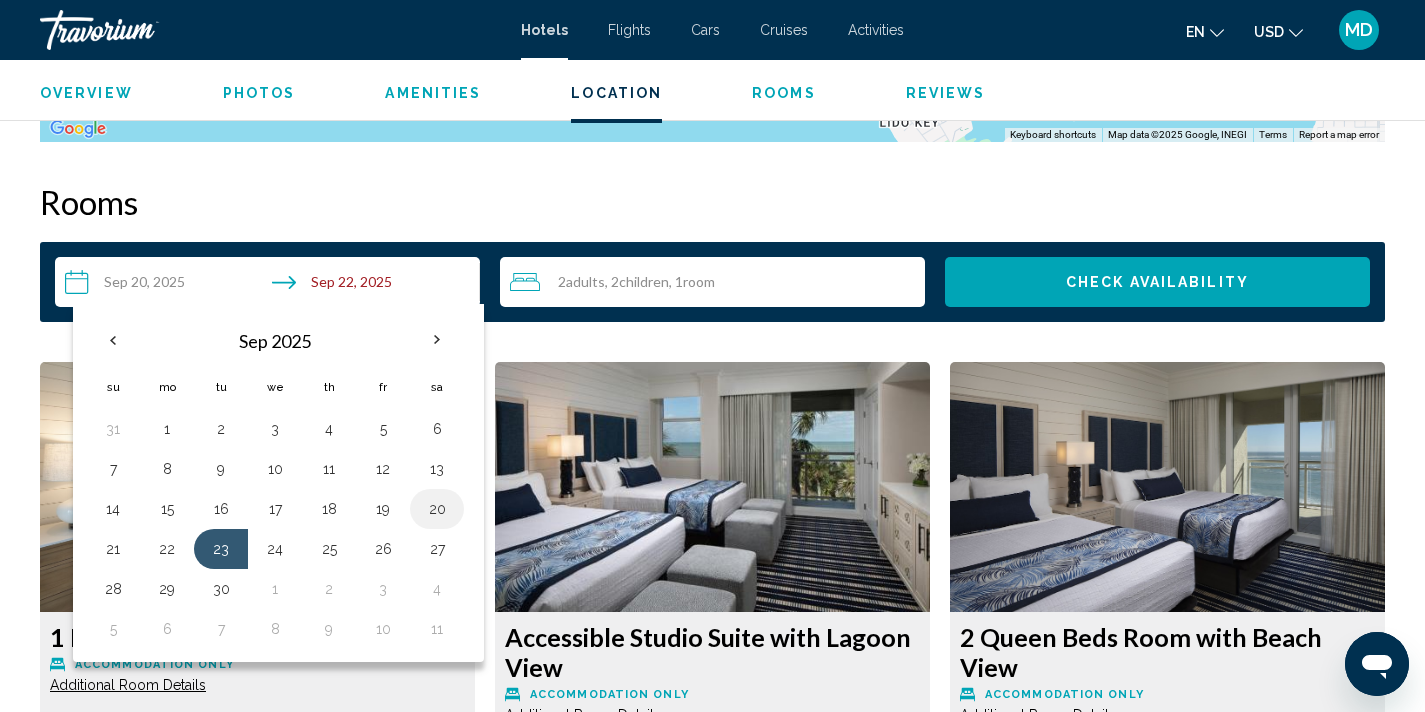 click on "20" at bounding box center (437, 509) 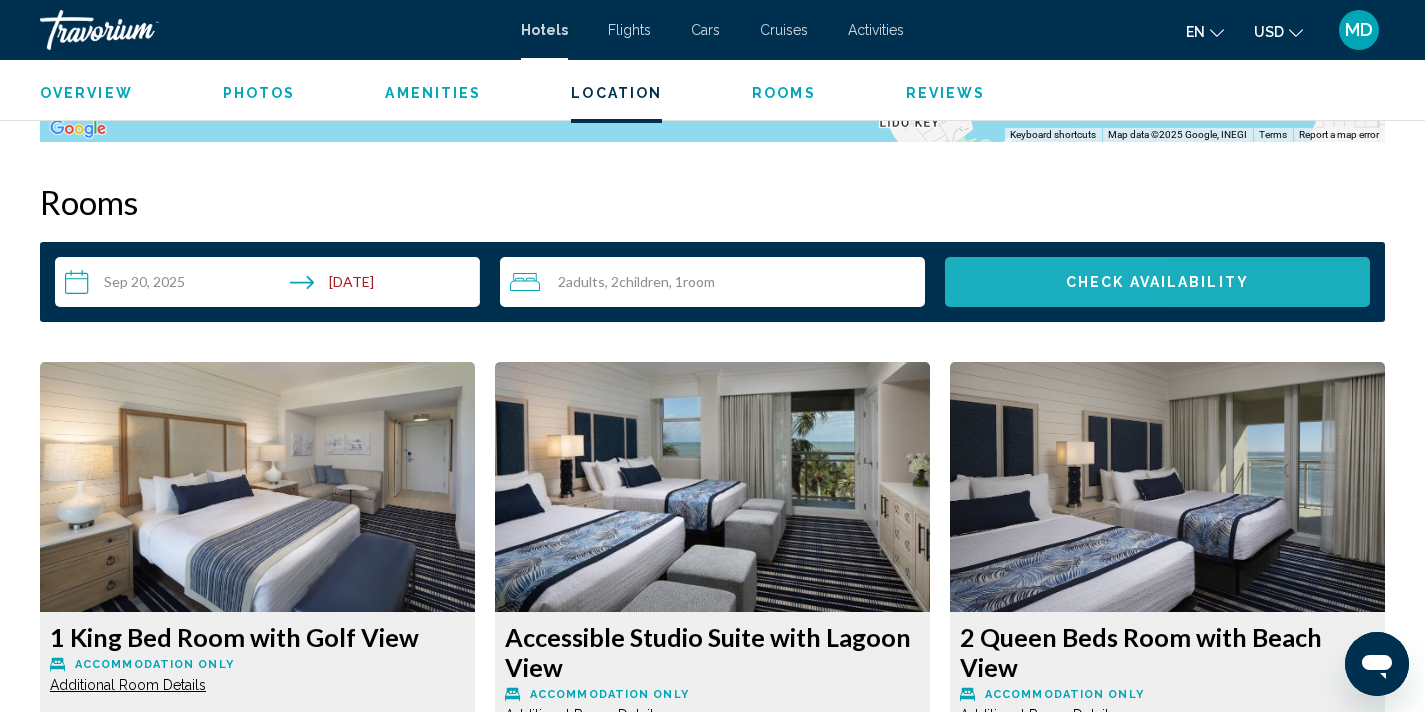 click on "Check Availability" at bounding box center (1157, 282) 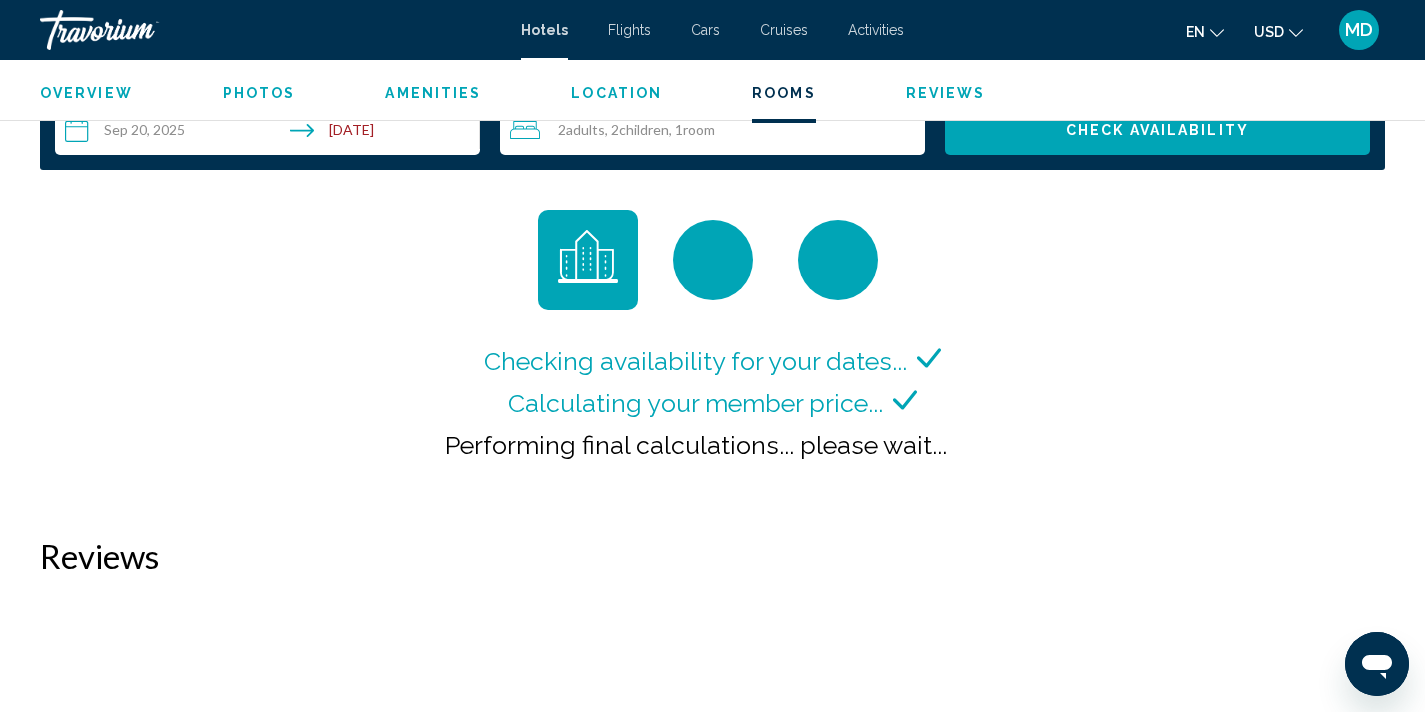 scroll, scrollTop: 2651, scrollLeft: 0, axis: vertical 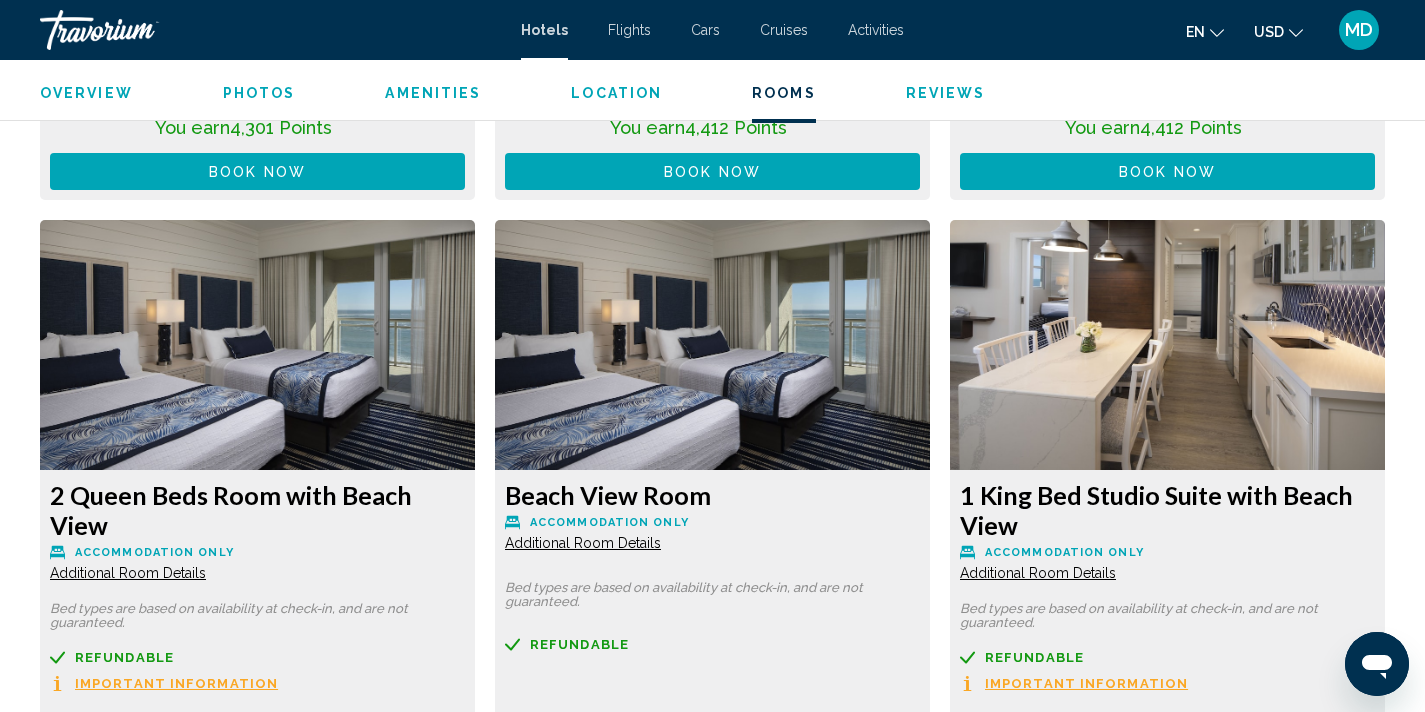 click at bounding box center (257, -341) 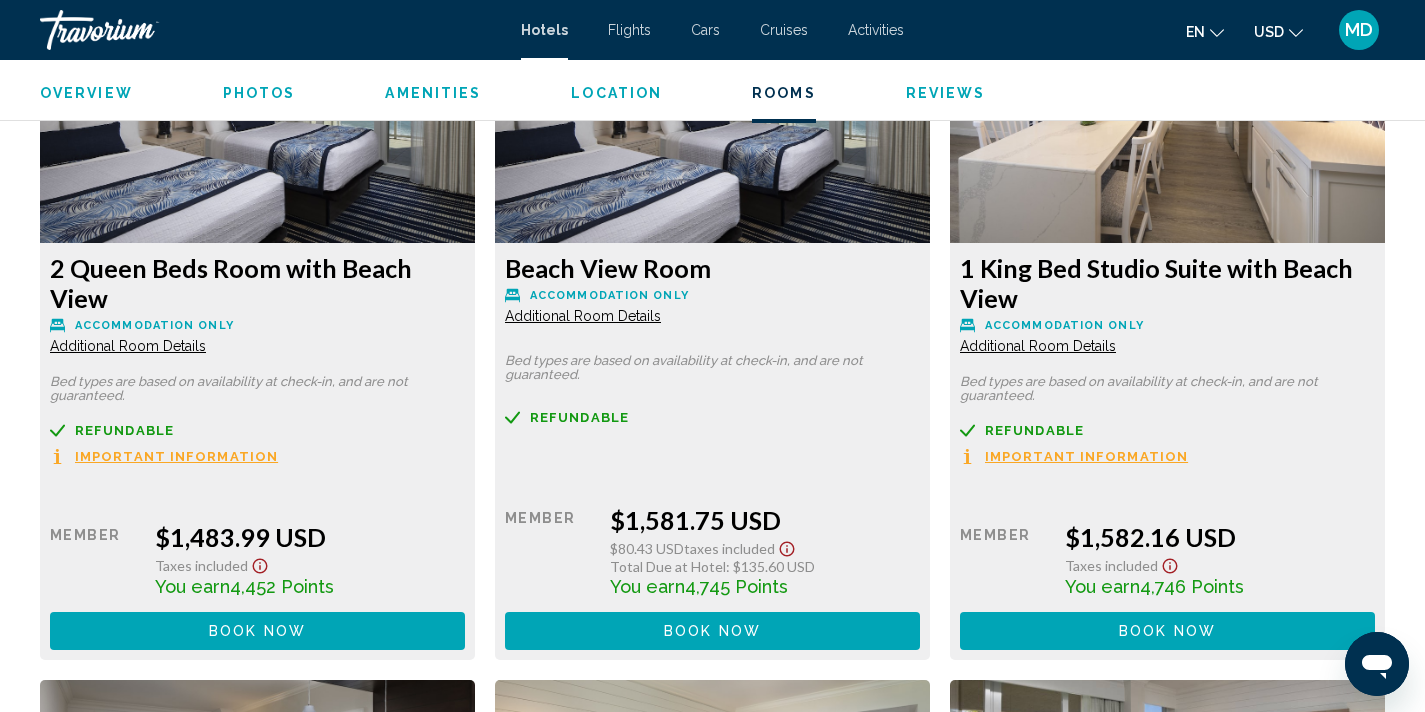 scroll, scrollTop: 3540, scrollLeft: 0, axis: vertical 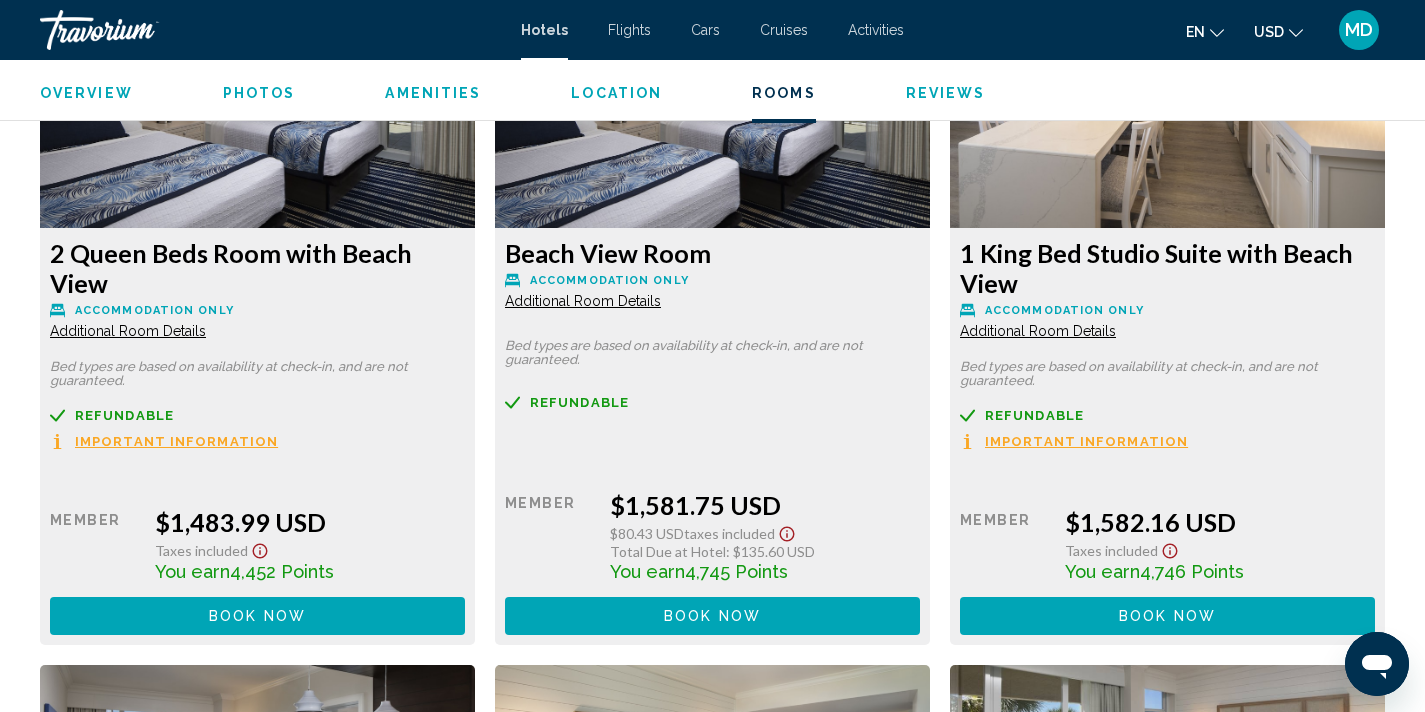 click on "Important Information" at bounding box center (176, -245) 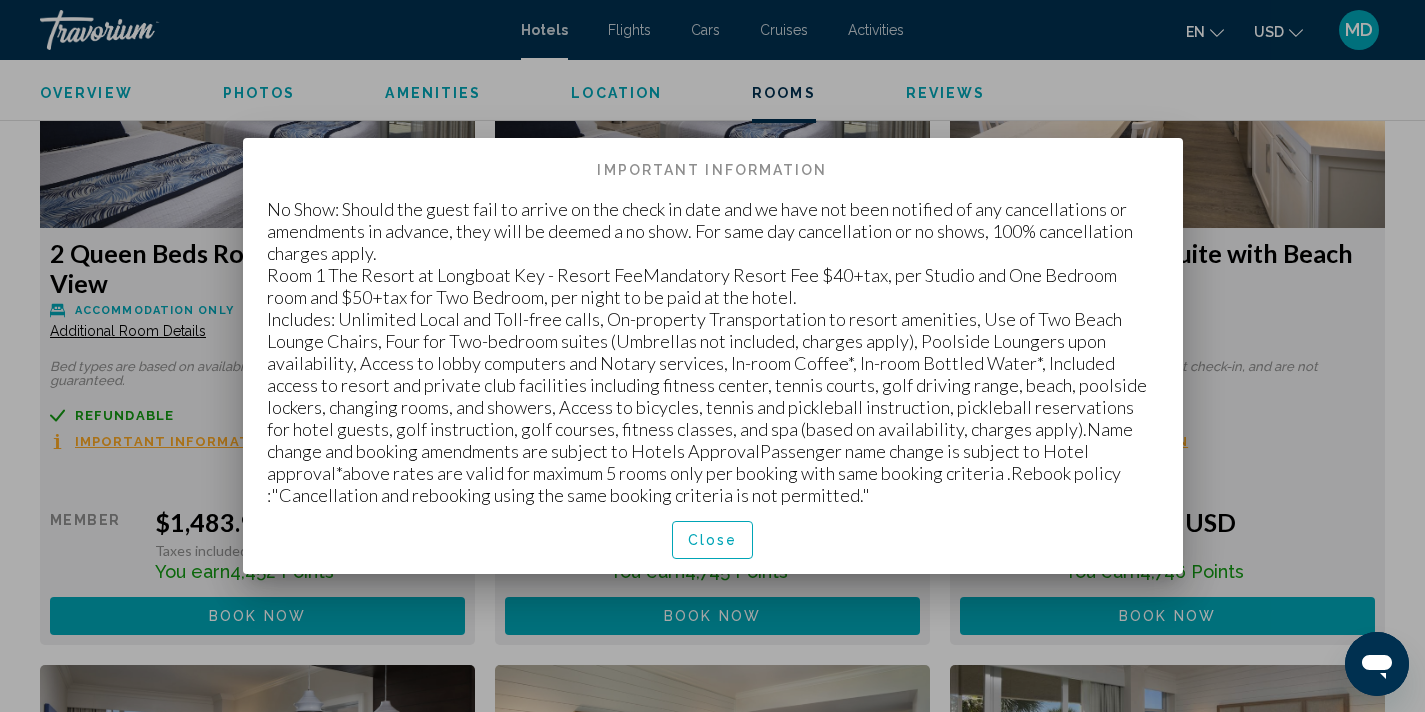 scroll, scrollTop: 0, scrollLeft: 0, axis: both 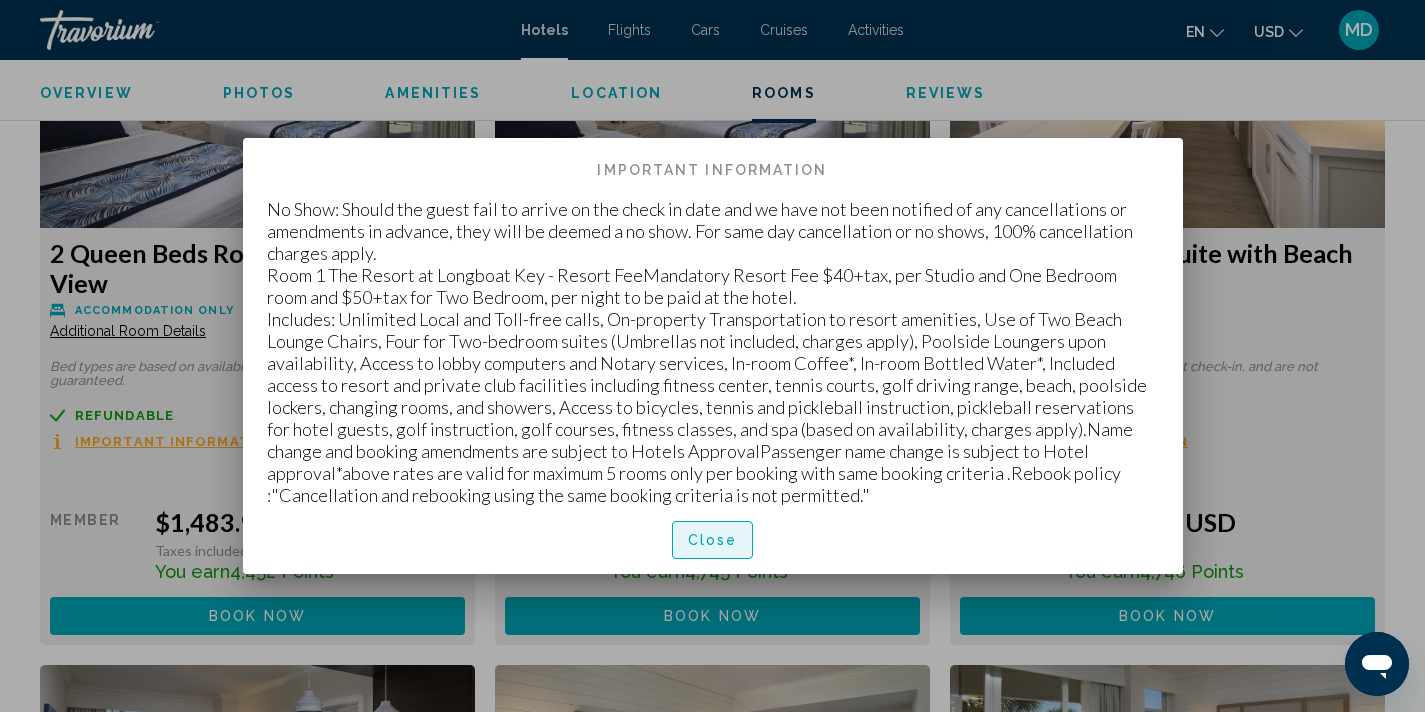 click on "Close" at bounding box center (713, 541) 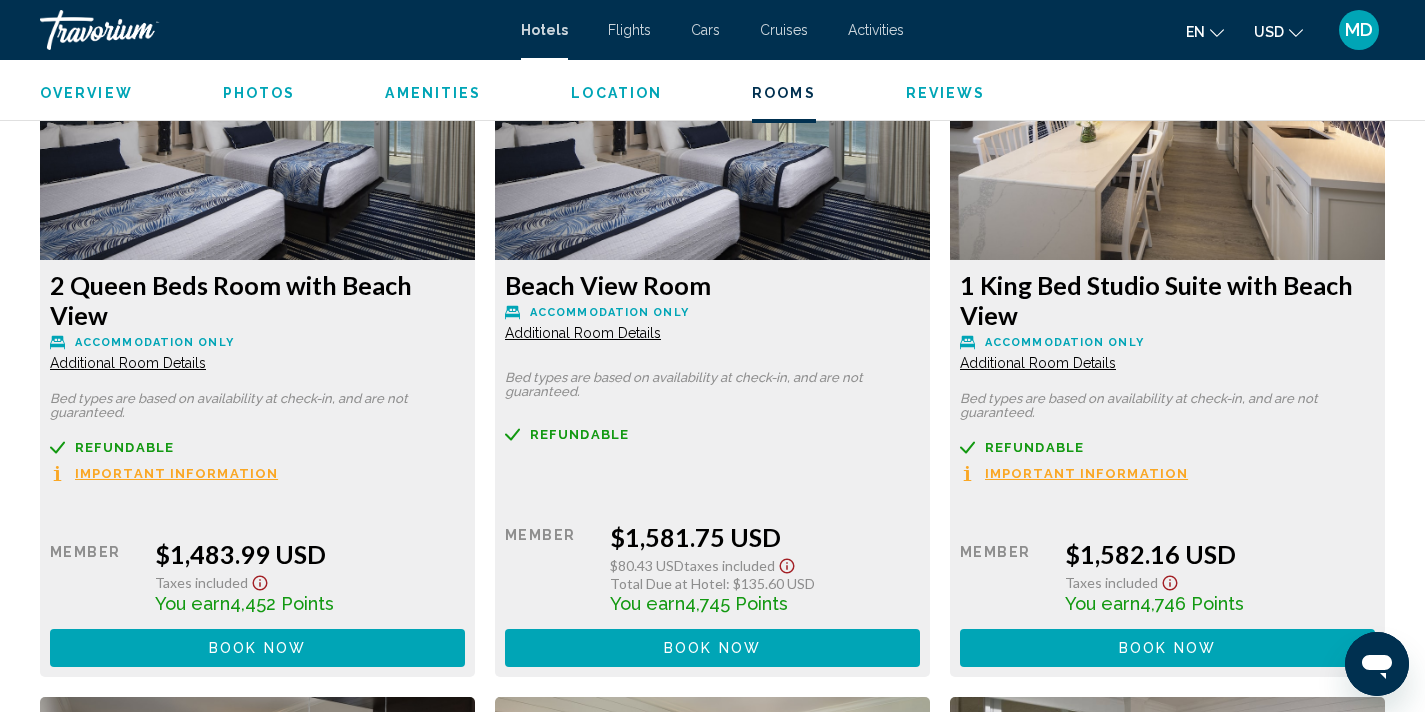 scroll, scrollTop: 3528, scrollLeft: 0, axis: vertical 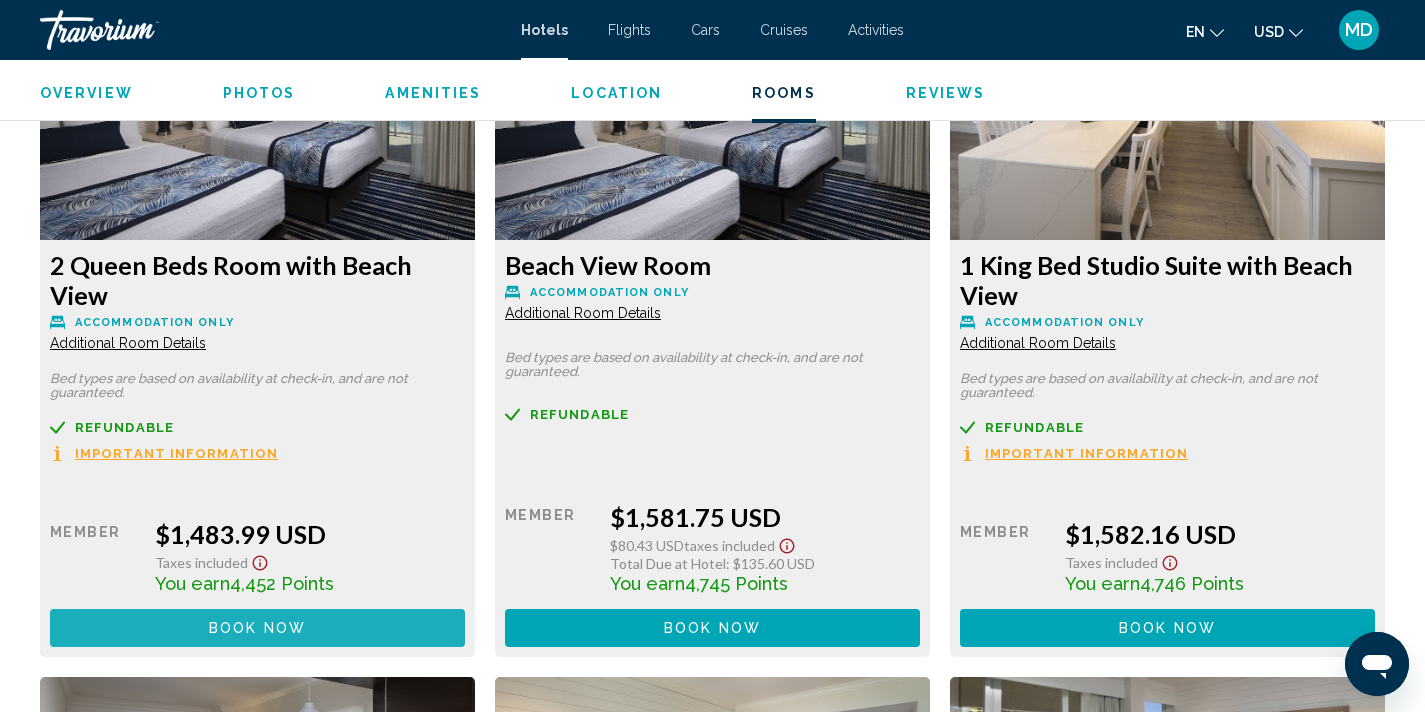 click on "Book now" at bounding box center [257, 629] 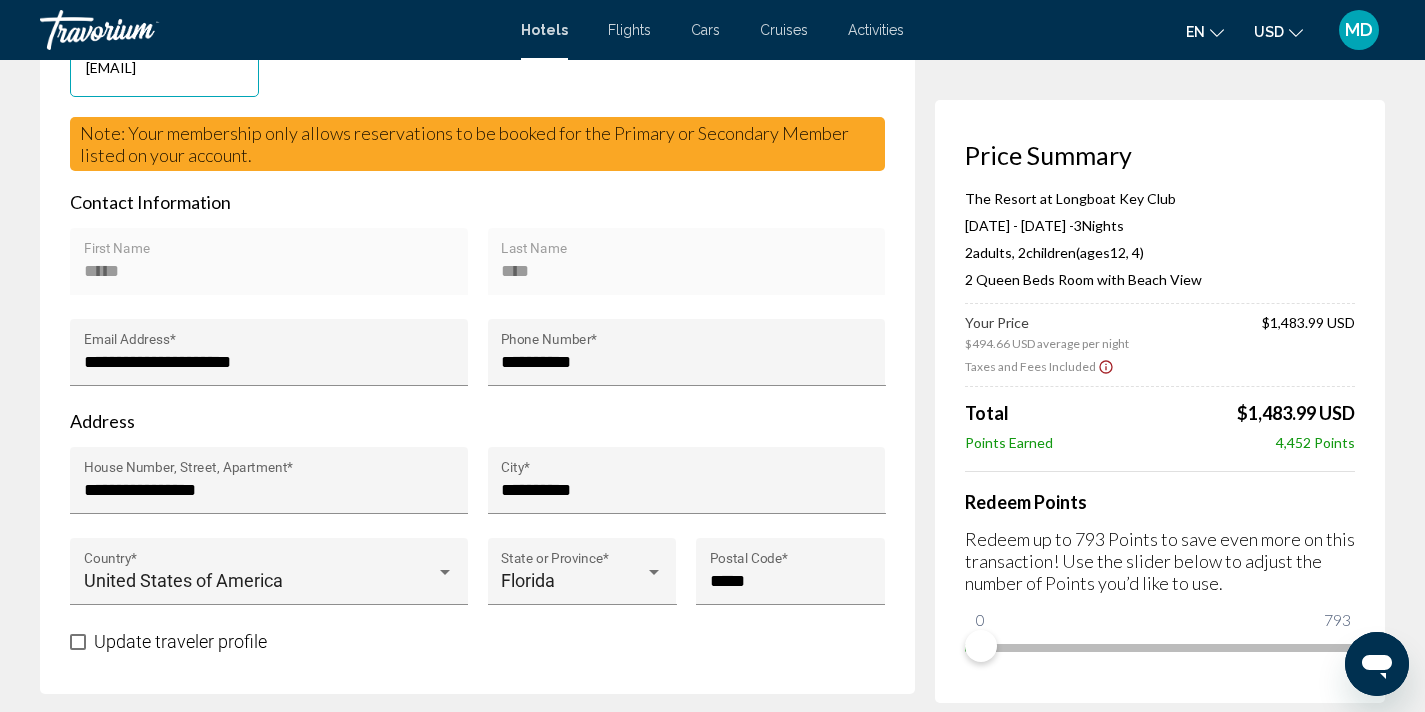 scroll, scrollTop: 618, scrollLeft: 0, axis: vertical 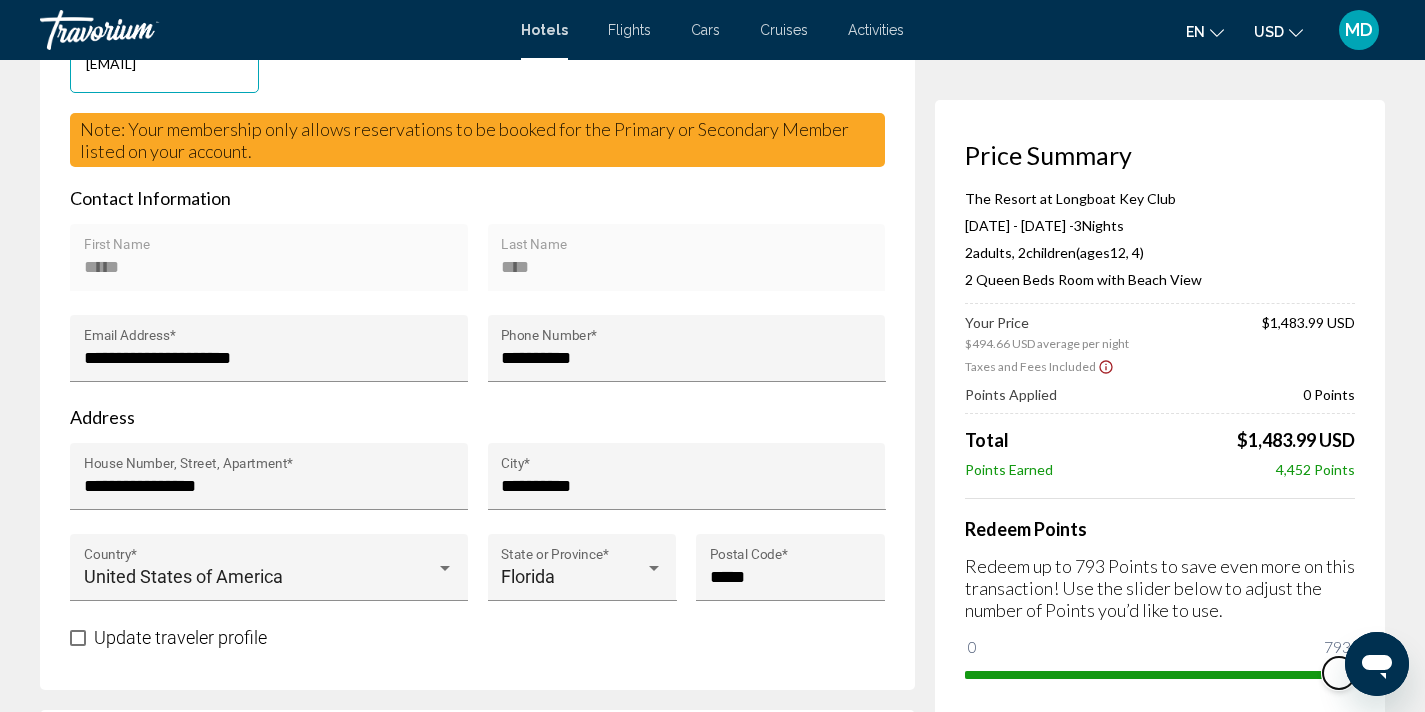 drag, startPoint x: 987, startPoint y: 649, endPoint x: 1439, endPoint y: 736, distance: 460.29663 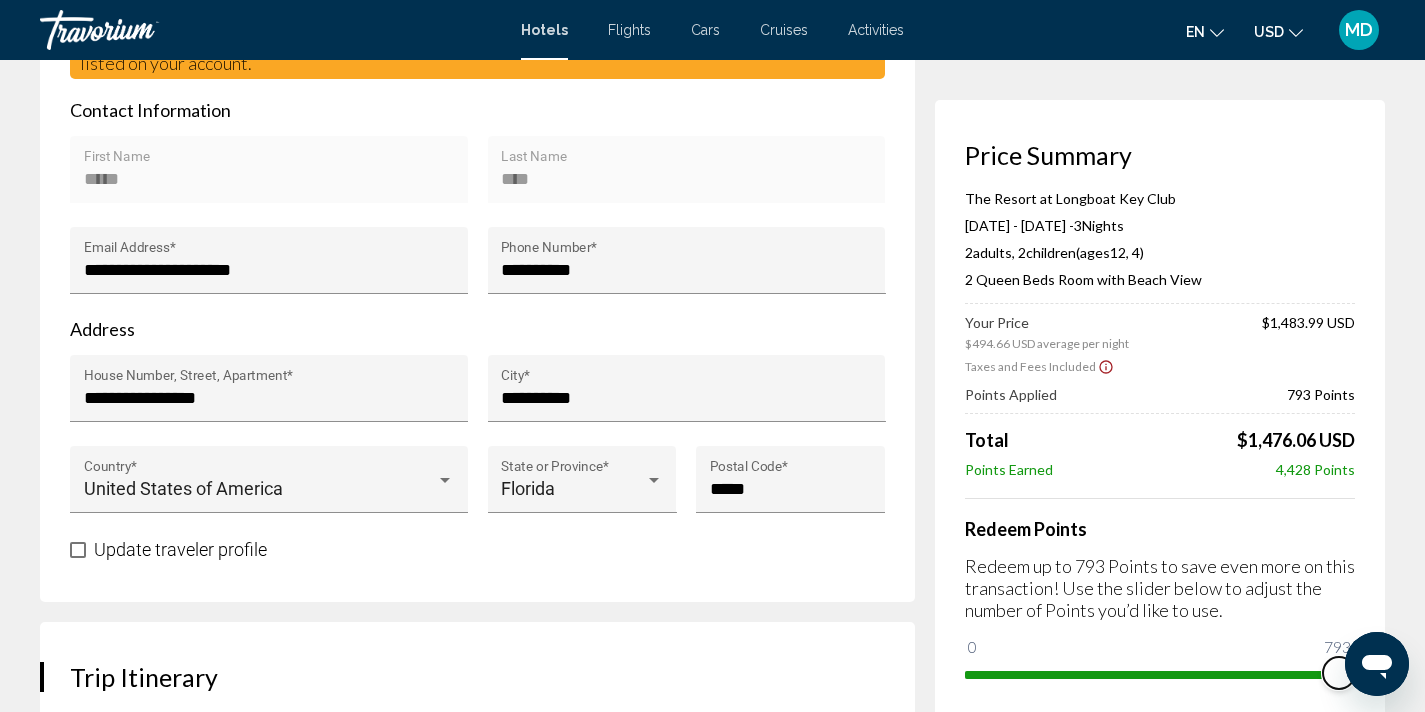 scroll, scrollTop: 730, scrollLeft: 0, axis: vertical 